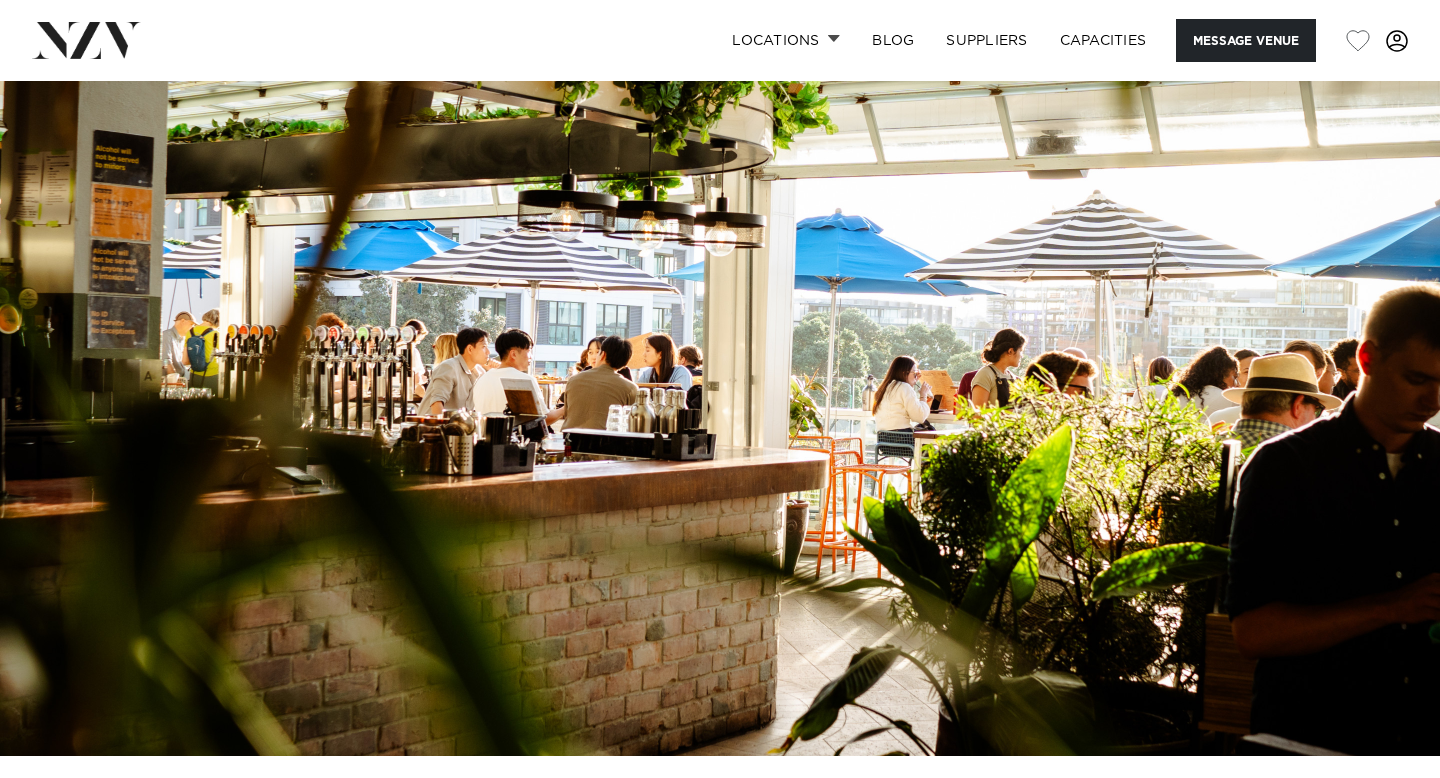 scroll, scrollTop: 2515, scrollLeft: 0, axis: vertical 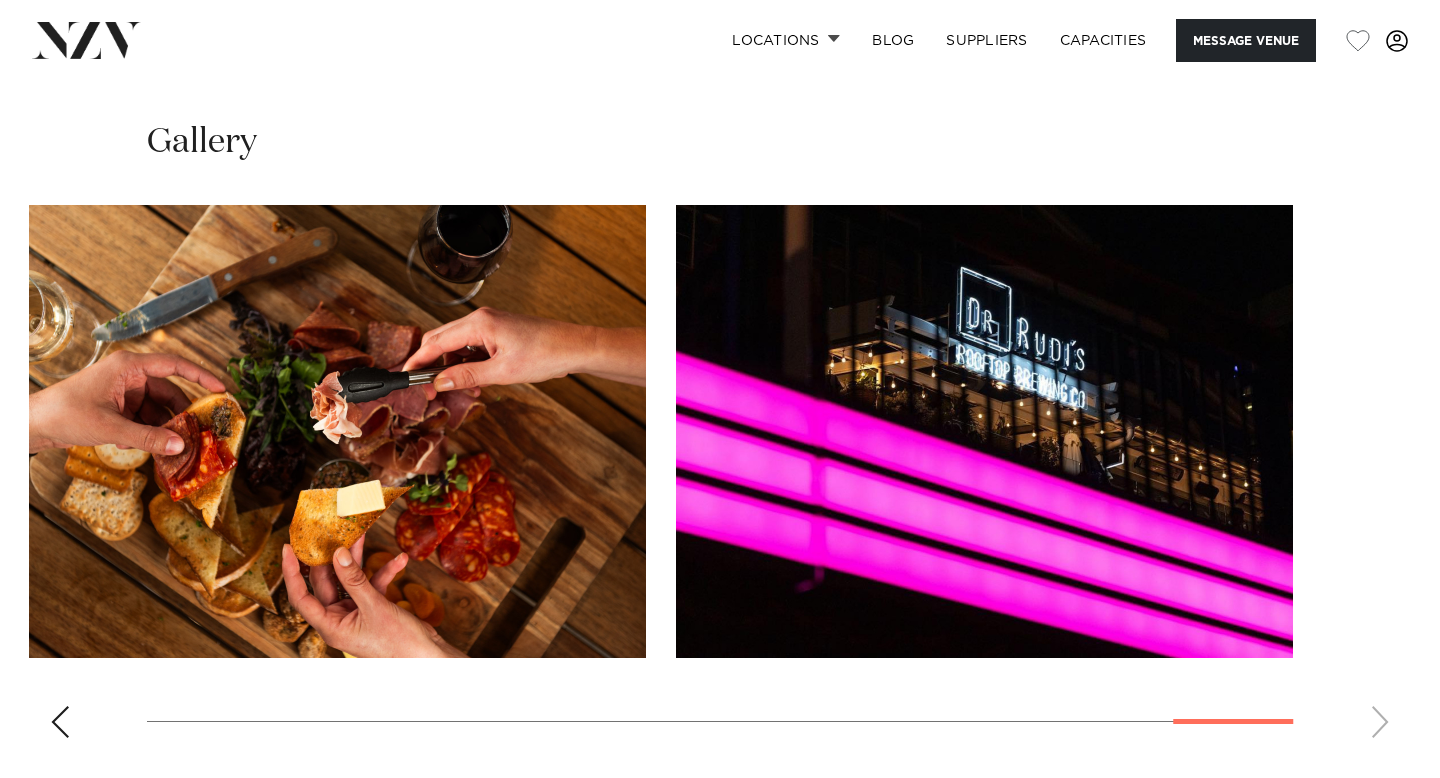 click at bounding box center (720, 479) 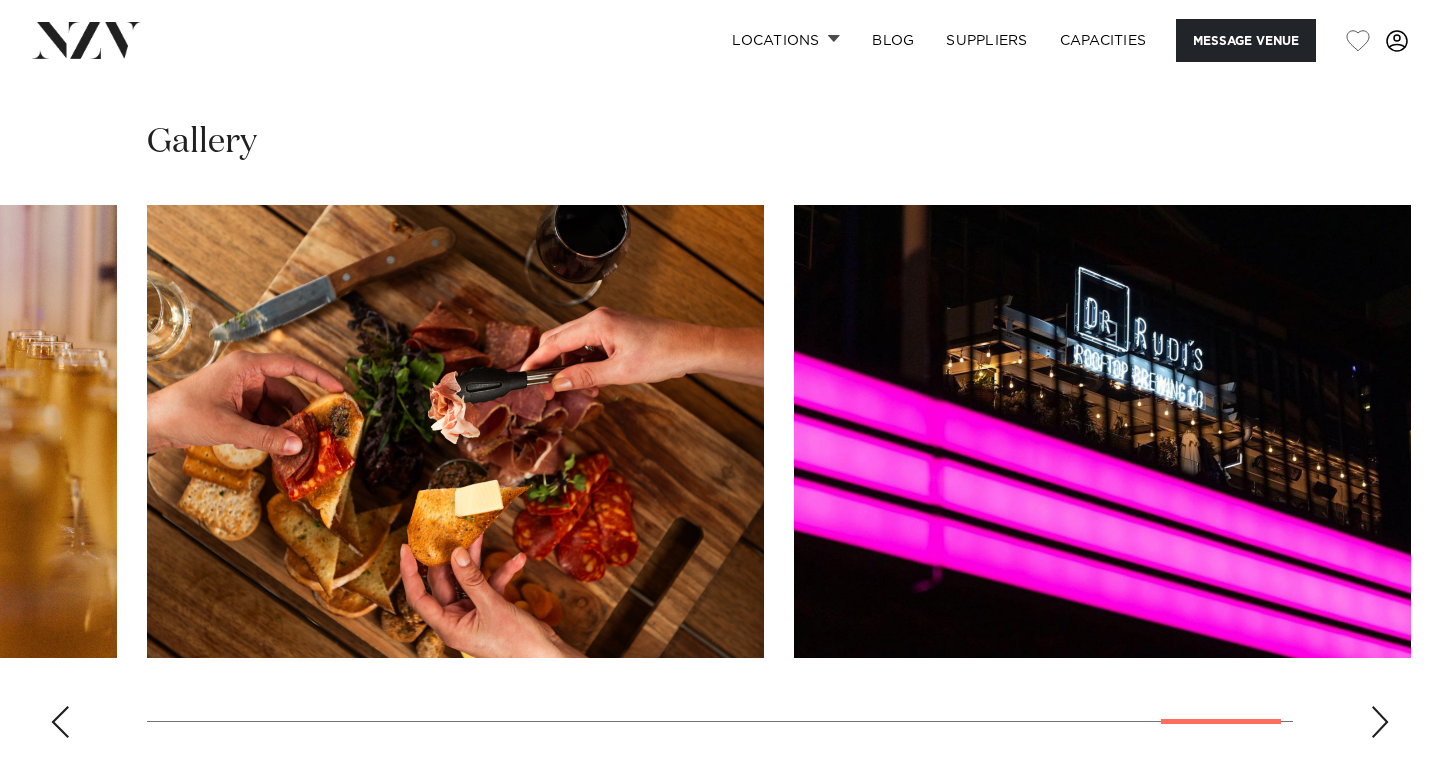 click at bounding box center [60, 722] 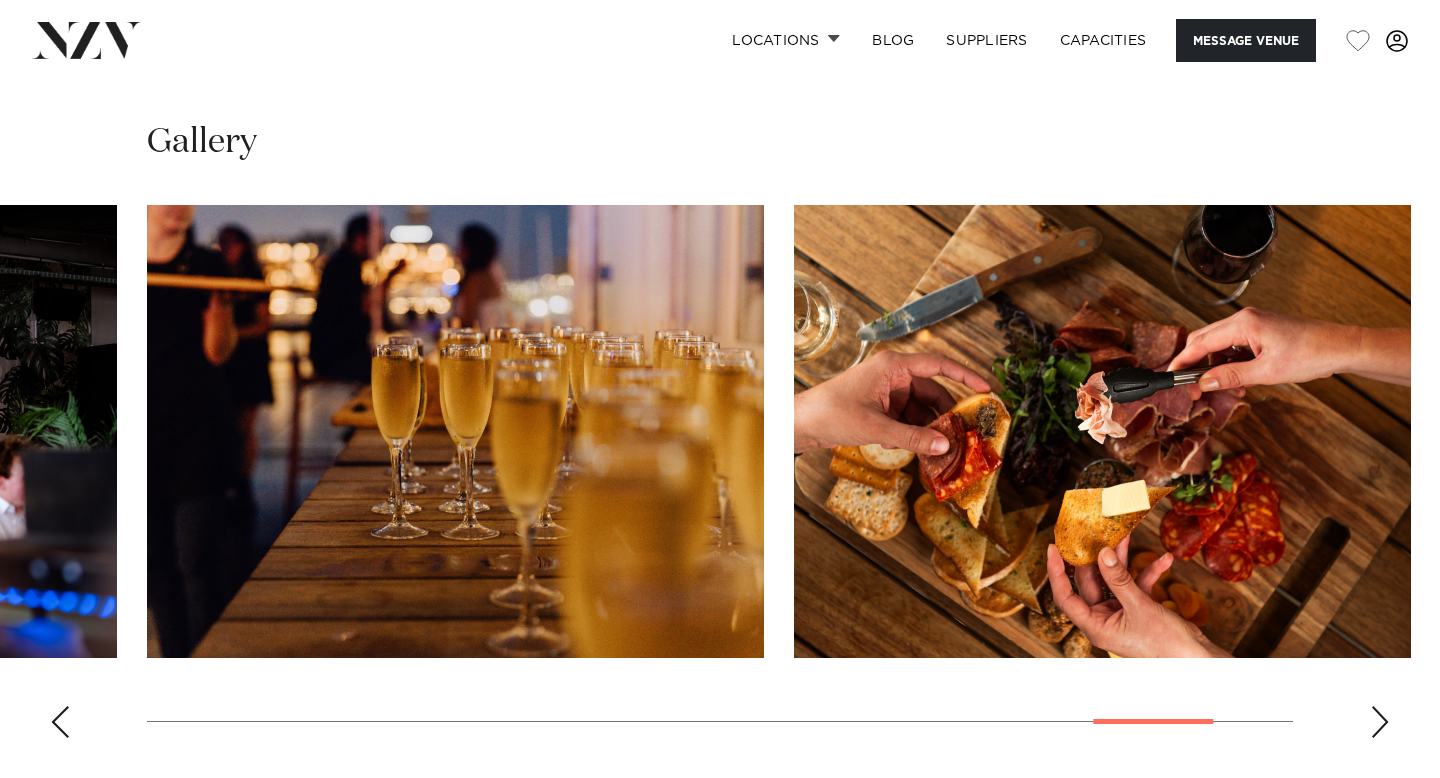 click at bounding box center [60, 722] 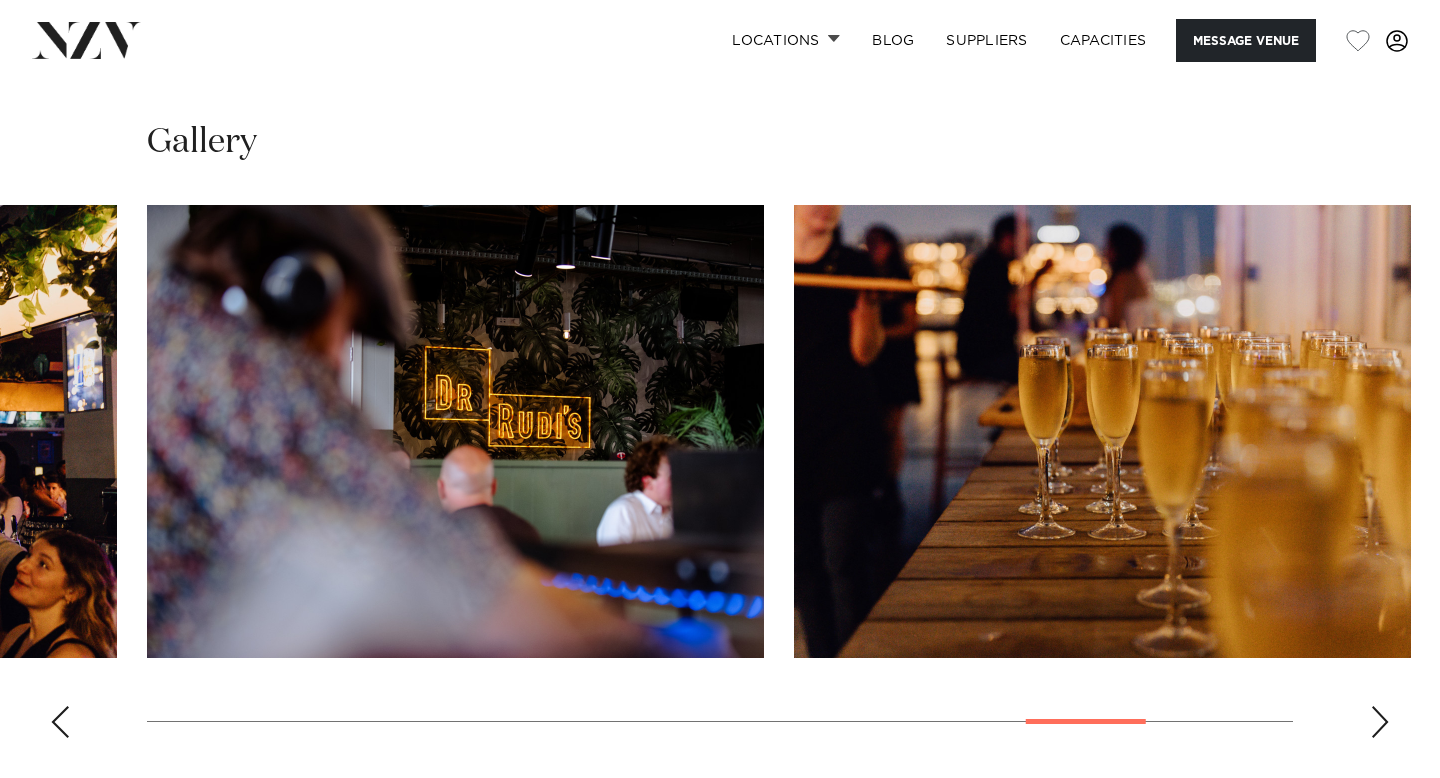 click at bounding box center (60, 722) 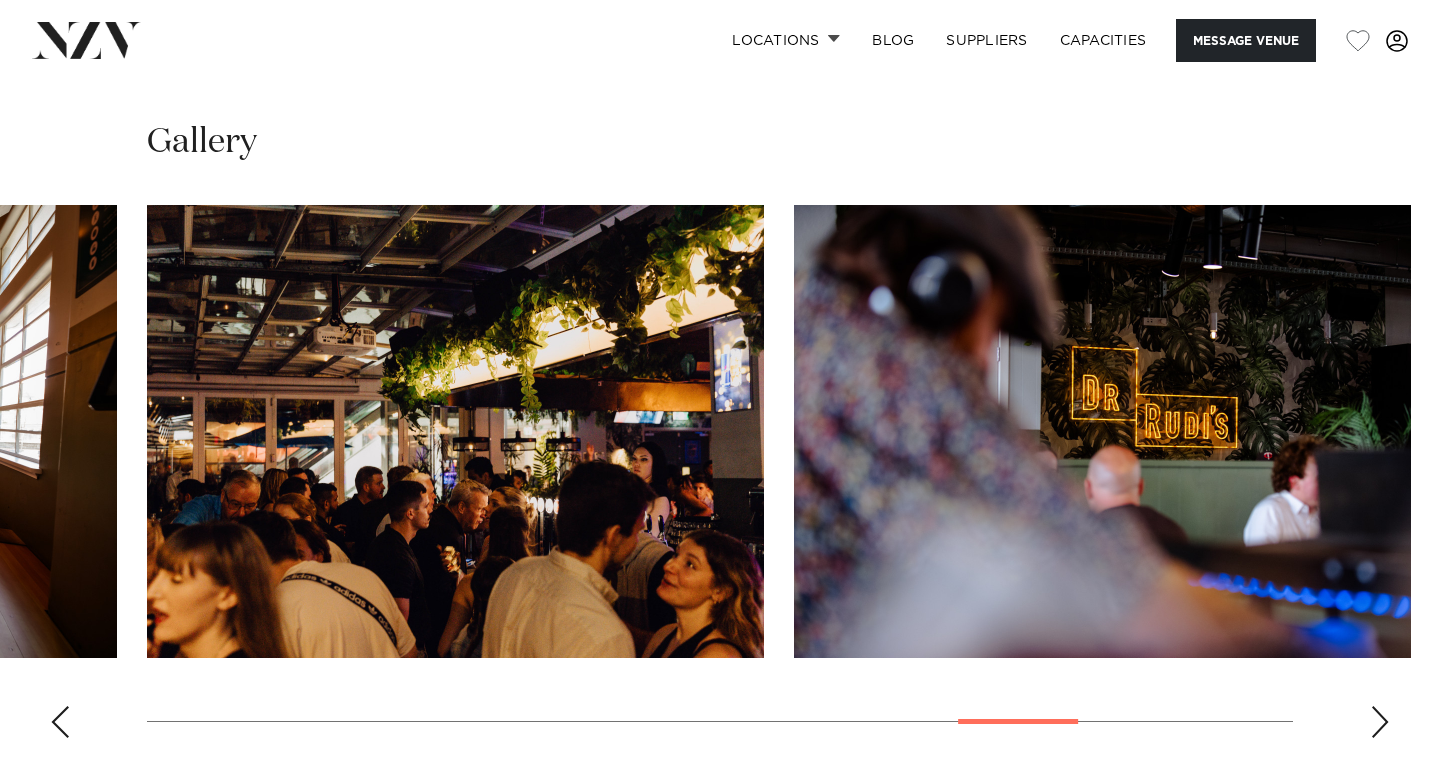 click at bounding box center (60, 722) 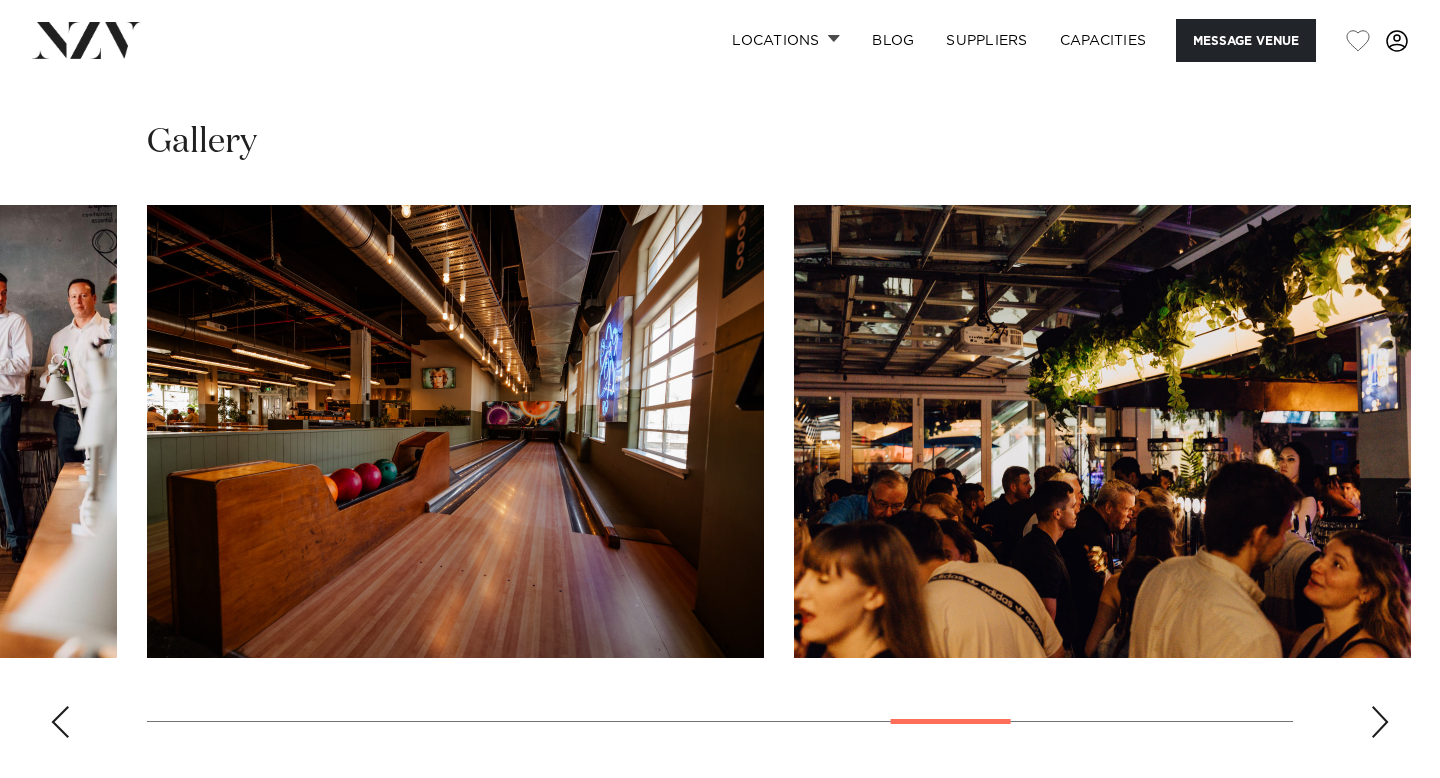 click at bounding box center [60, 722] 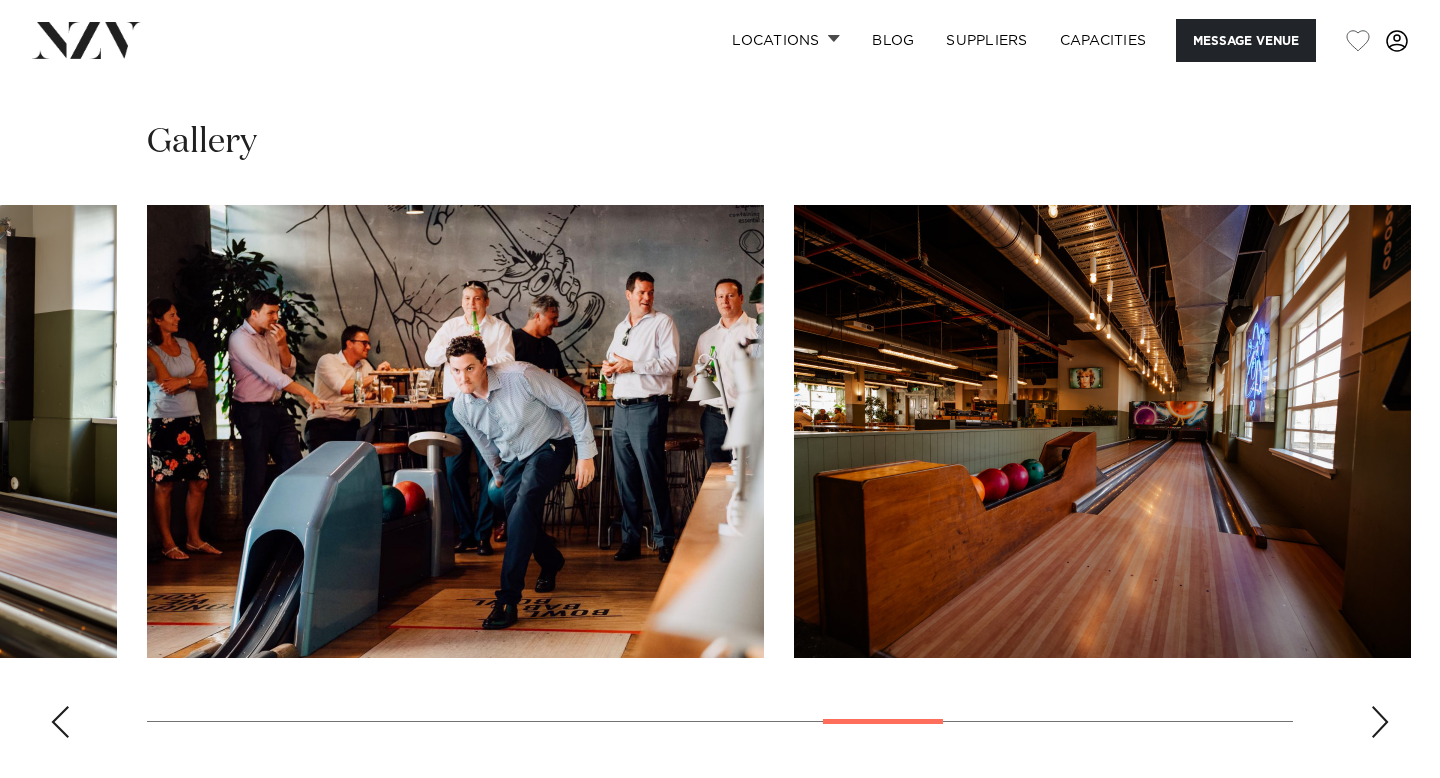 click at bounding box center [60, 722] 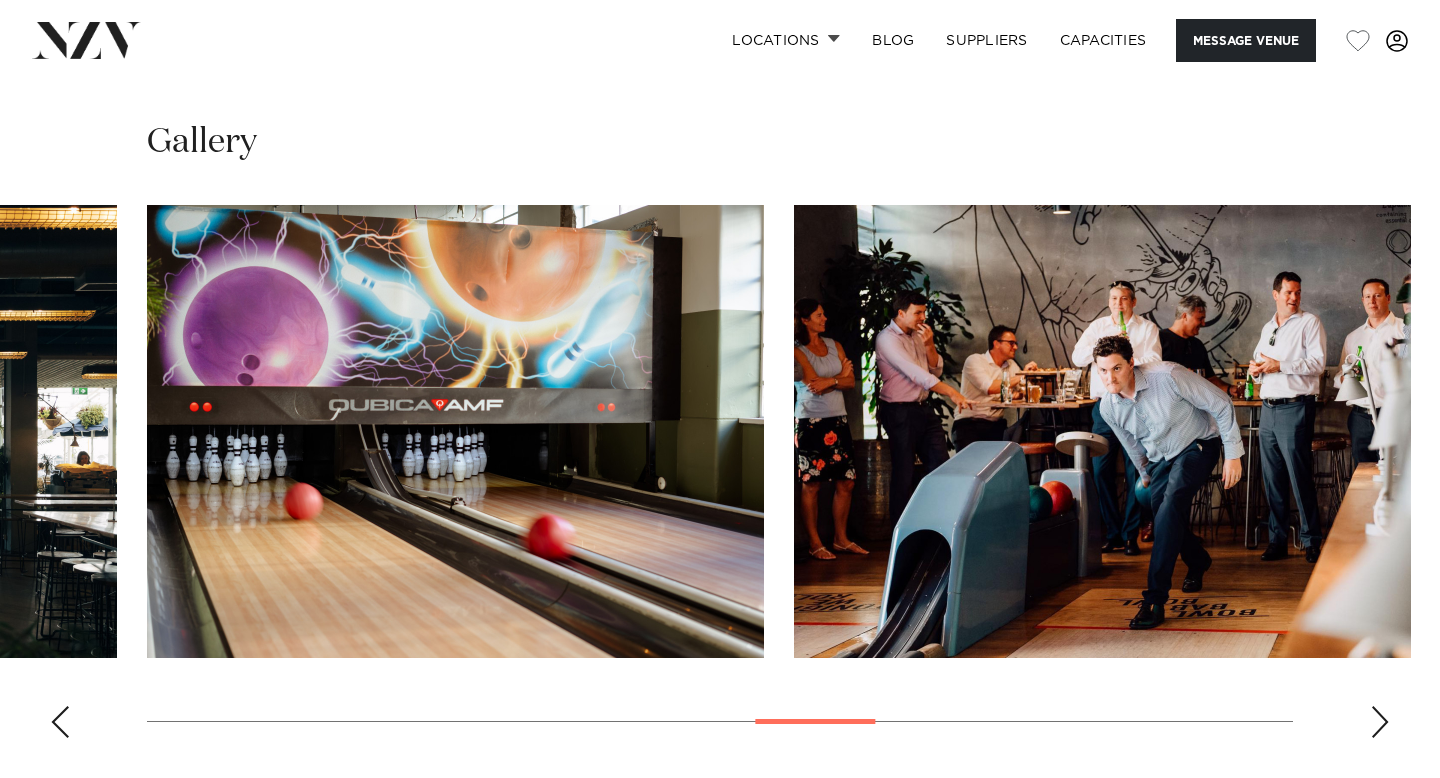 click at bounding box center (60, 722) 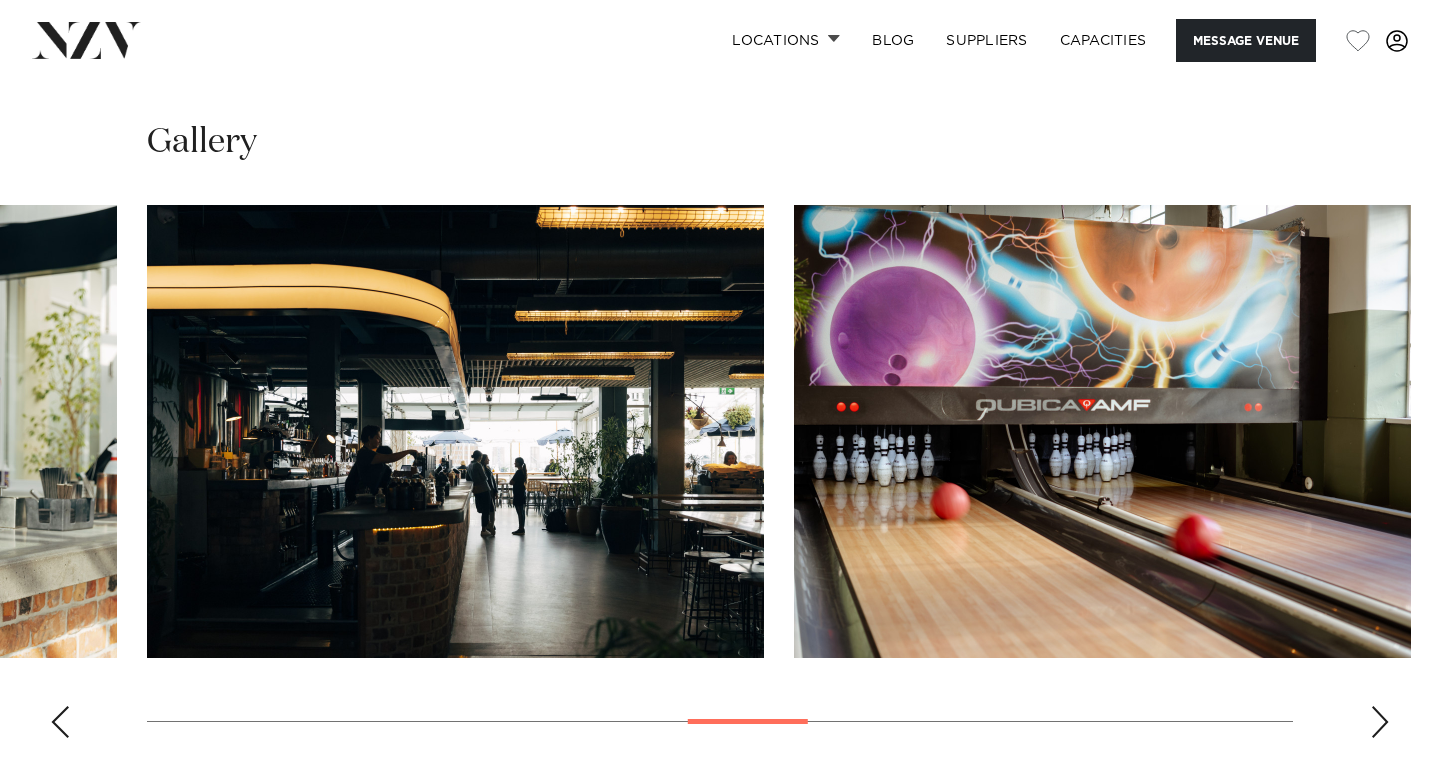 click at bounding box center [60, 722] 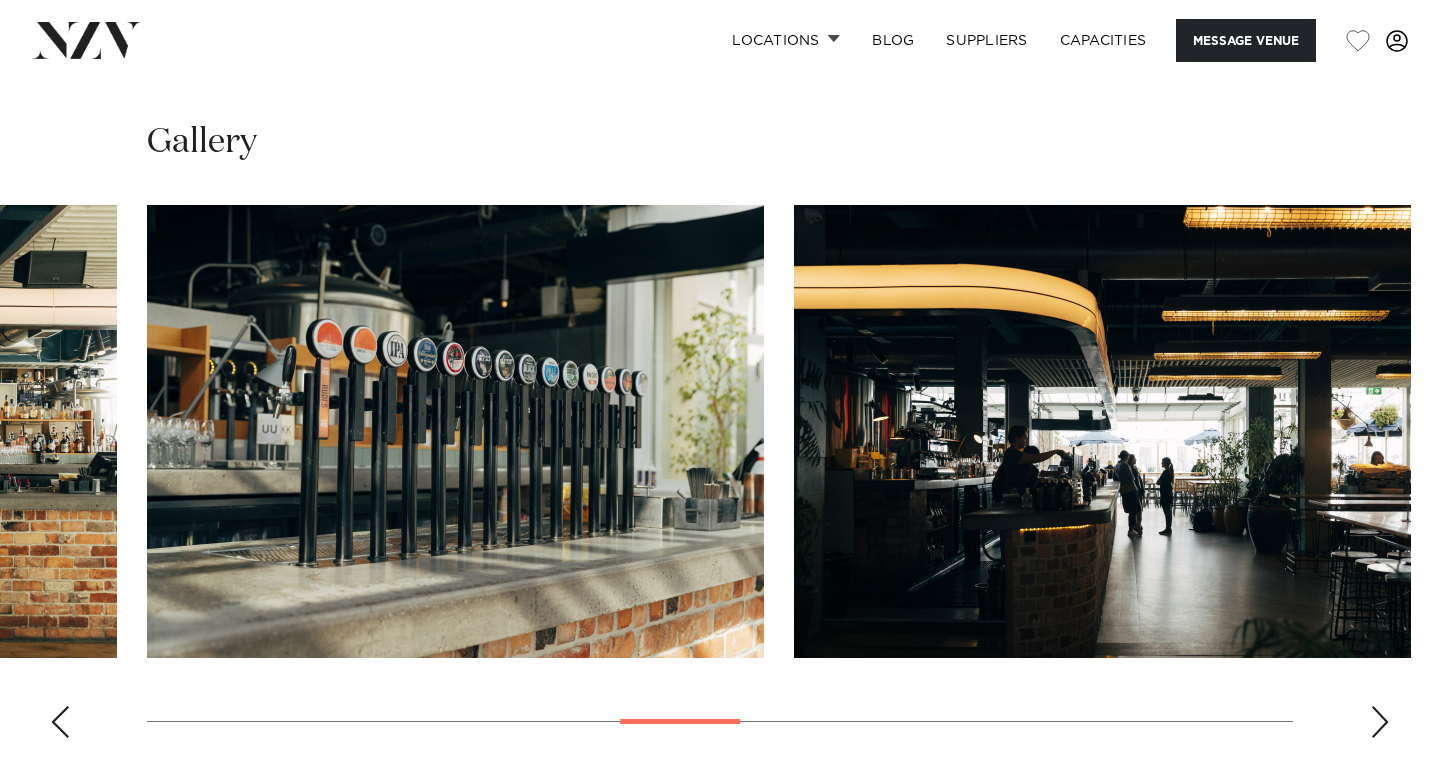 click at bounding box center (60, 722) 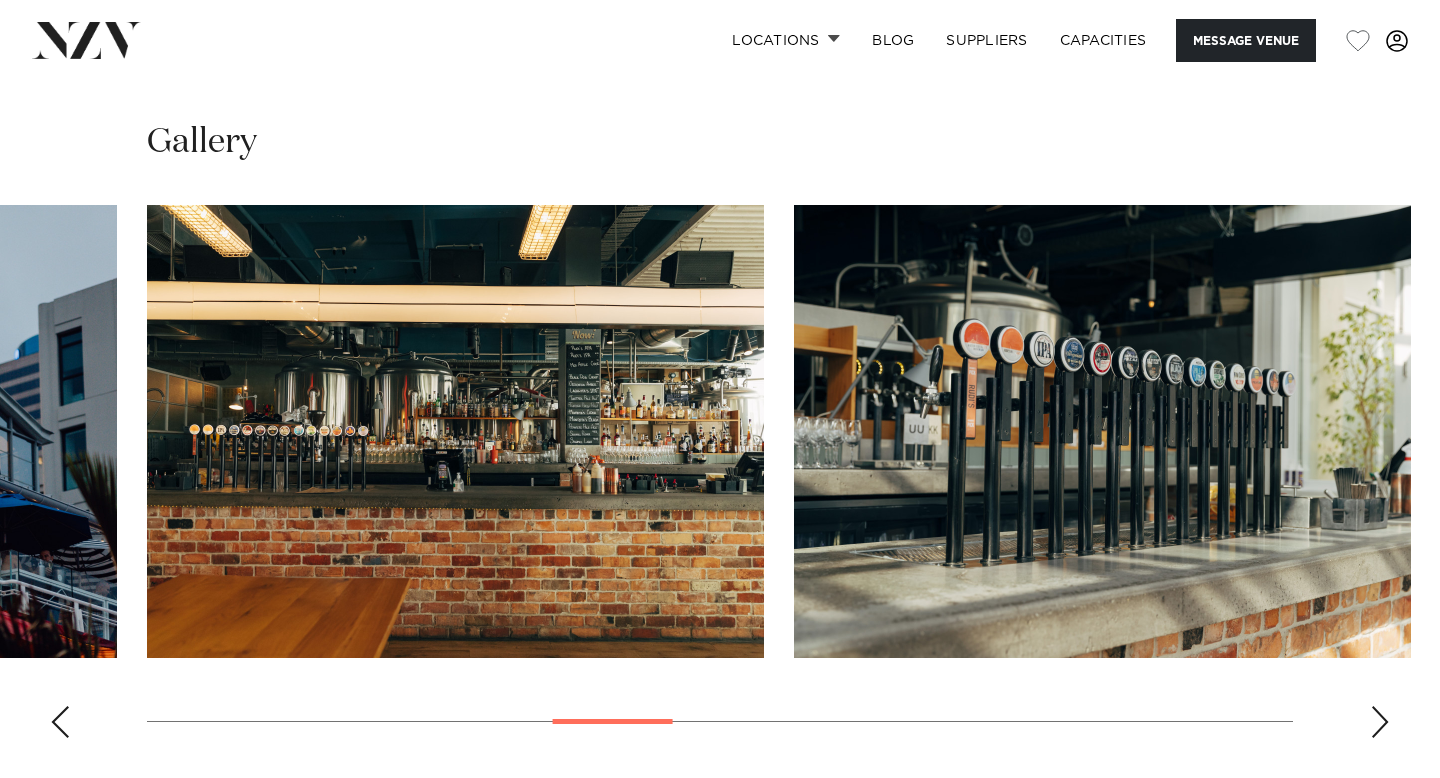 click at bounding box center [60, 722] 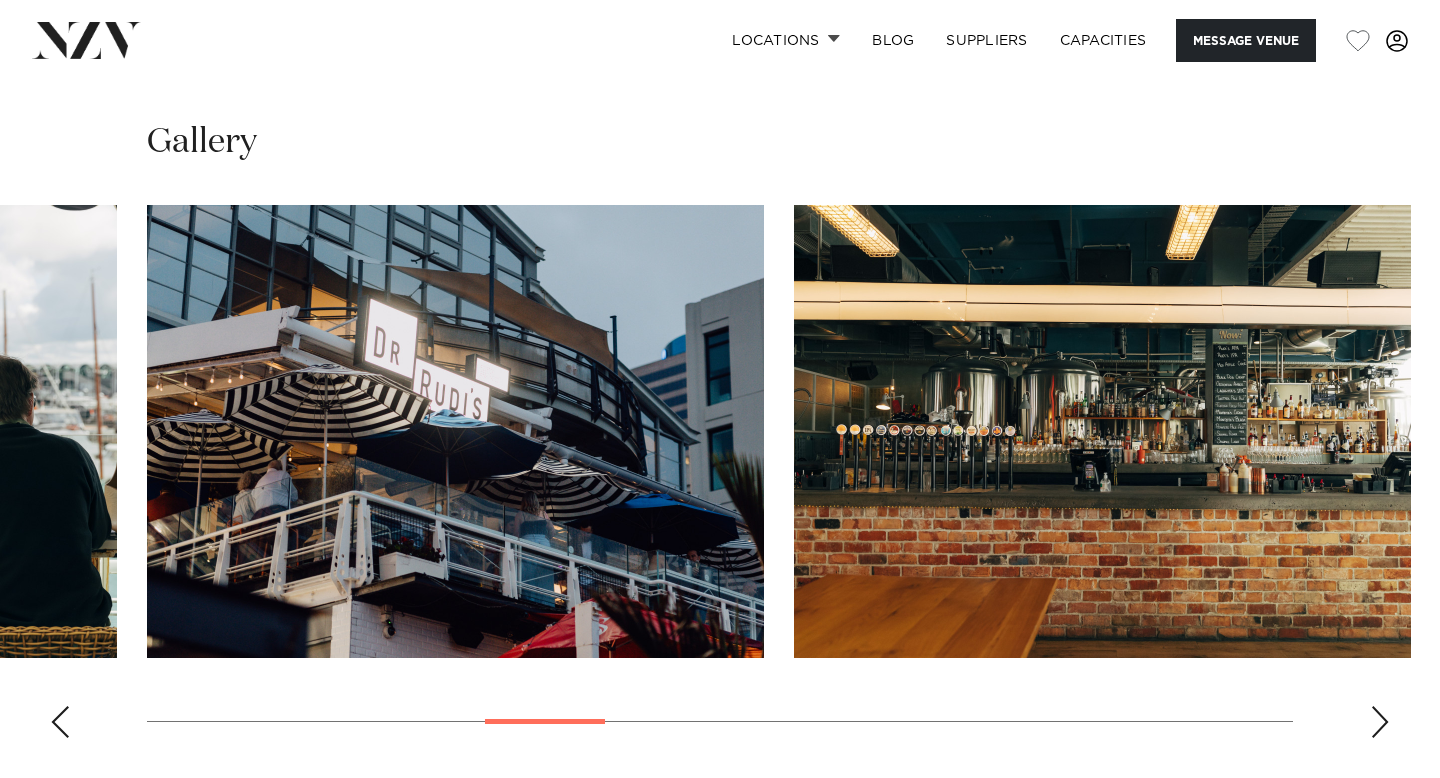 click at bounding box center [60, 722] 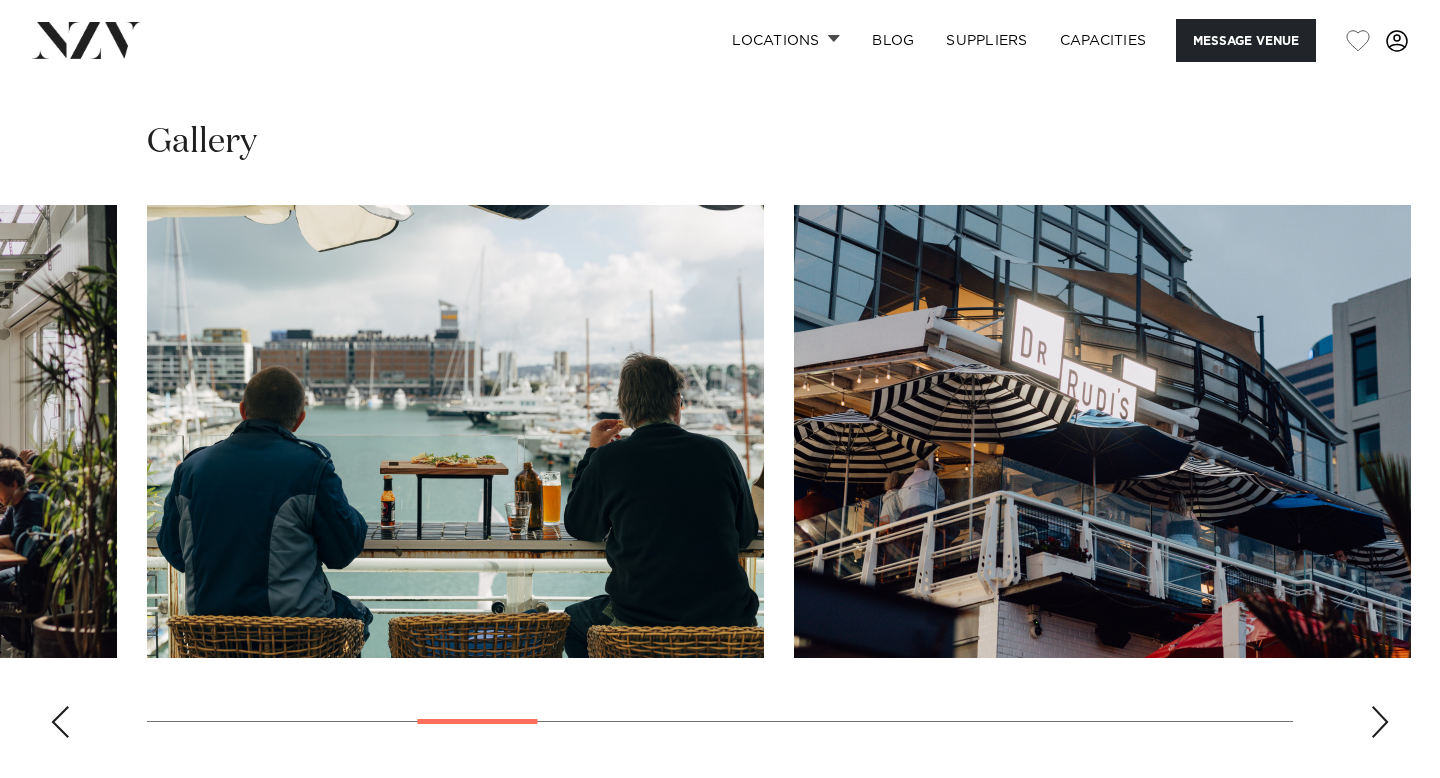 click at bounding box center [60, 722] 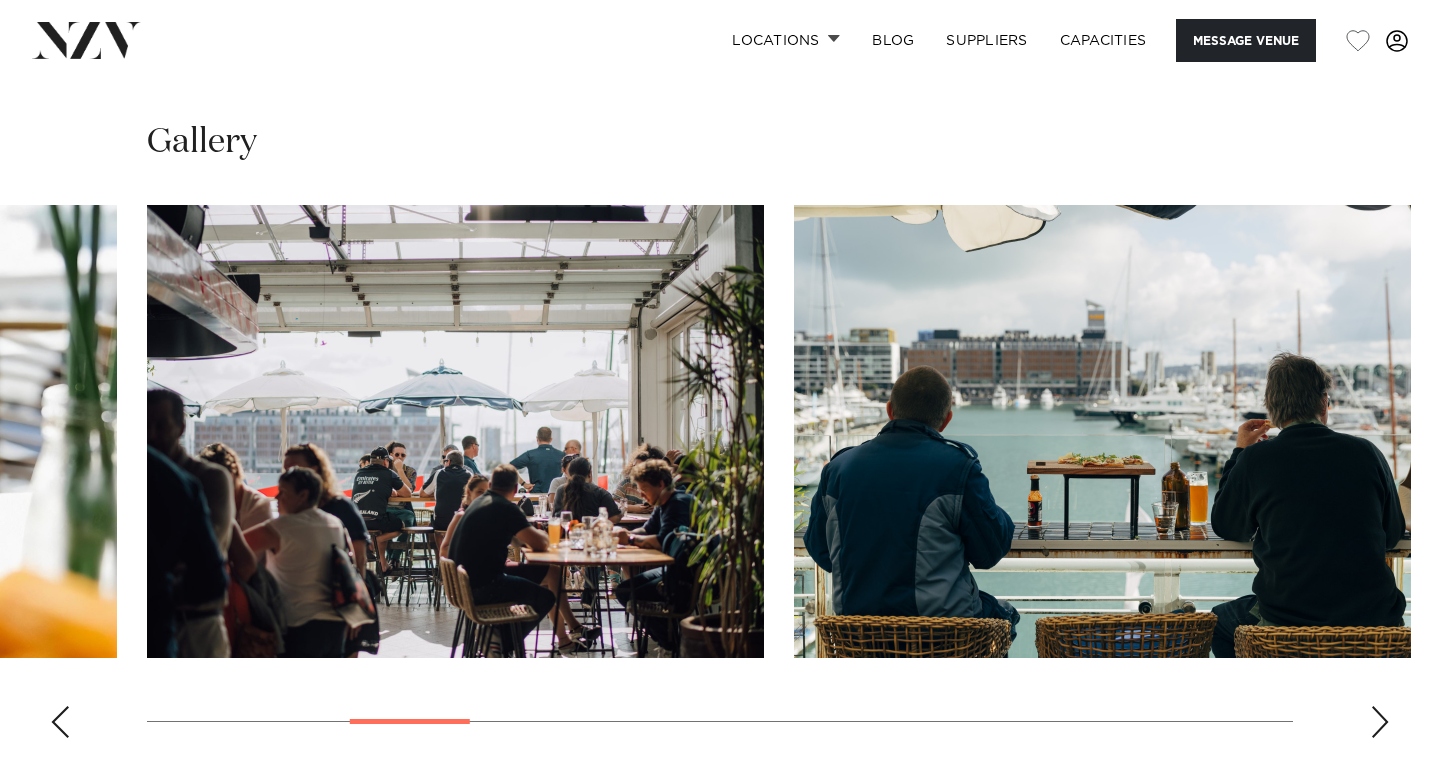 click at bounding box center [60, 722] 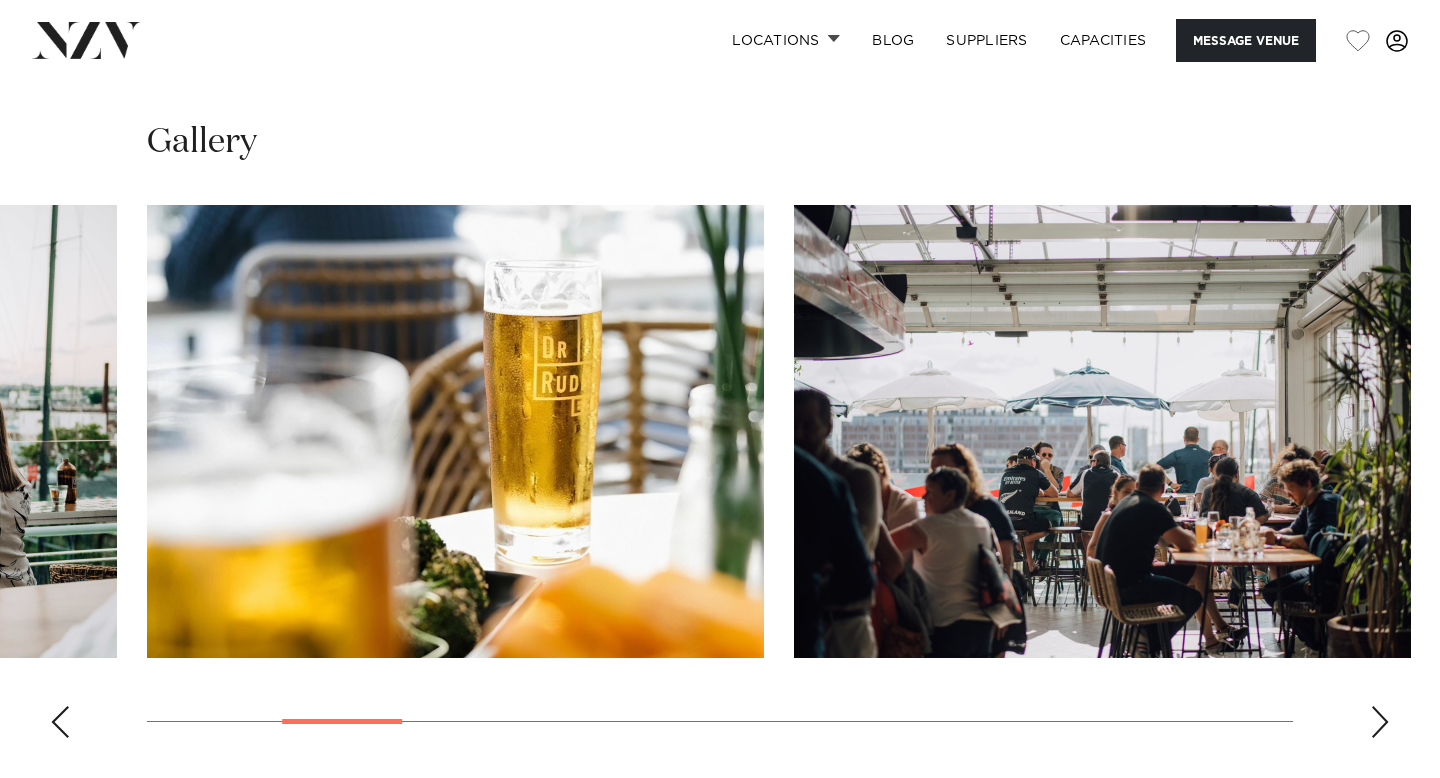 click at bounding box center [60, 722] 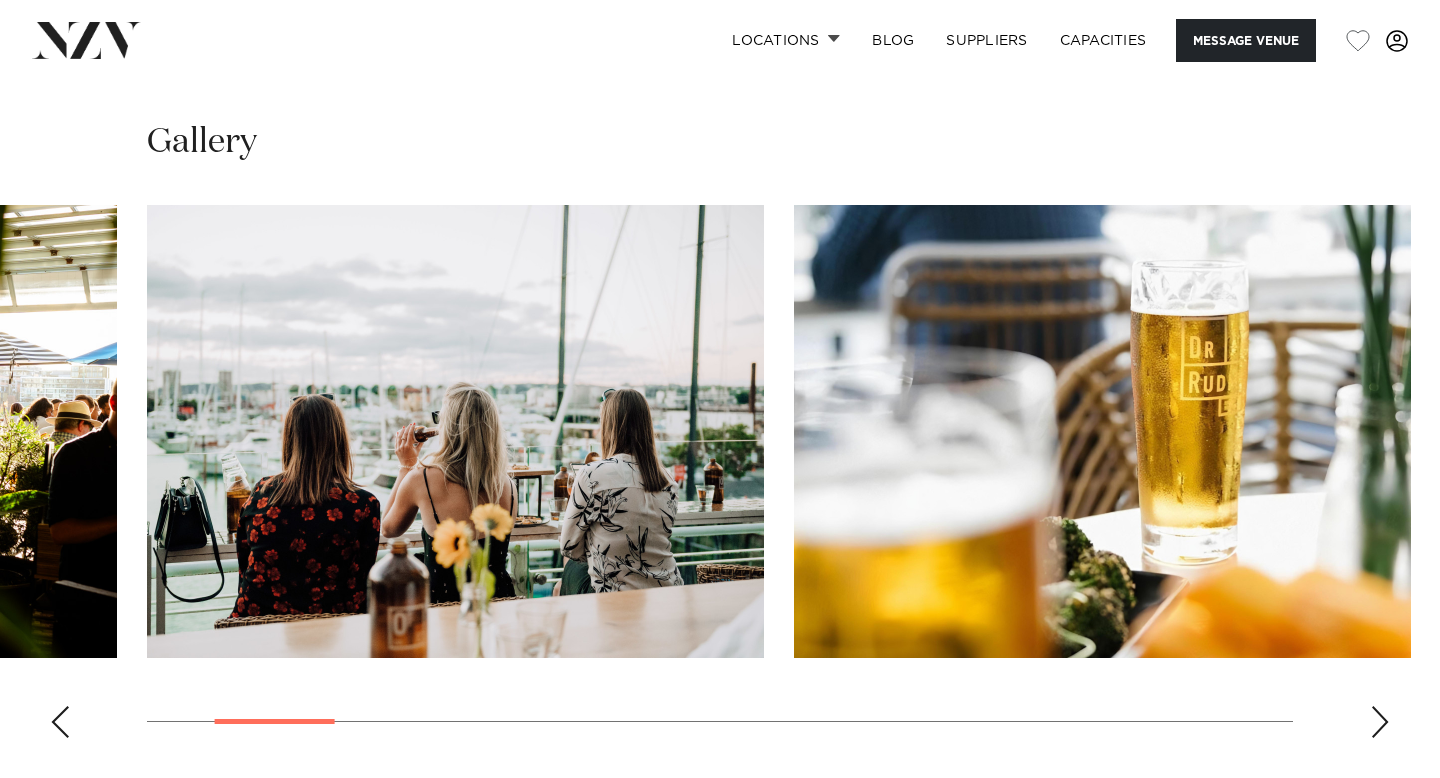 click at bounding box center (60, 722) 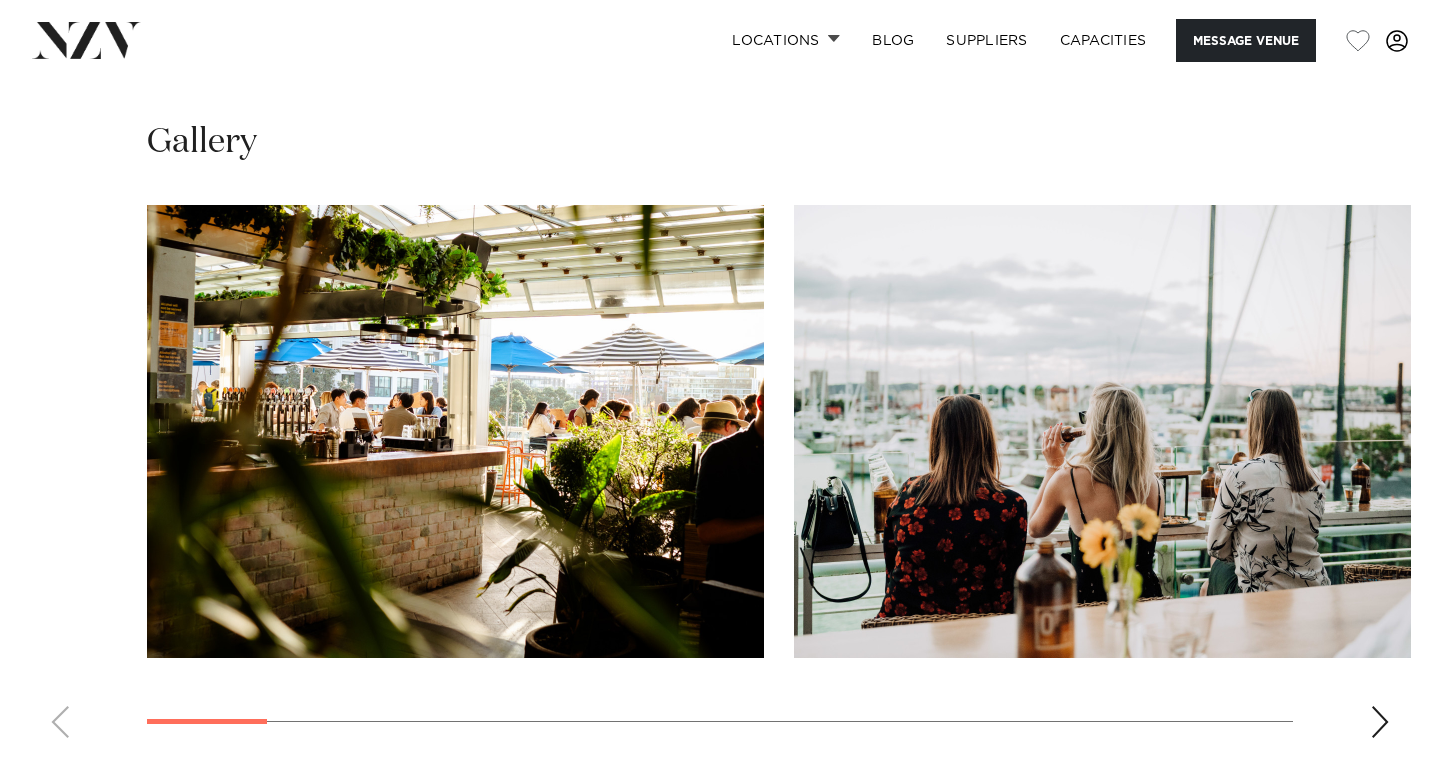 click at bounding box center [720, 479] 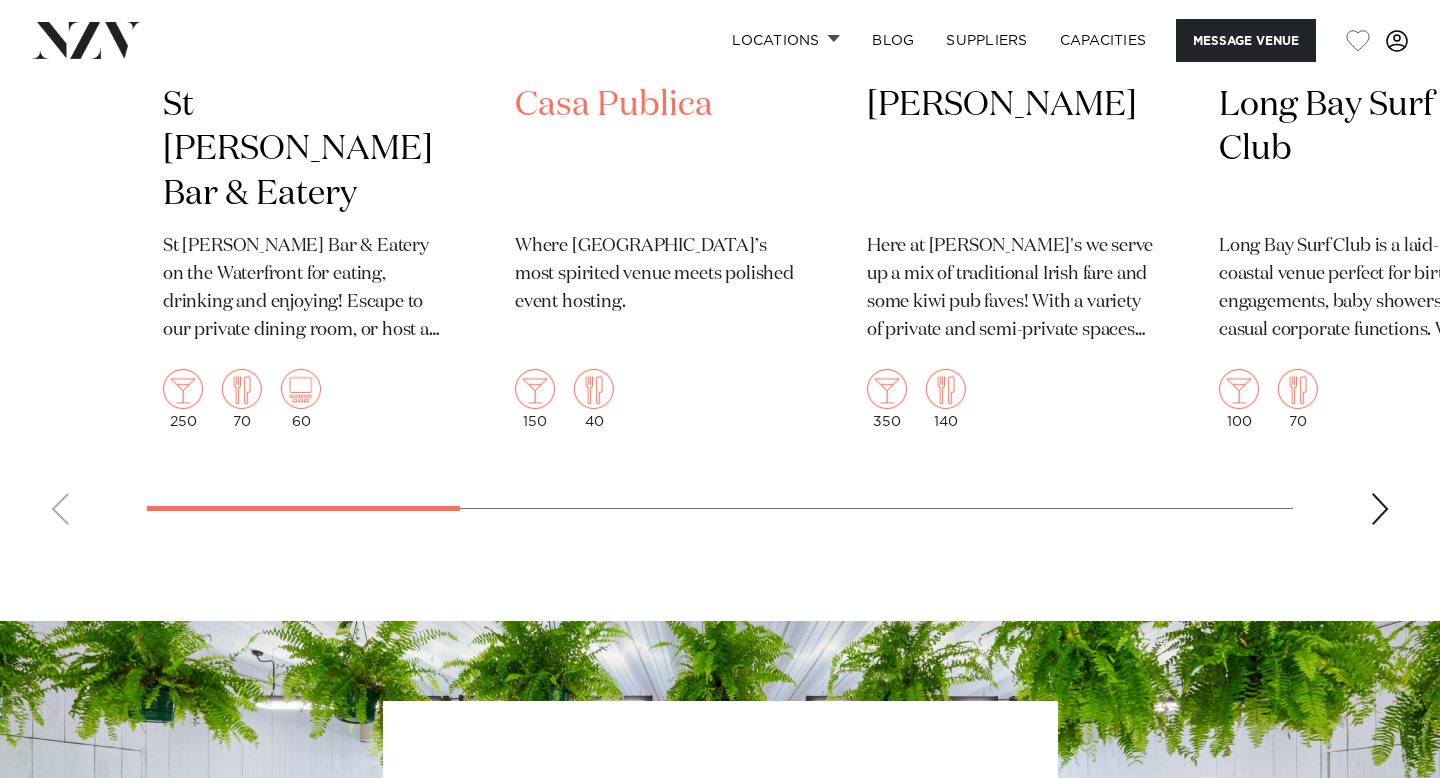 scroll, scrollTop: 3676, scrollLeft: 0, axis: vertical 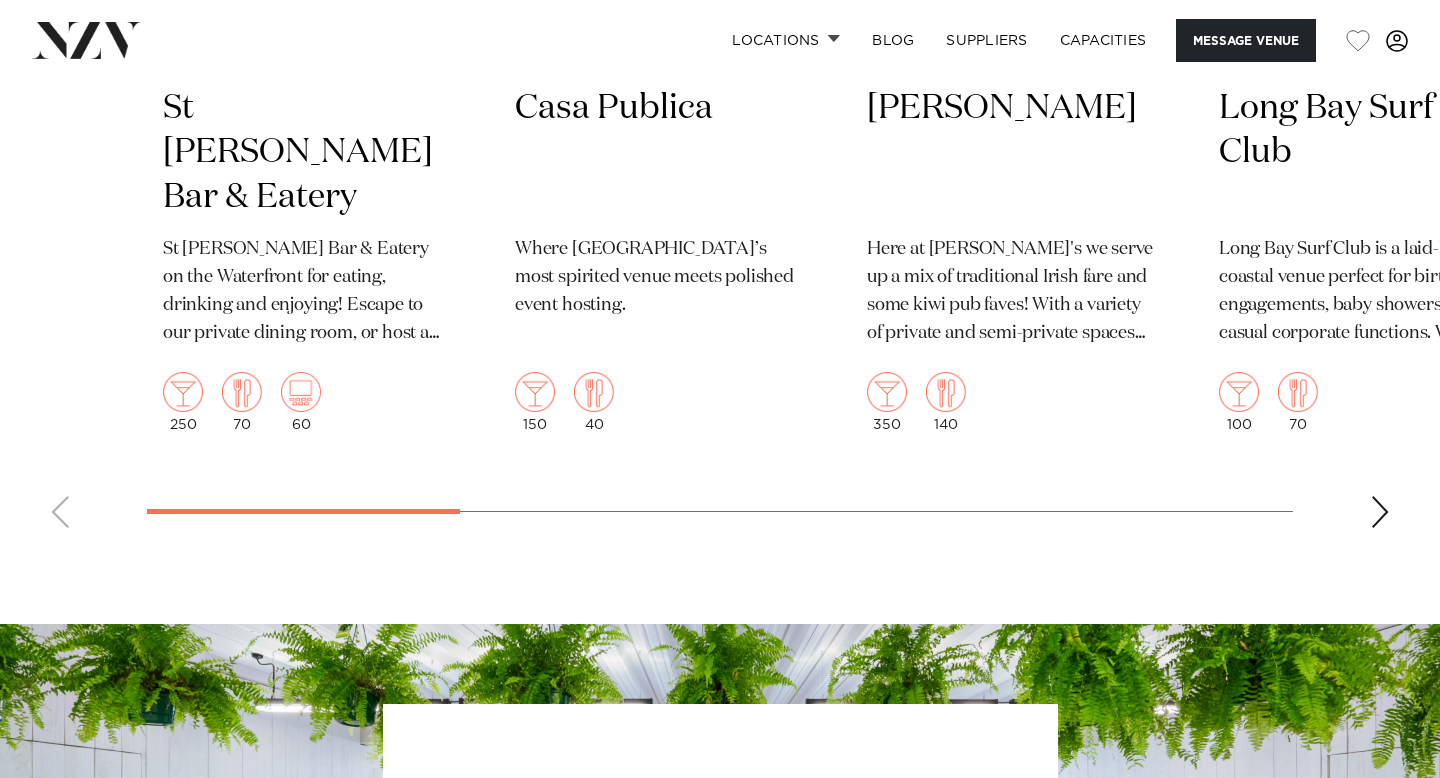 click at bounding box center (1380, 512) 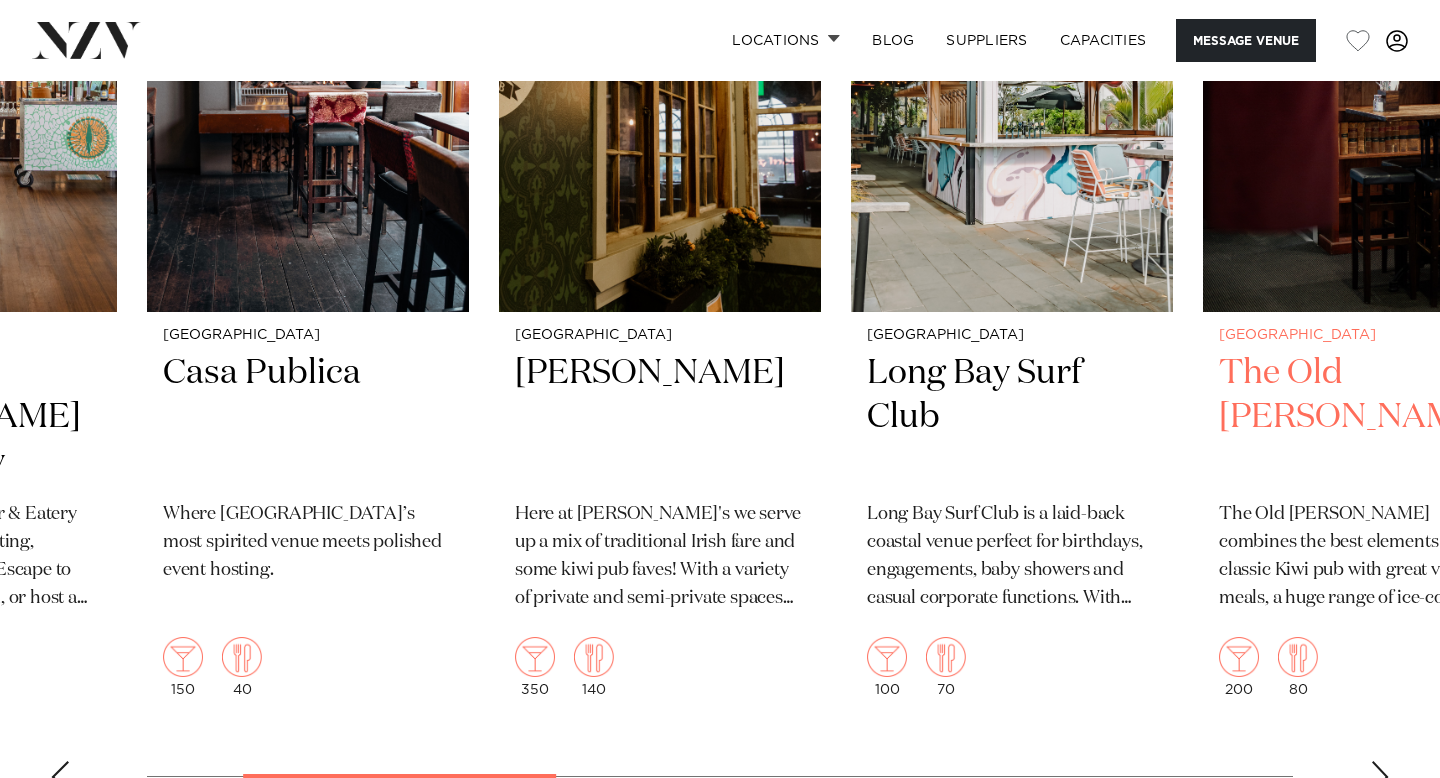 scroll, scrollTop: 3412, scrollLeft: 0, axis: vertical 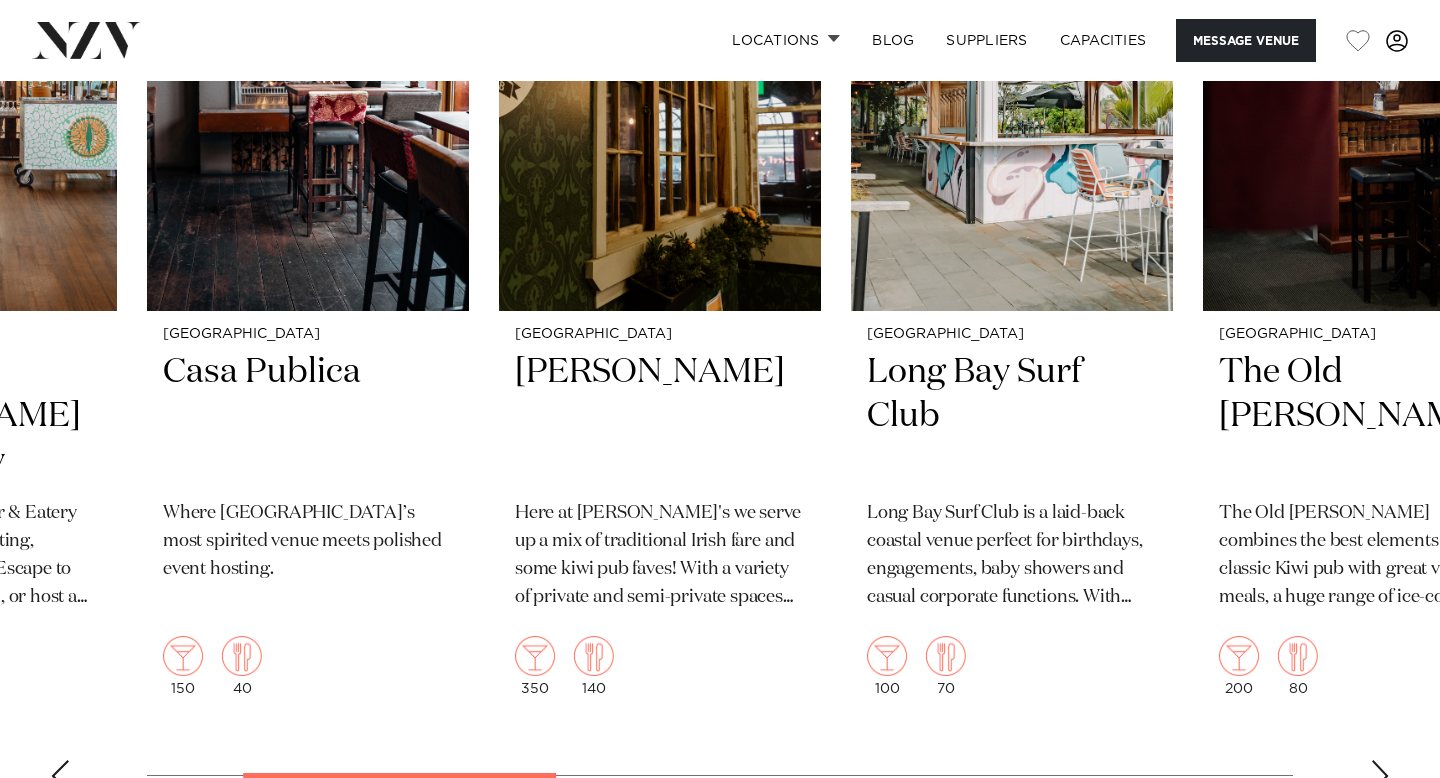 click at bounding box center (1380, 776) 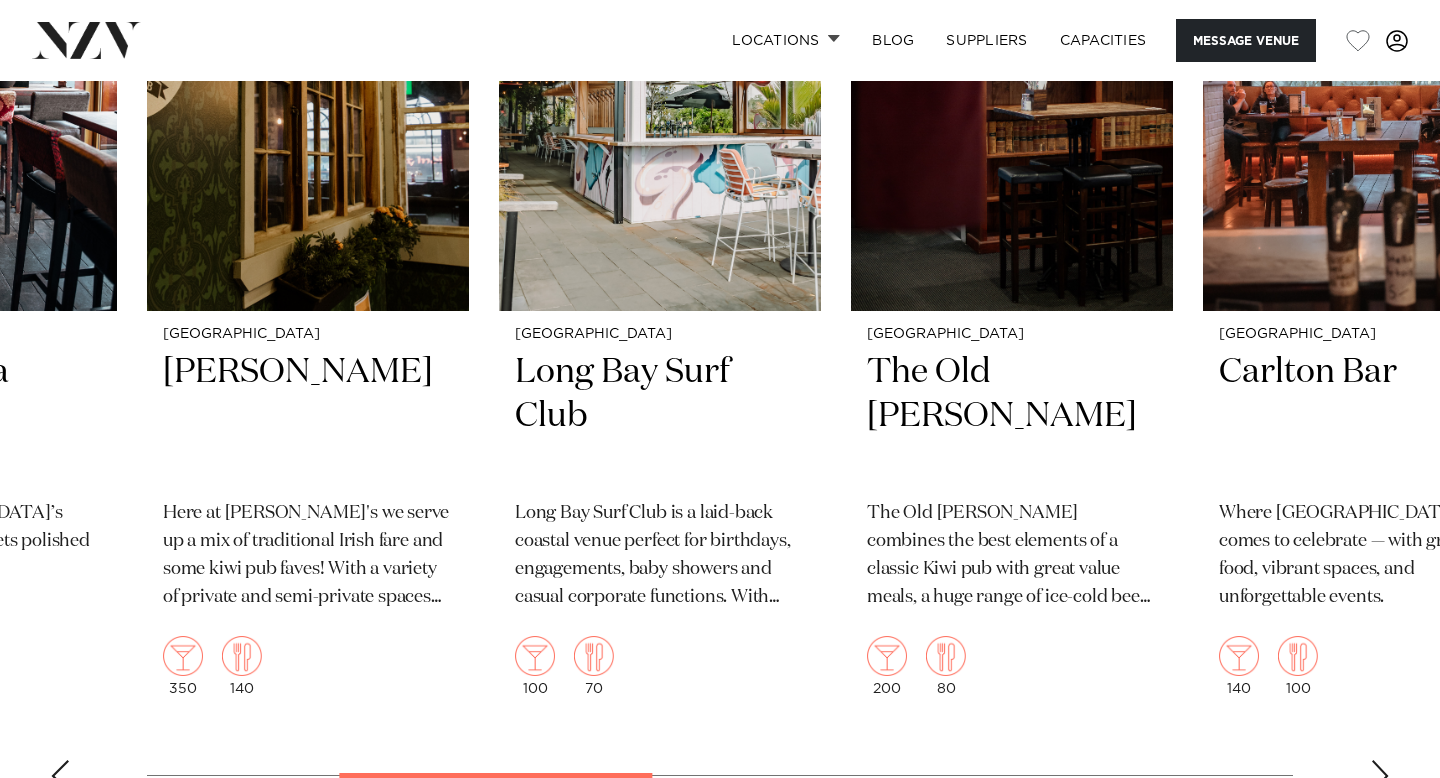 click at bounding box center (1380, 776) 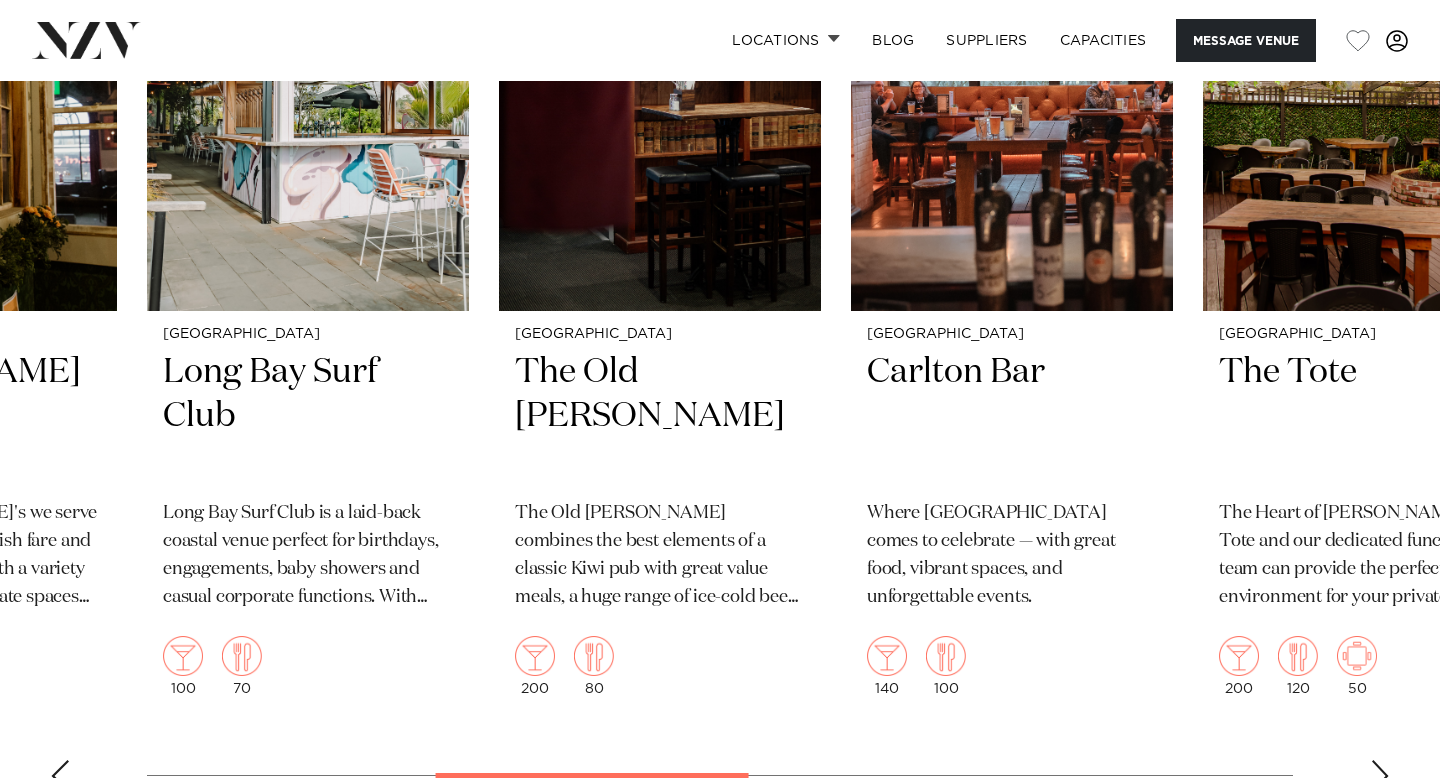 click at bounding box center [1380, 776] 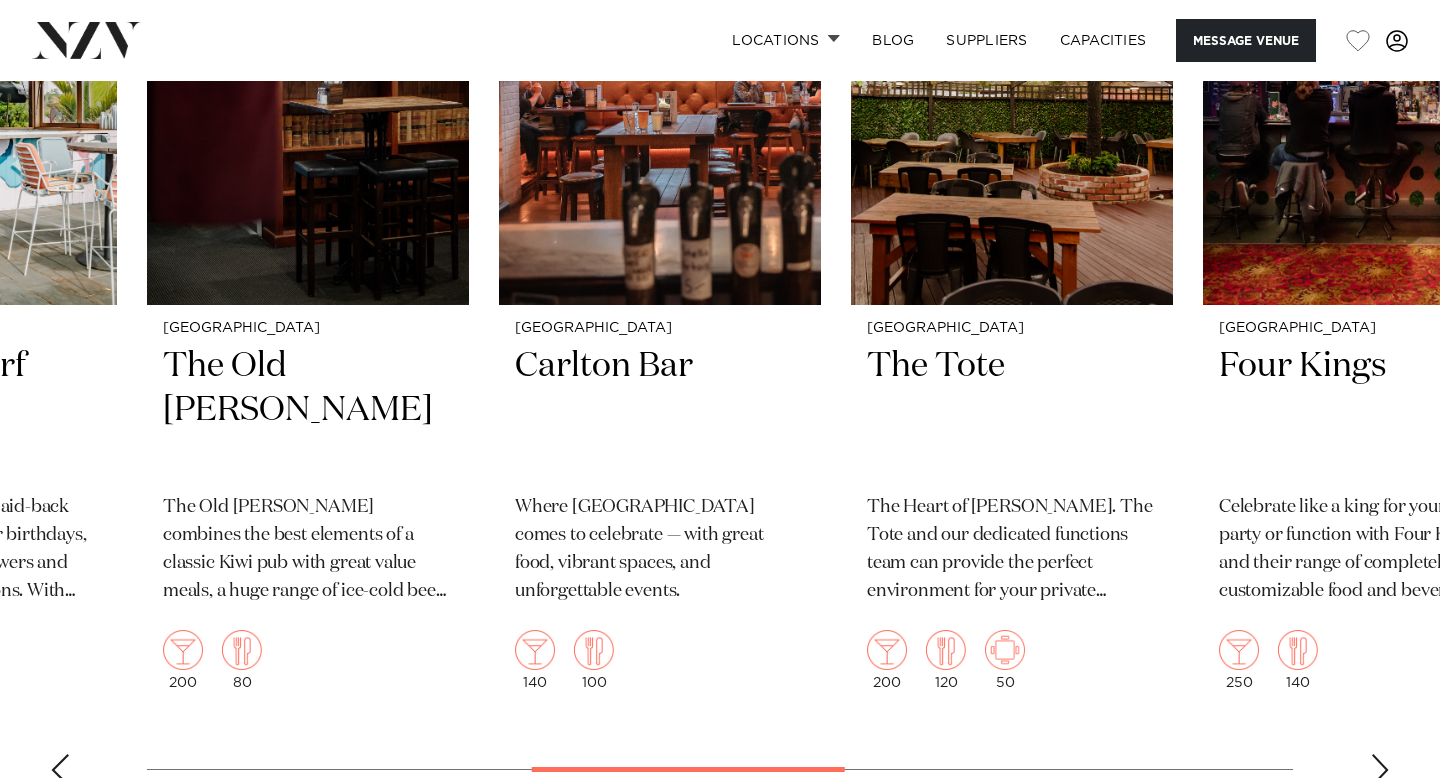 scroll, scrollTop: 3455, scrollLeft: 0, axis: vertical 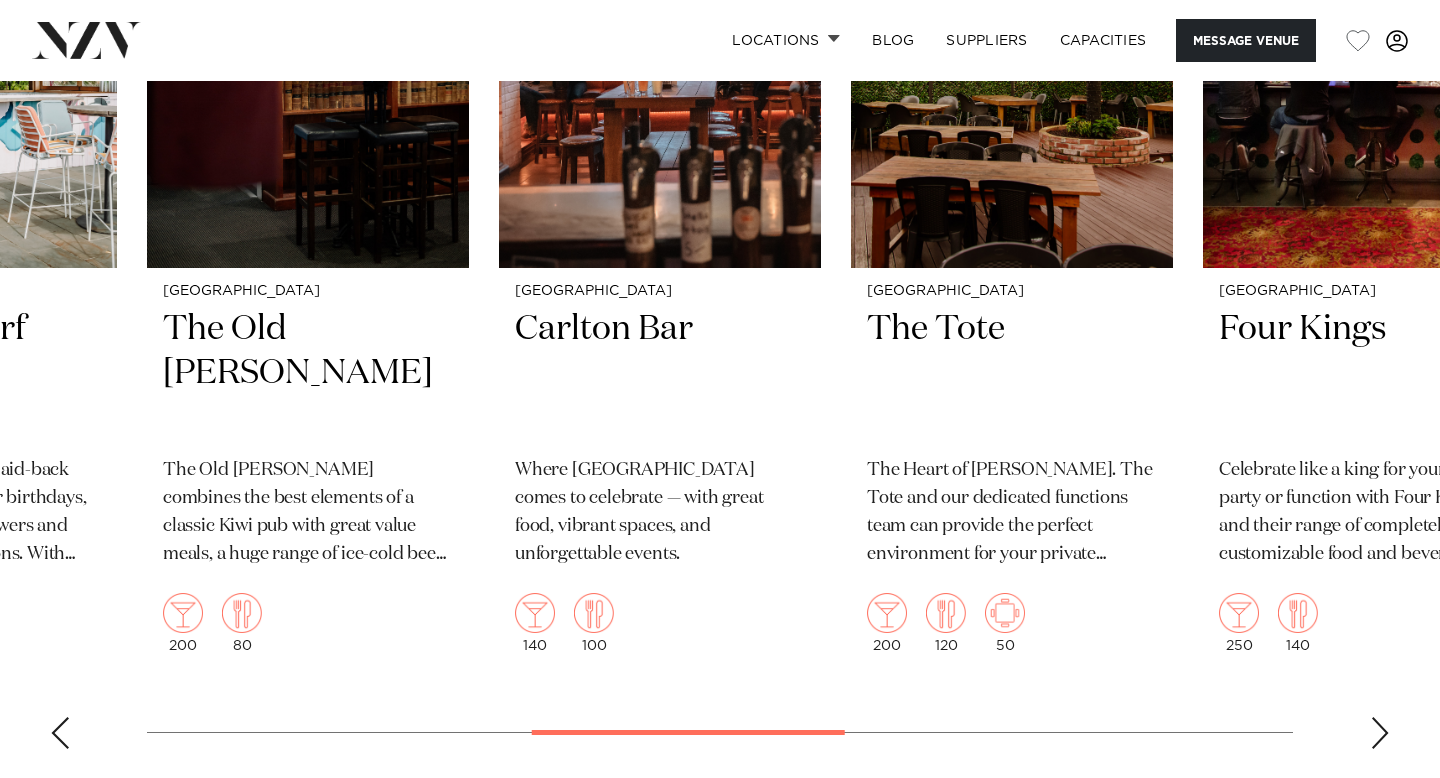 click at bounding box center (1380, 733) 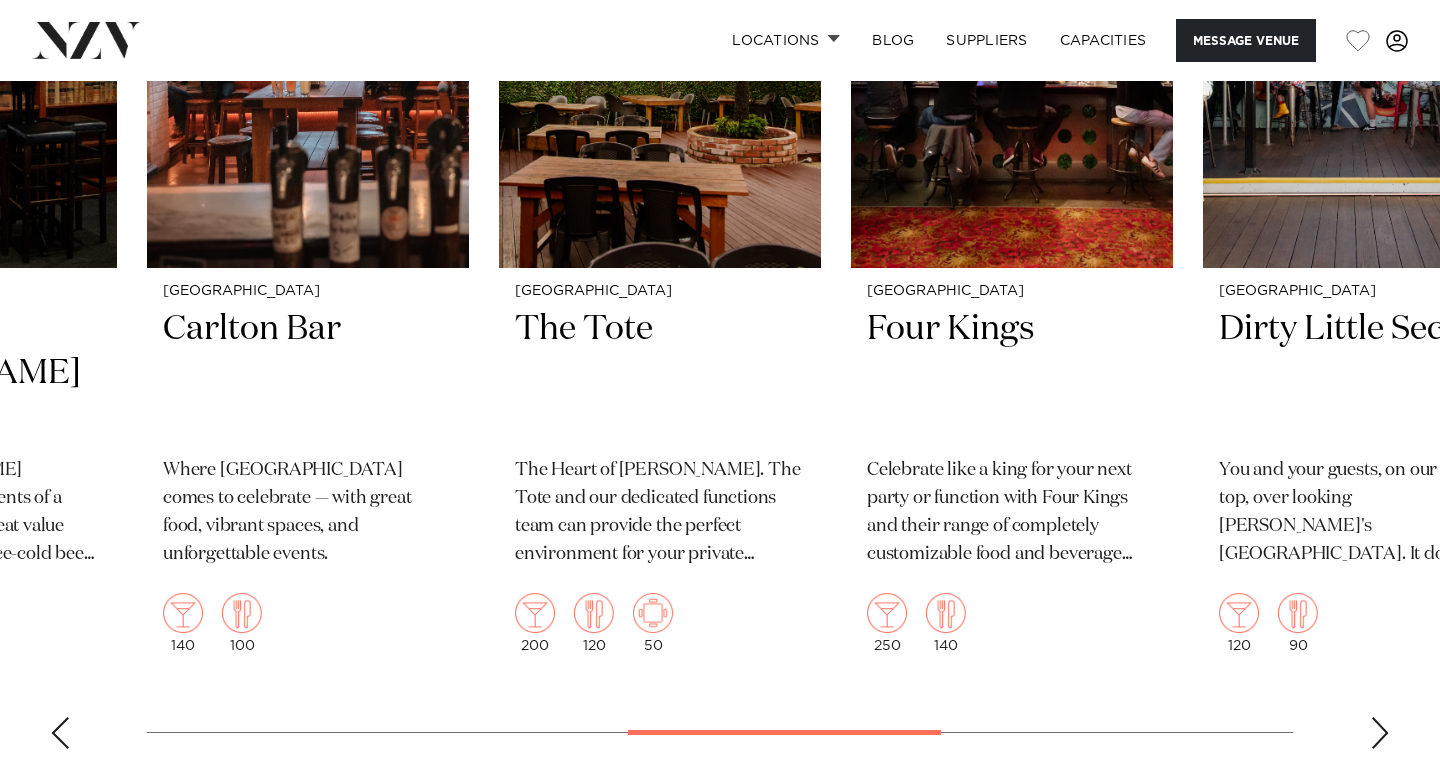 click at bounding box center (1380, 733) 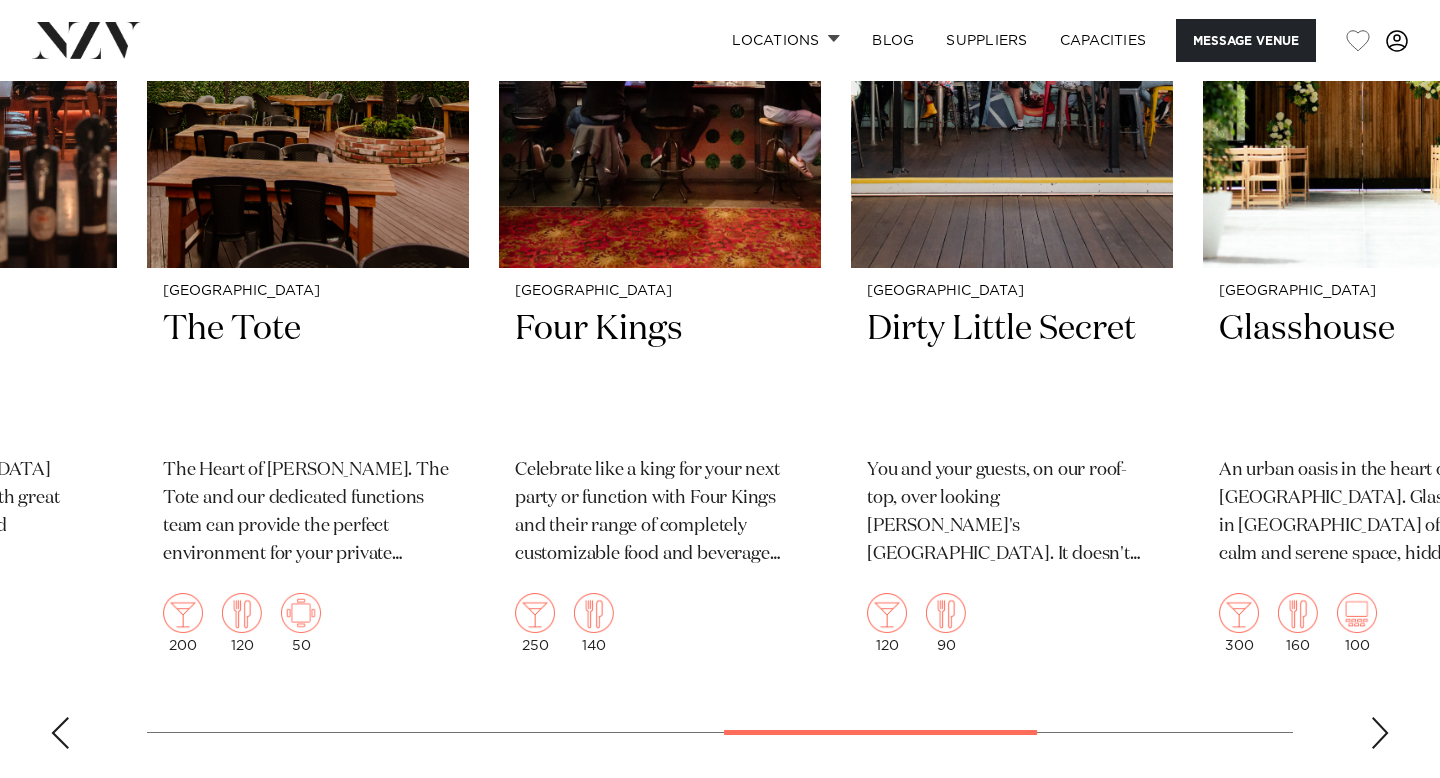 click at bounding box center [1380, 733] 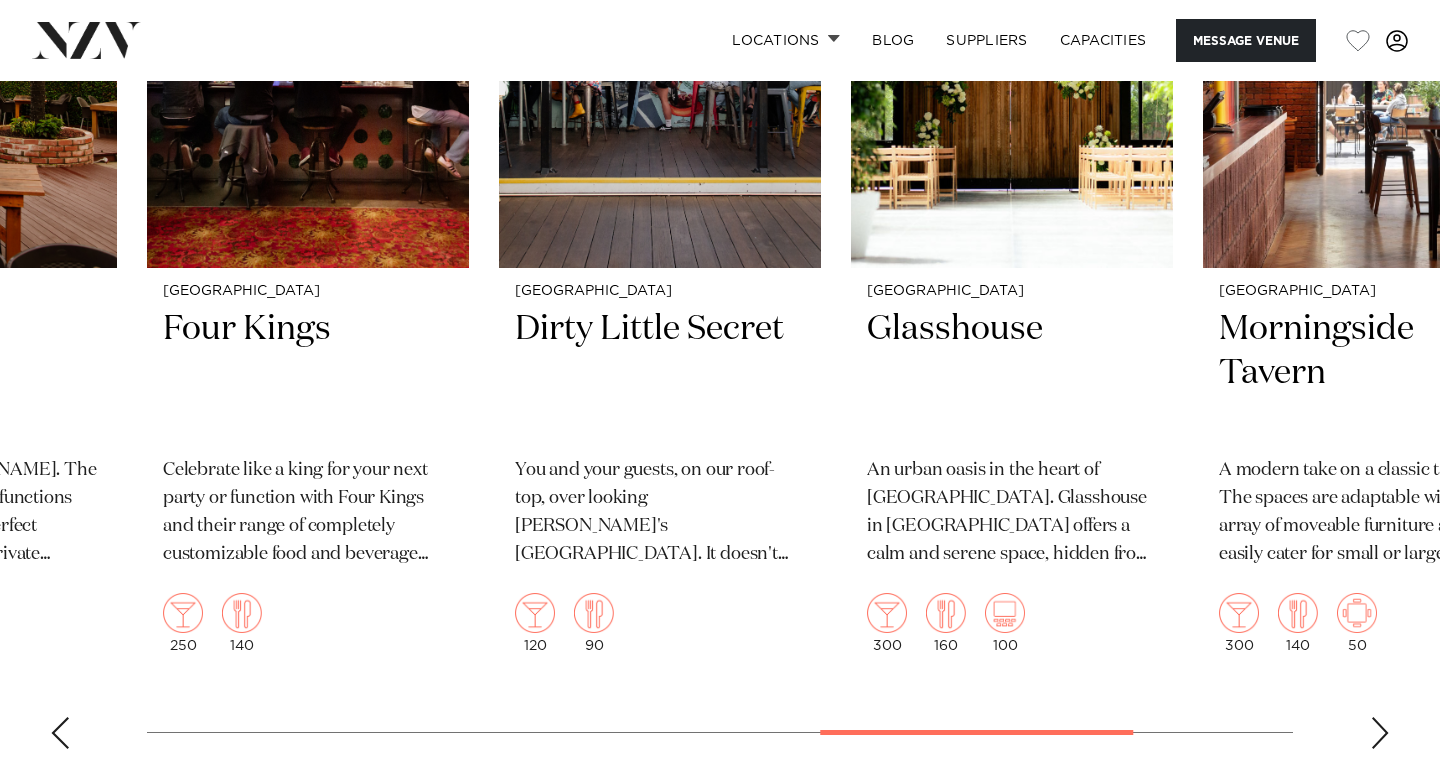 click at bounding box center (1380, 733) 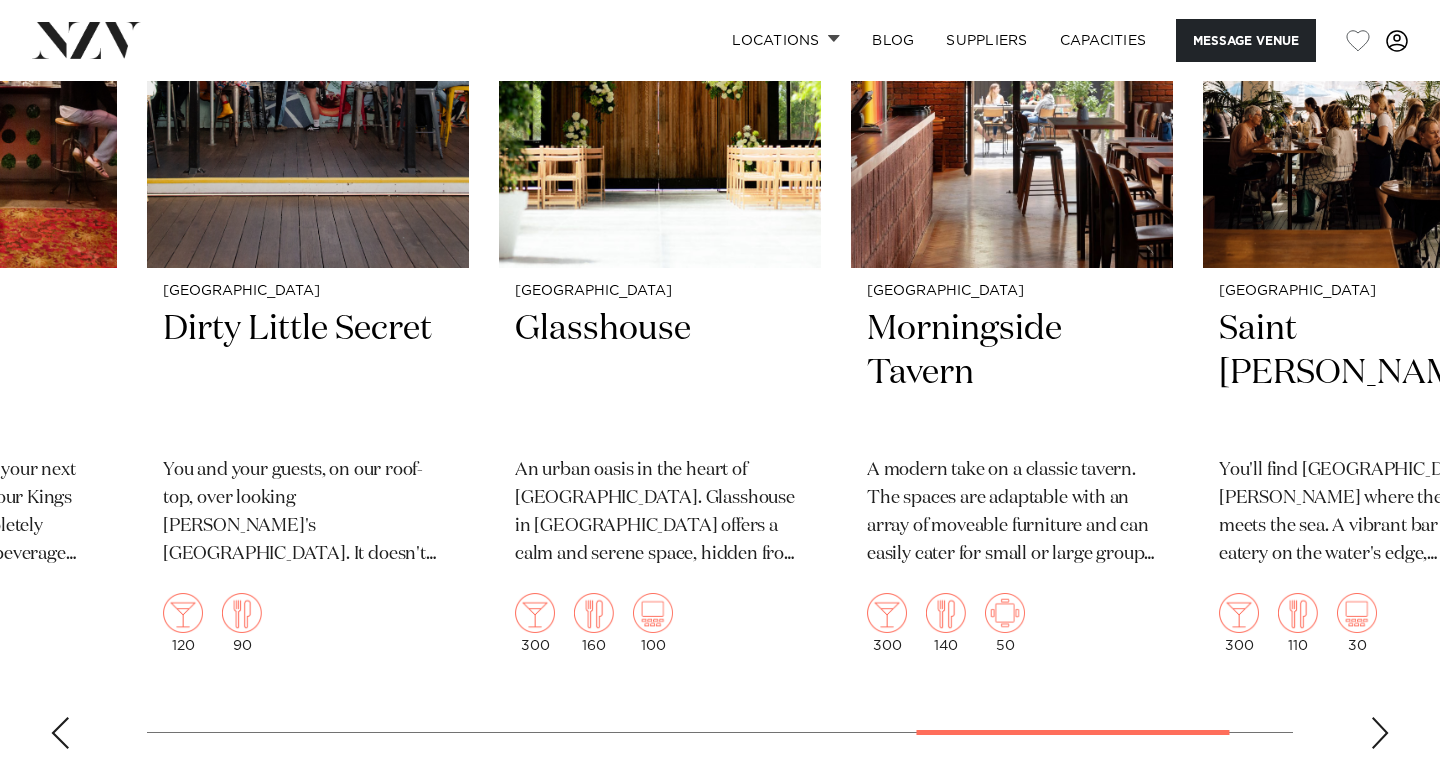 click at bounding box center (1380, 733) 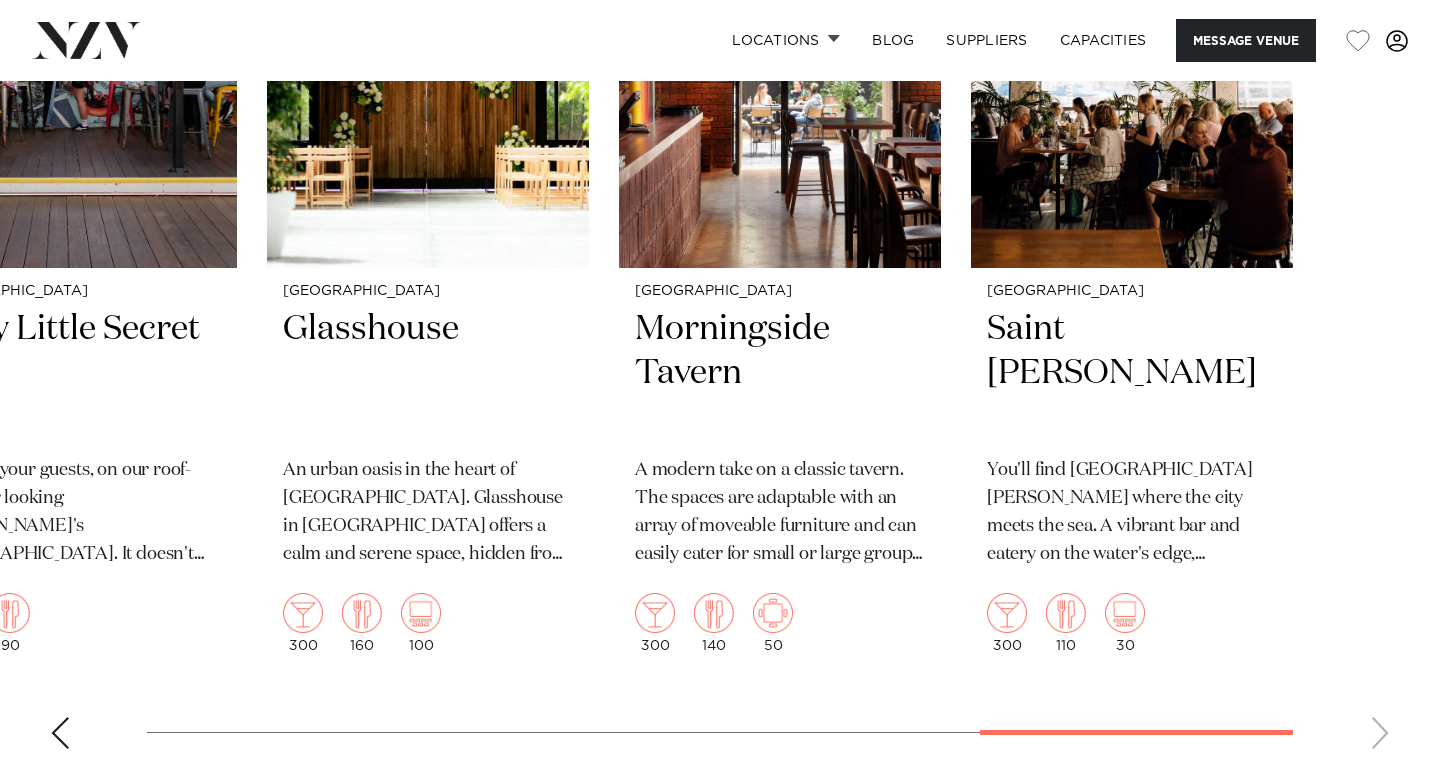 click on "Wellington
St Johns Bar & Eatery
St Johns Bar & Eatery on the Waterfront for eating, drinking and enjoying!
Escape to our private dining room, or host a lavish cocktail event in the bar.
No matter the occasion or the size, the team are here to plan your perfect function to fit every budget!
250
70
60
Christchurch
Casa Publica" at bounding box center [720, 300] 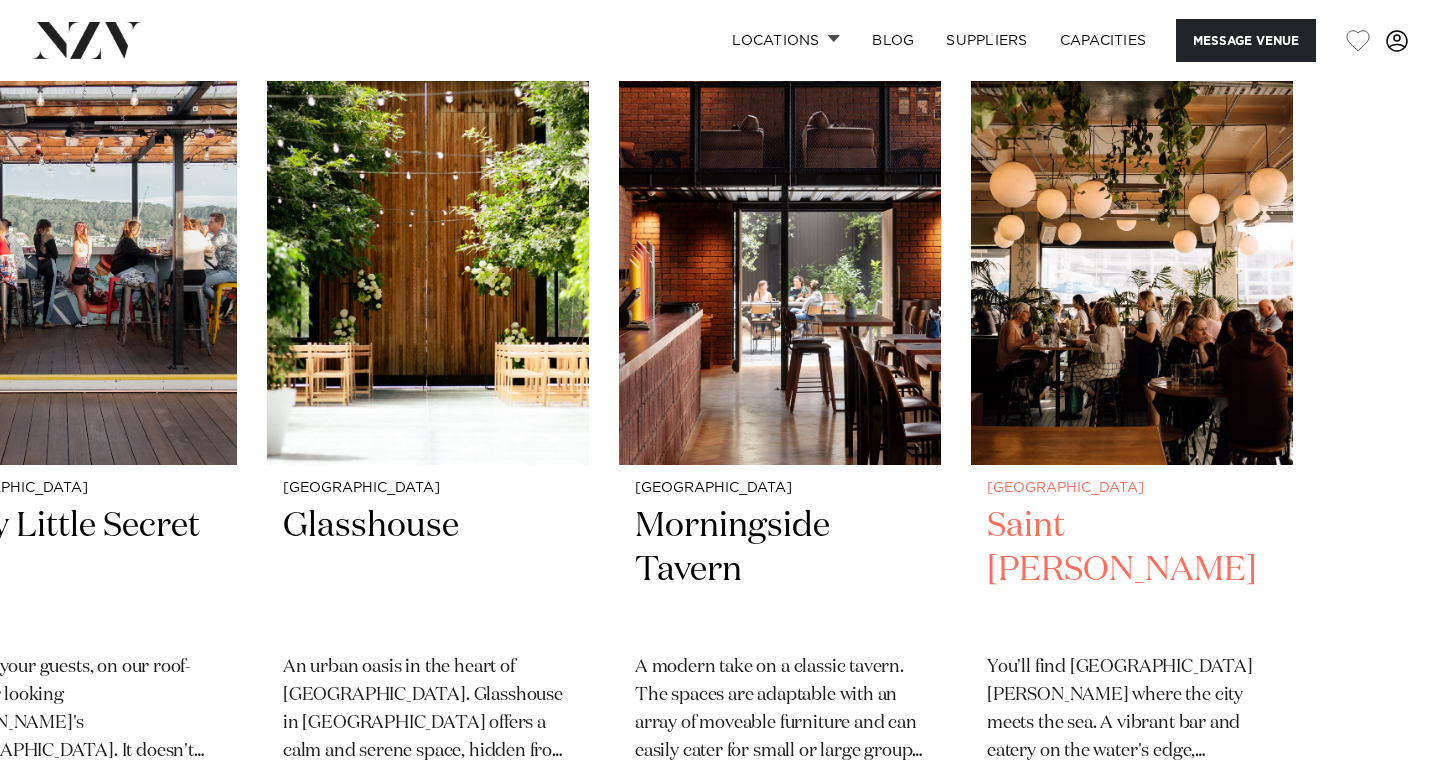 scroll, scrollTop: 3247, scrollLeft: 0, axis: vertical 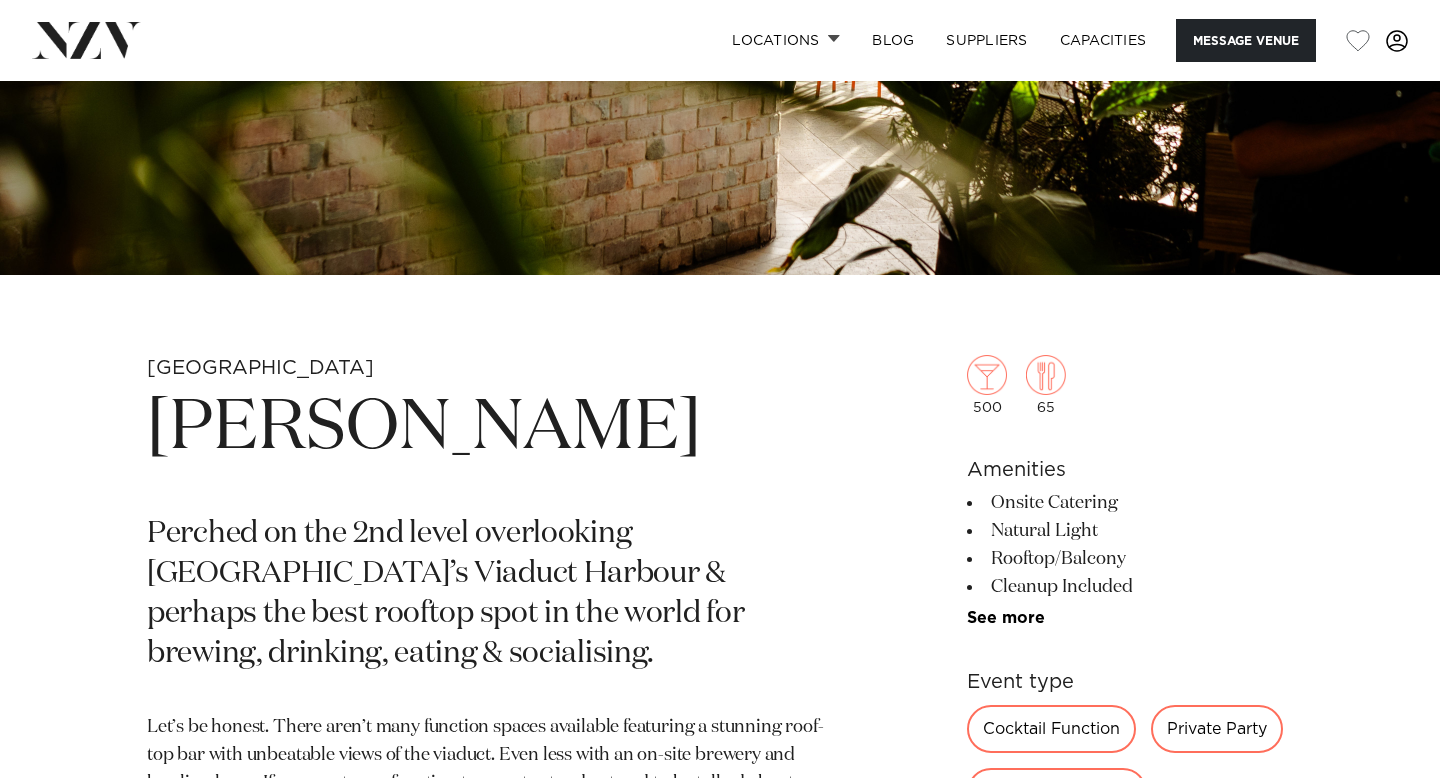 click at bounding box center [720, -63] 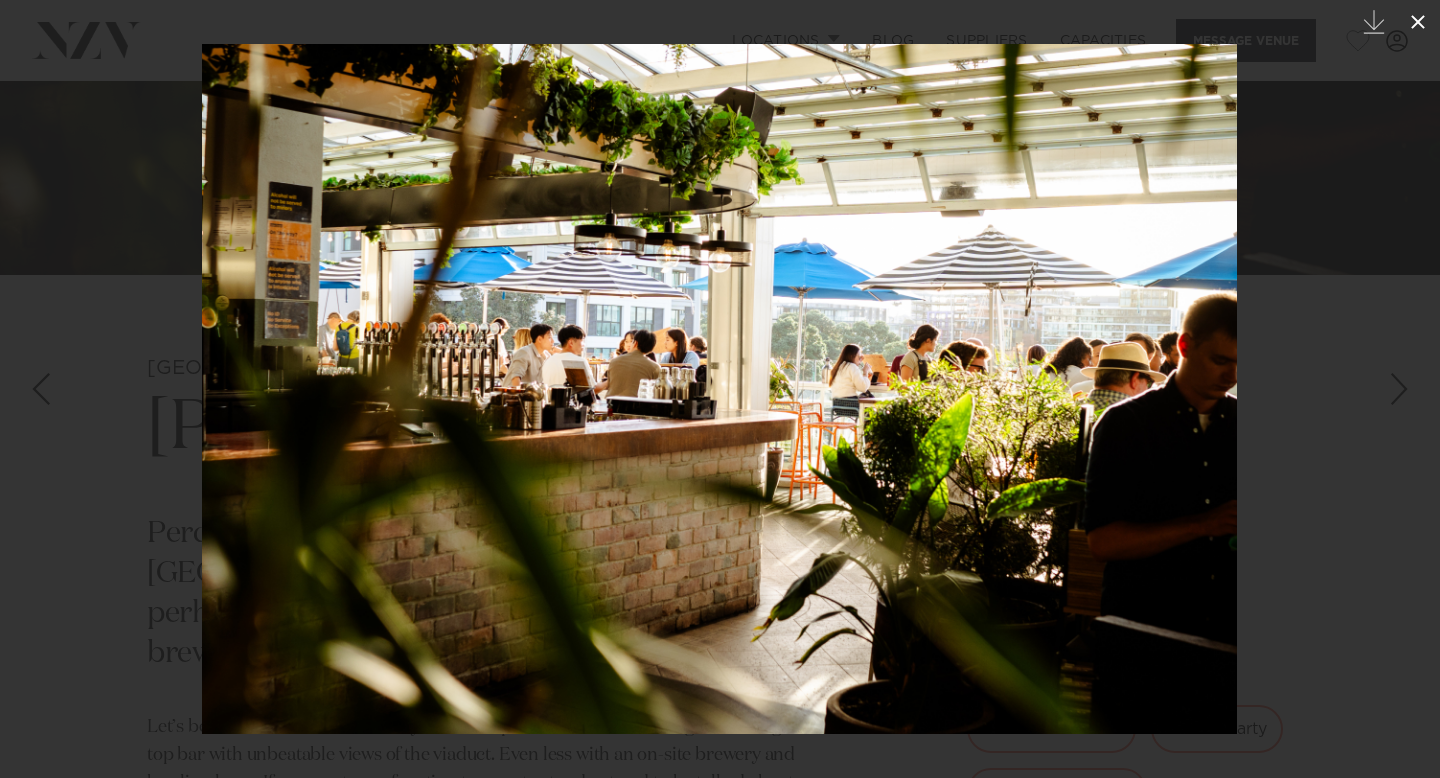 click 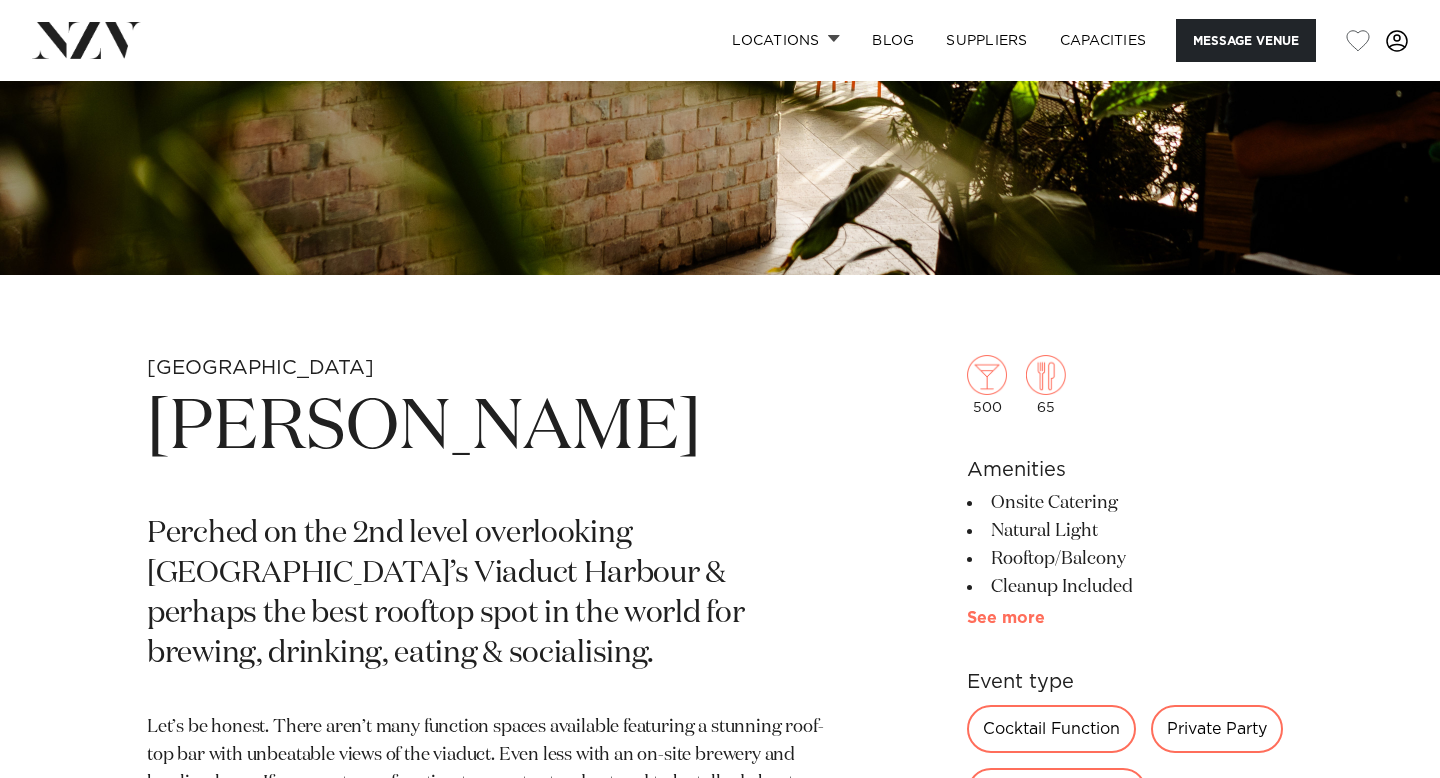 click on "See more" at bounding box center (1045, 618) 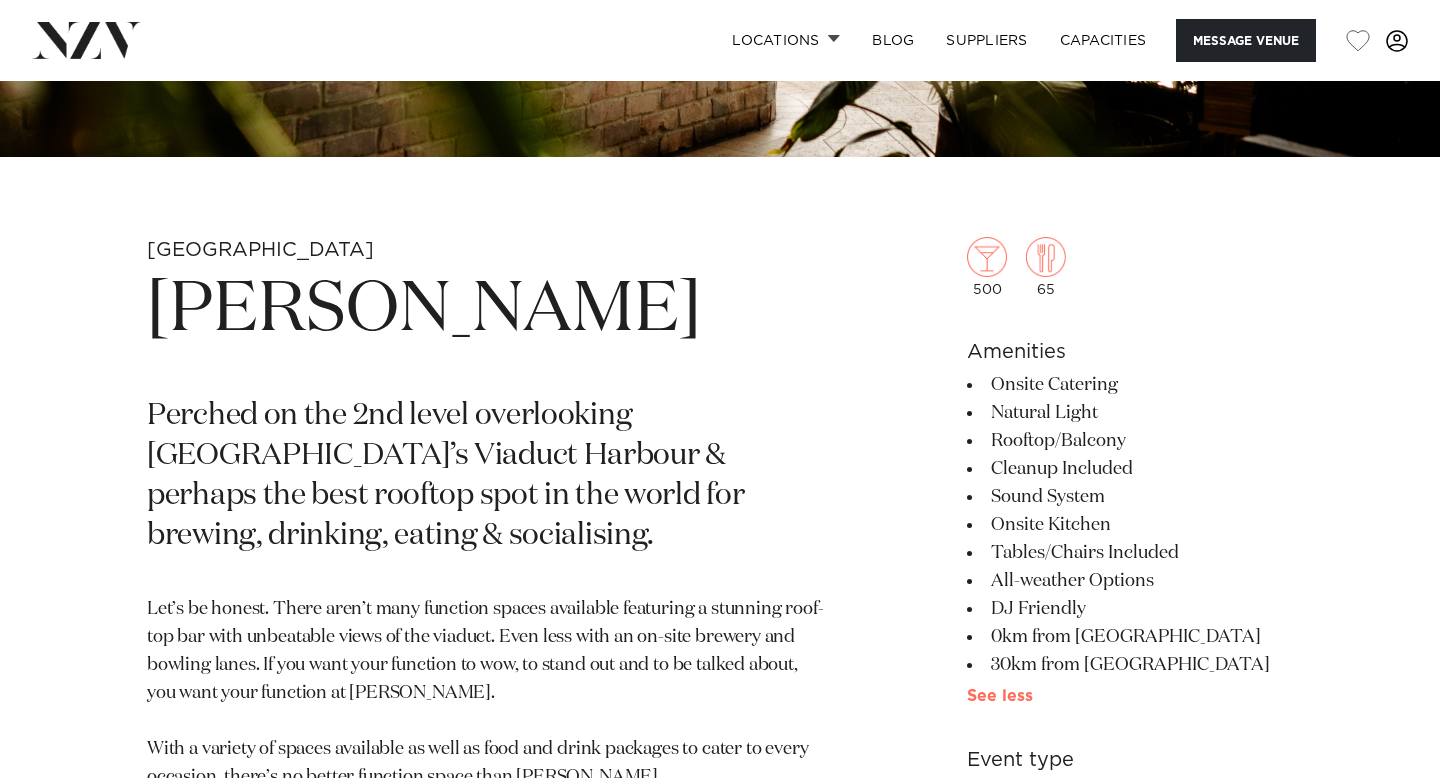 scroll, scrollTop: 605, scrollLeft: 0, axis: vertical 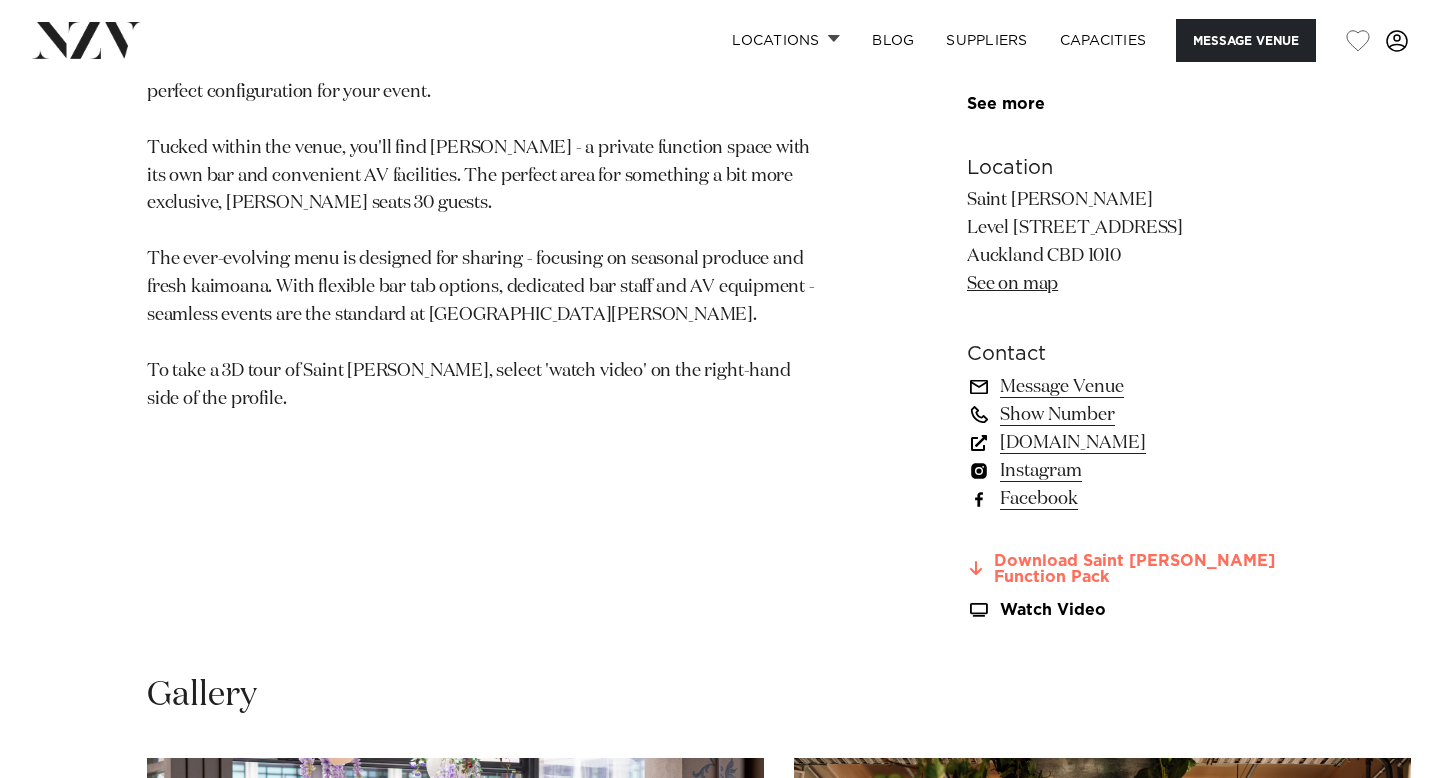 click on "Download Saint Alice Function Pack" at bounding box center (1130, 570) 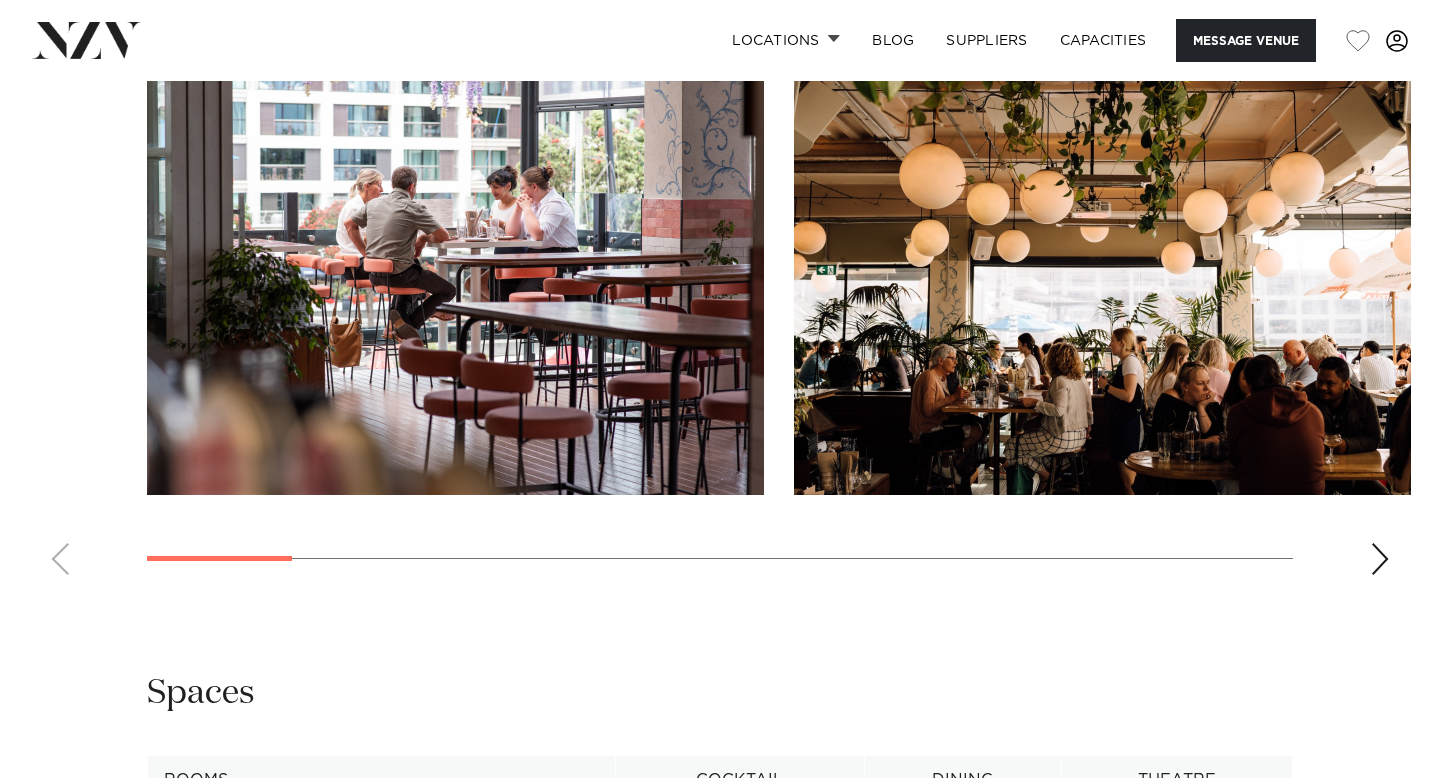 scroll, scrollTop: 2035, scrollLeft: 0, axis: vertical 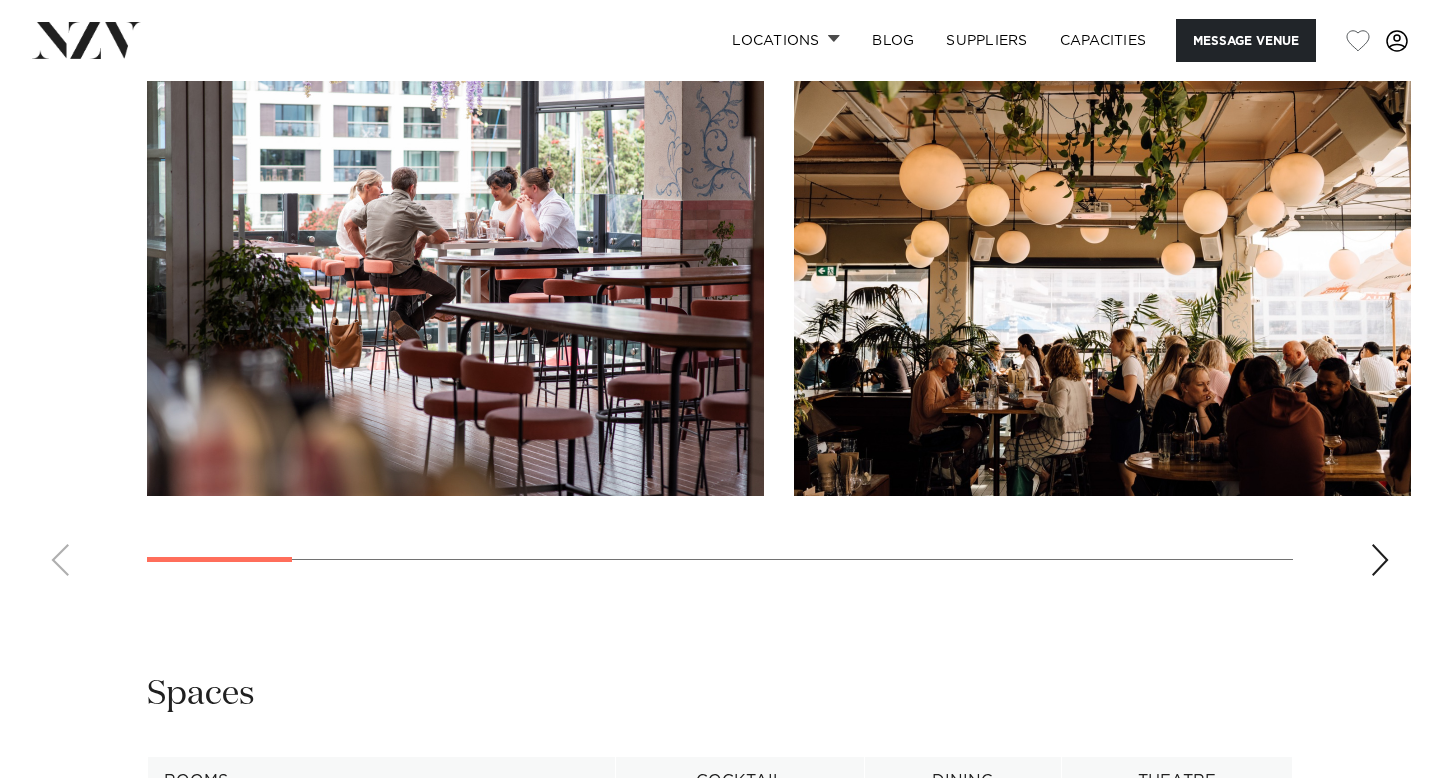 click at bounding box center [720, 317] 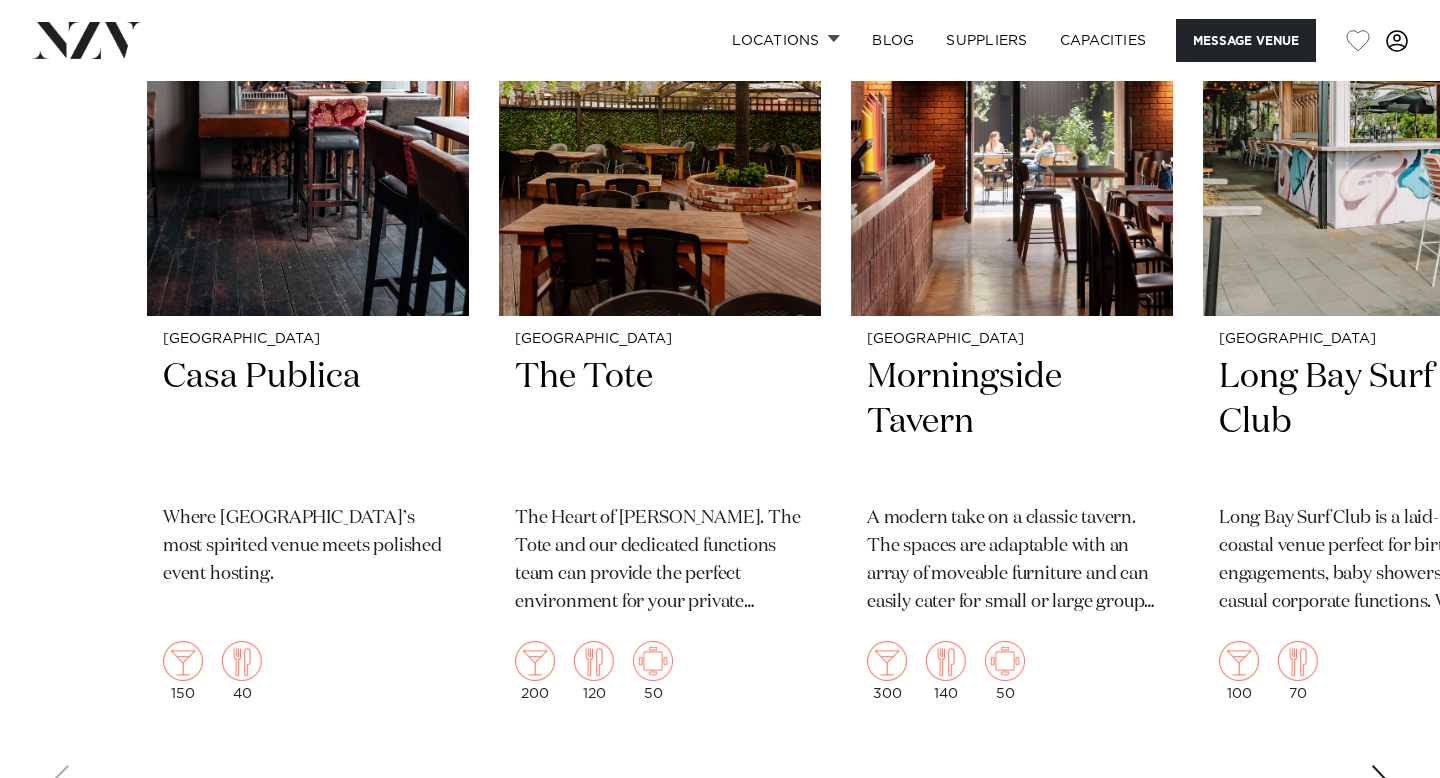 scroll, scrollTop: 3420, scrollLeft: 0, axis: vertical 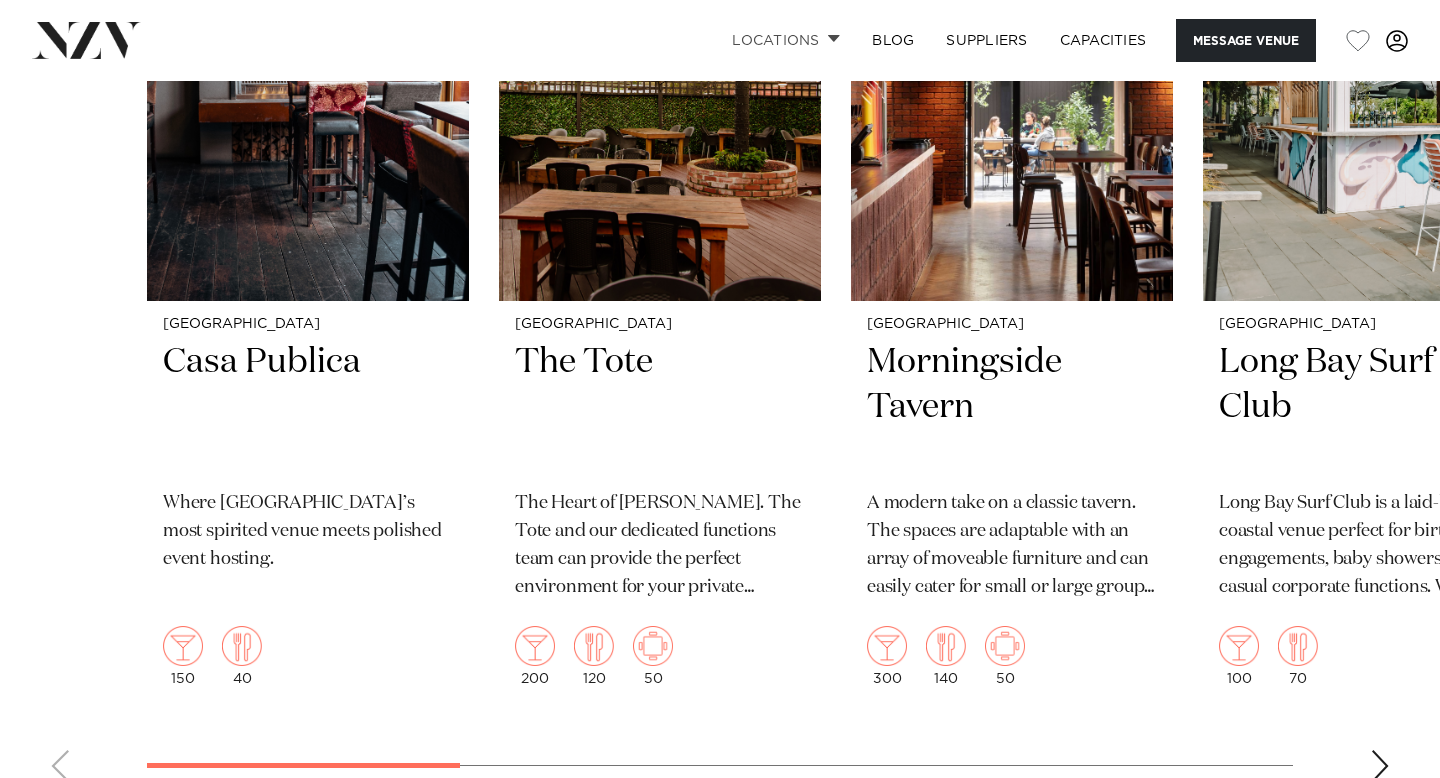 click on "Locations" at bounding box center (786, 40) 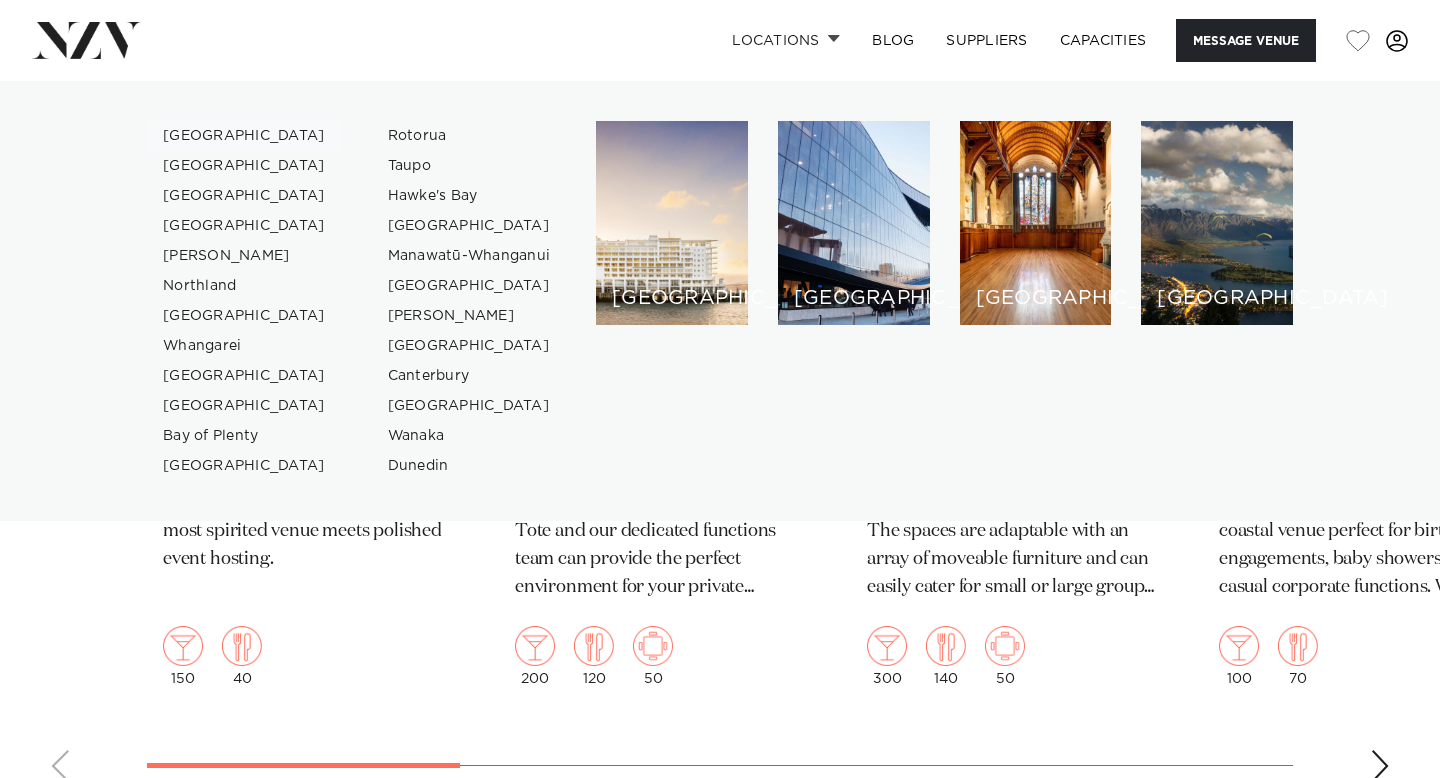 click on "[GEOGRAPHIC_DATA]" at bounding box center [244, 136] 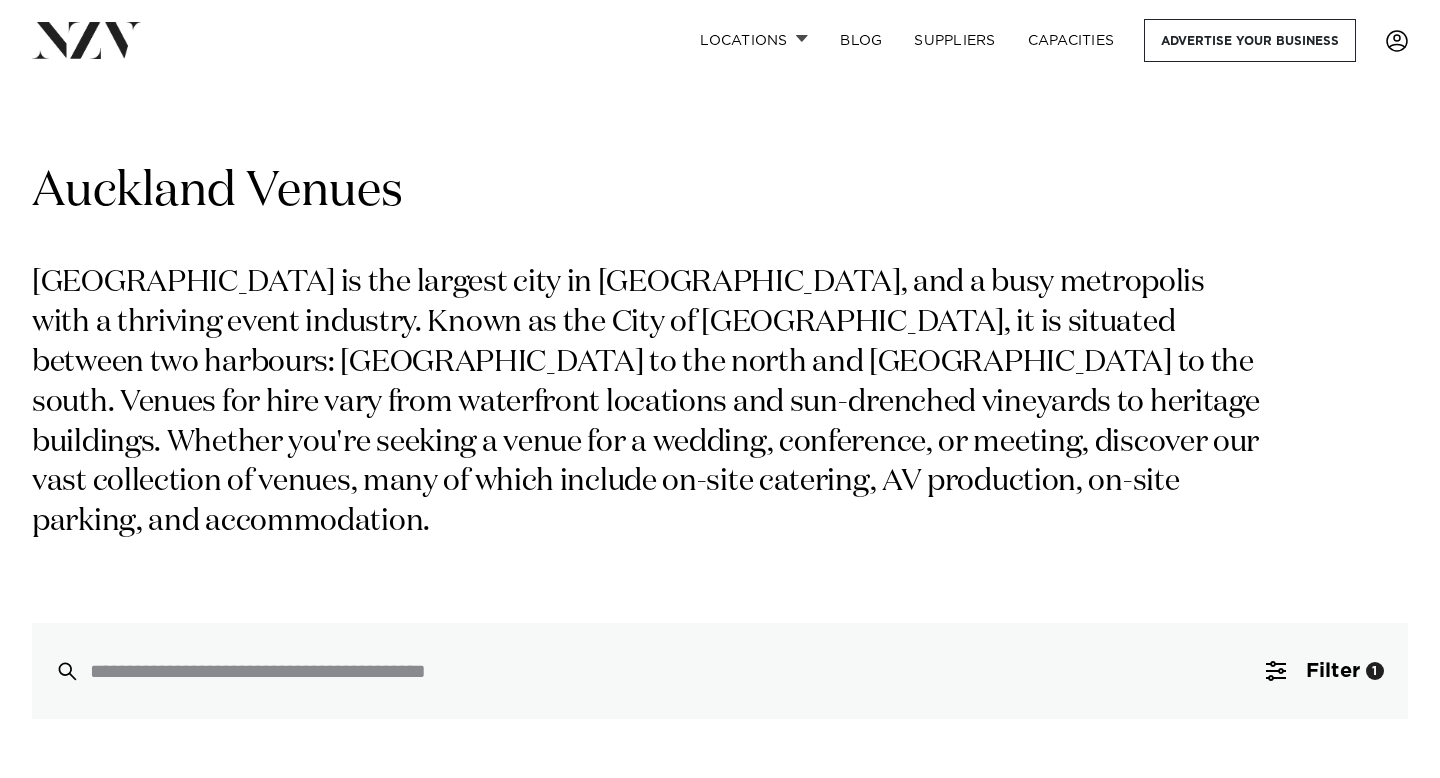 scroll, scrollTop: 0, scrollLeft: 0, axis: both 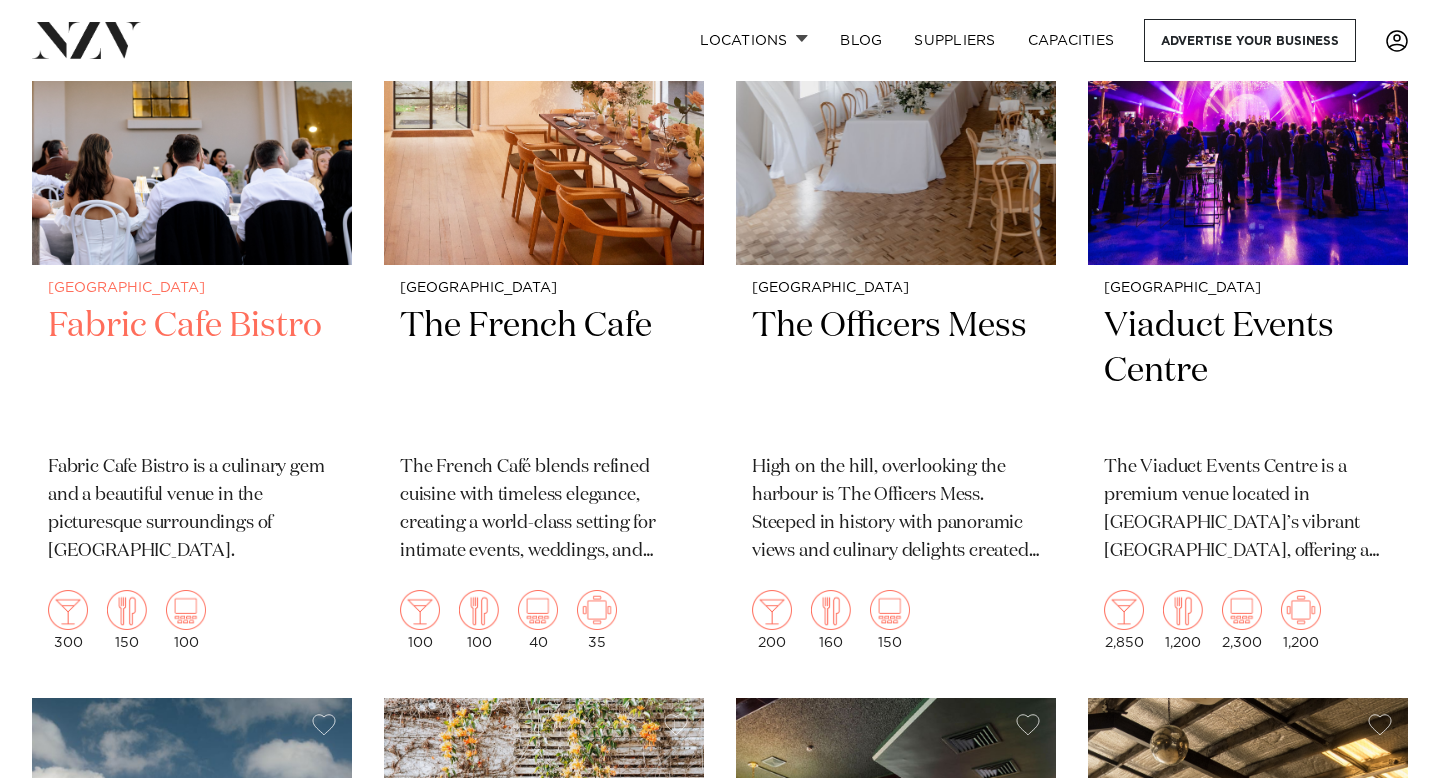 click on "Auckland
Fabric Cafe Bistro
Fabric Cafe Bistro is a culinary gem and a beautiful venue in the picturesque surroundings of Hobsonville Point.
300
150
100" at bounding box center (192, 465) 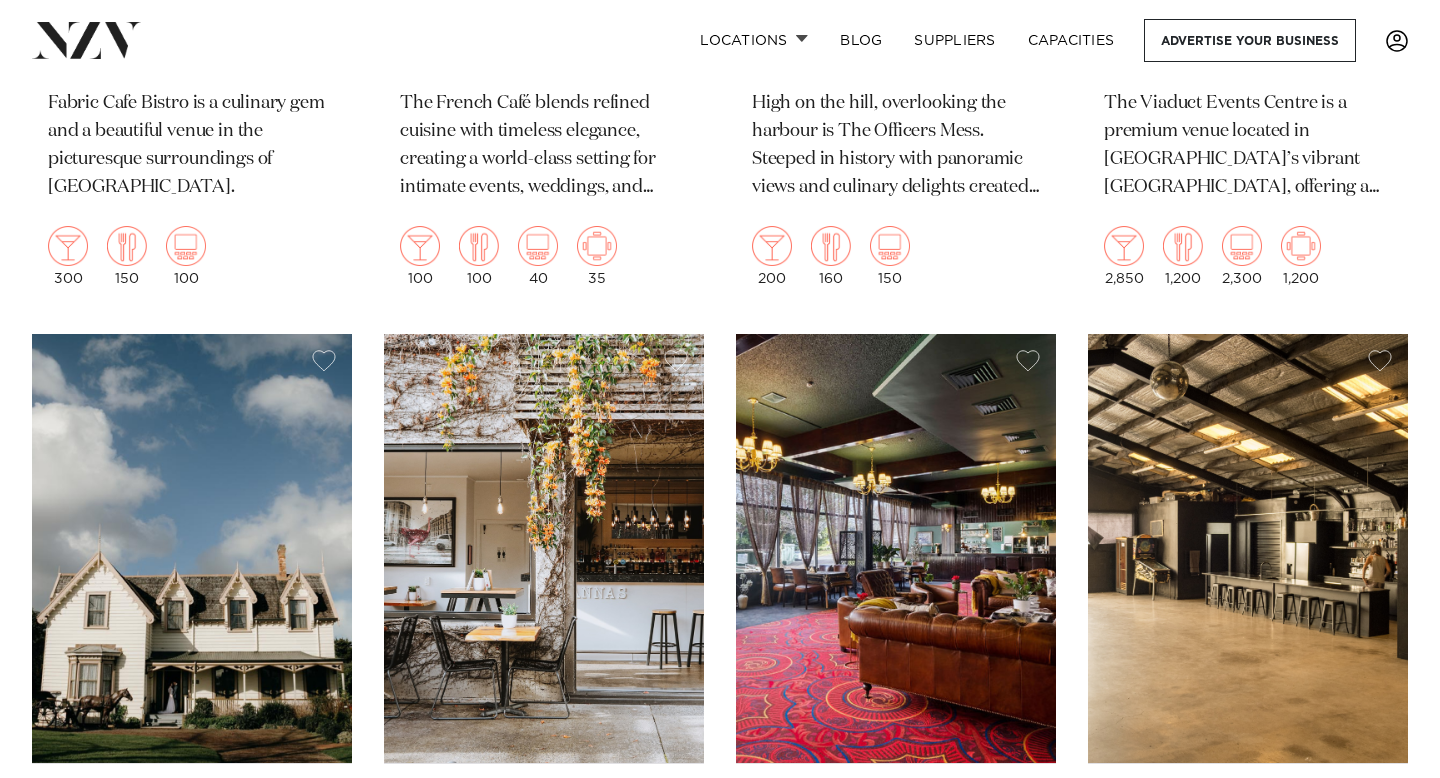 scroll, scrollTop: 15274, scrollLeft: 0, axis: vertical 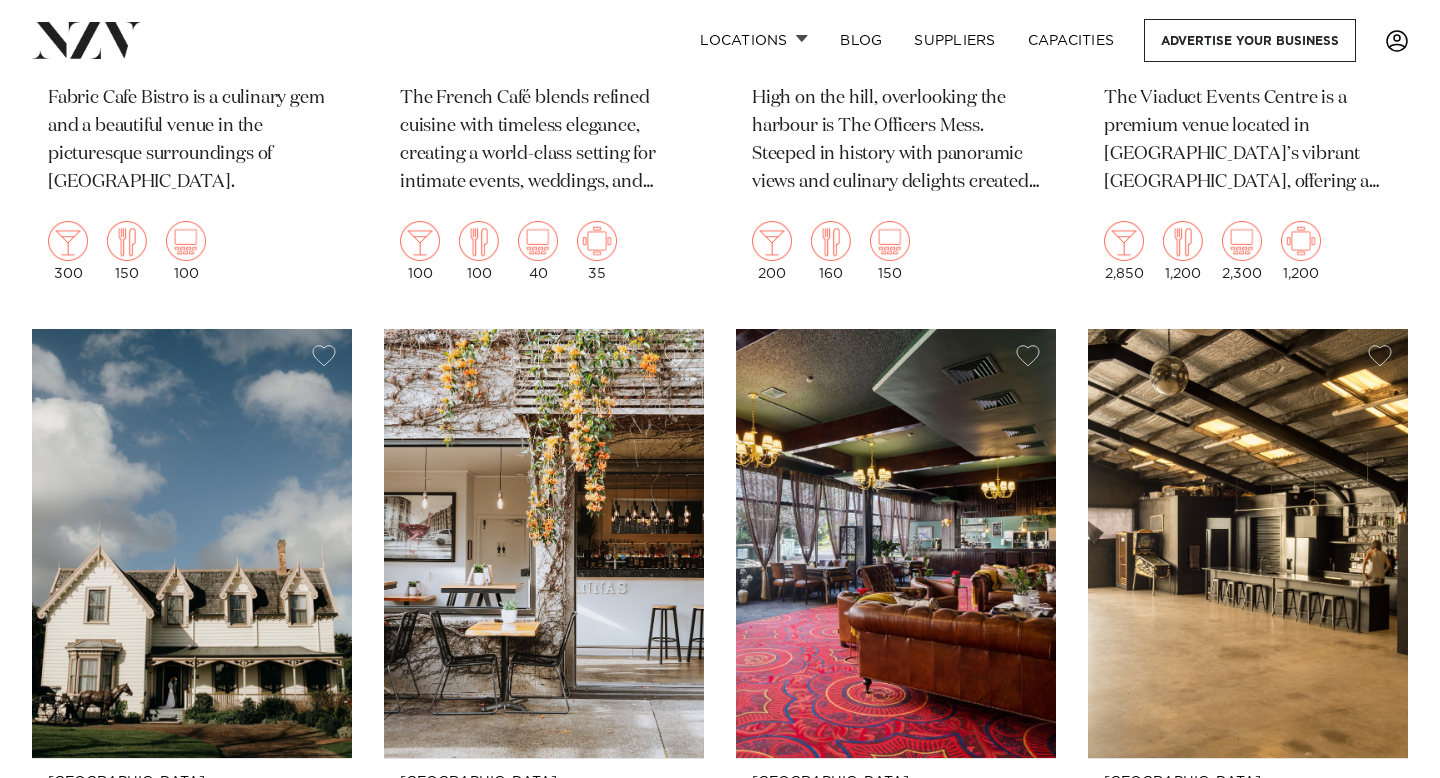 click on "Auckland
QT Auckland
QT Auckland is an eclectic, harbourside hotel venue with a glint in the eye, serving shoreline shimmer.   Whether hosting a vibrant birthday gathering or a more exclusive affair, they'll dress all types of events in a warm QT glow and guarantee a touch of Auckland city wonder.
200
120
70
34" at bounding box center (720, -3591) 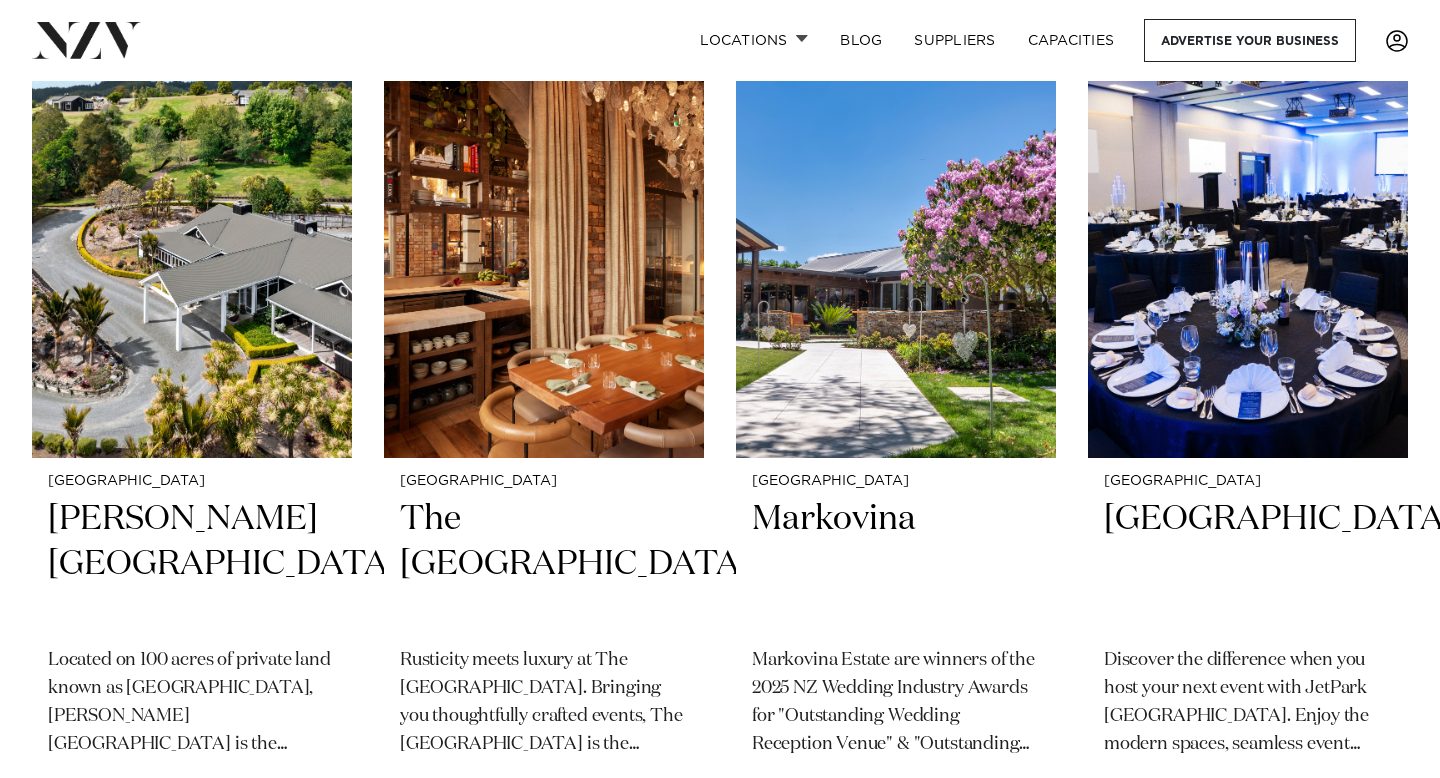 scroll, scrollTop: 18167, scrollLeft: 0, axis: vertical 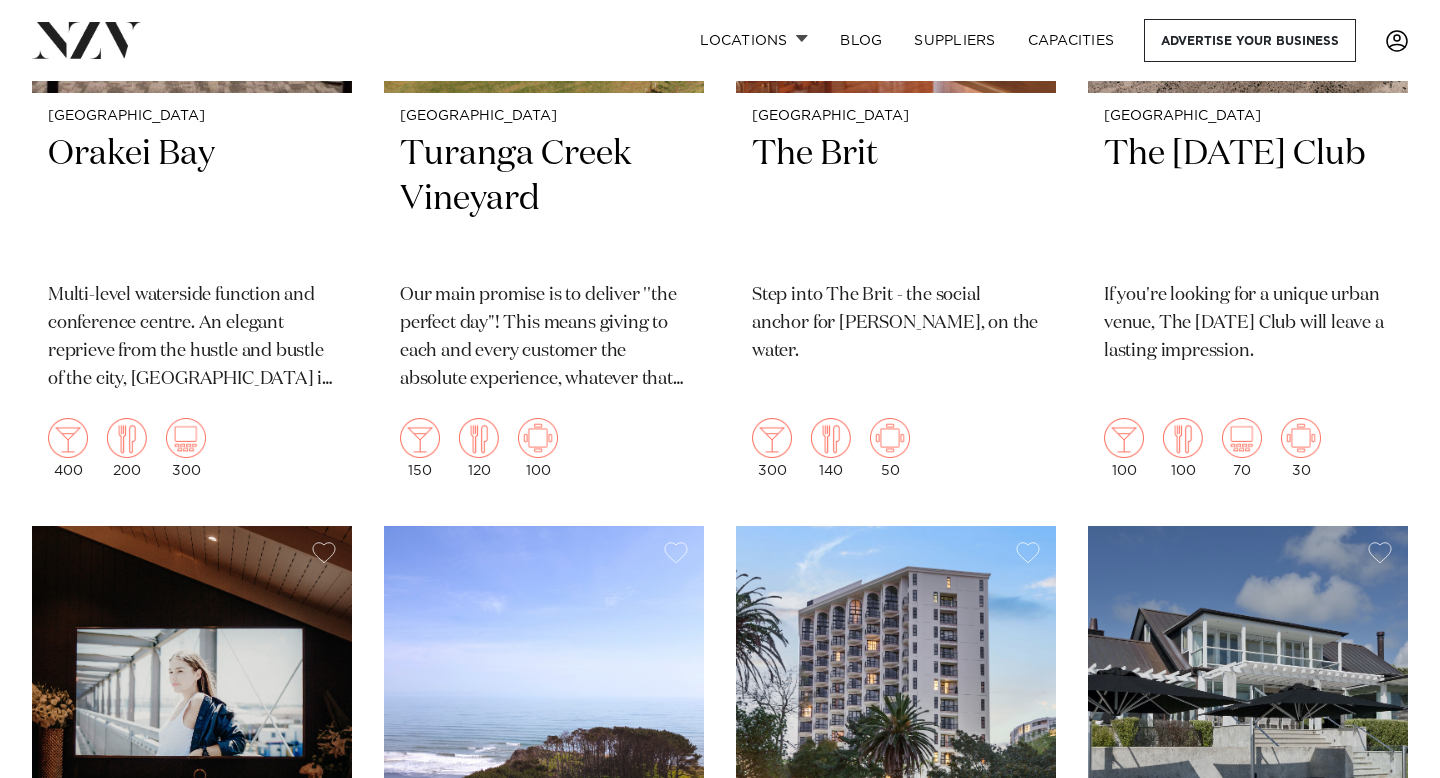 click on "Auckland
QT Auckland
QT Auckland is an eclectic, harbourside hotel venue with a glint in the eye, serving shoreline shimmer.   Whether hosting a vibrant birthday gathering or a more exclusive affair, they'll dress all types of events in a warm QT glow and guarantee a touch of Auckland city wonder.
200
120
70
34" at bounding box center [720, -8569] 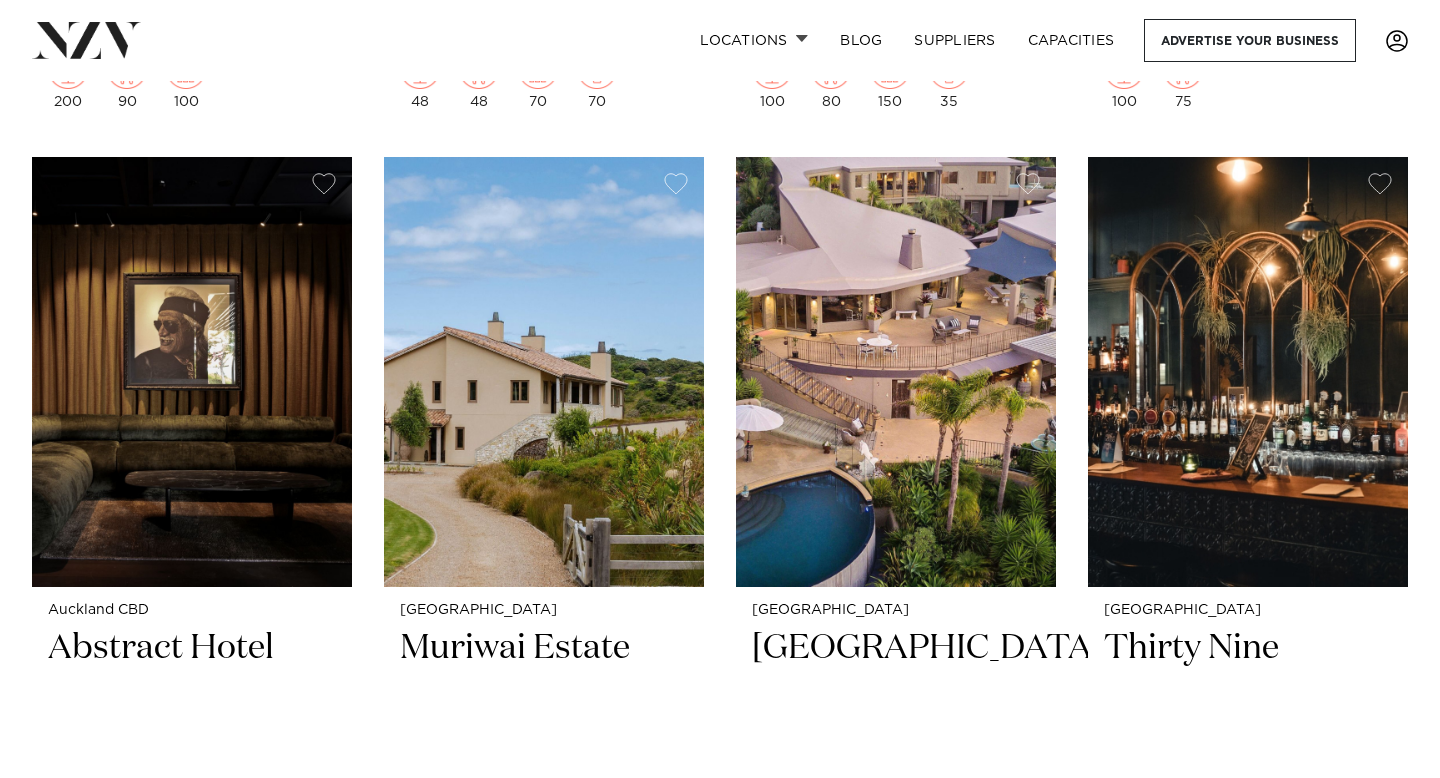 scroll, scrollTop: 21501, scrollLeft: 0, axis: vertical 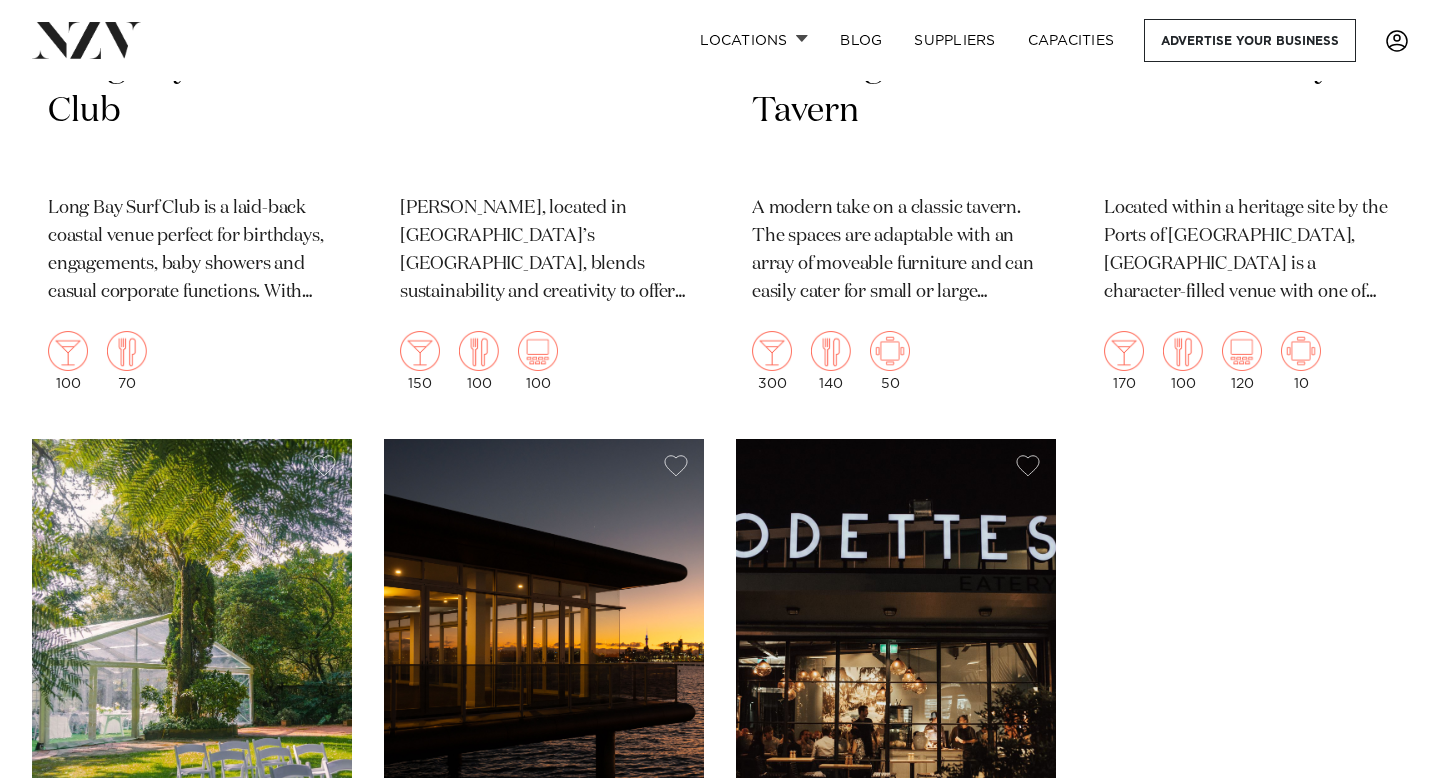 click at bounding box center (896, 653) 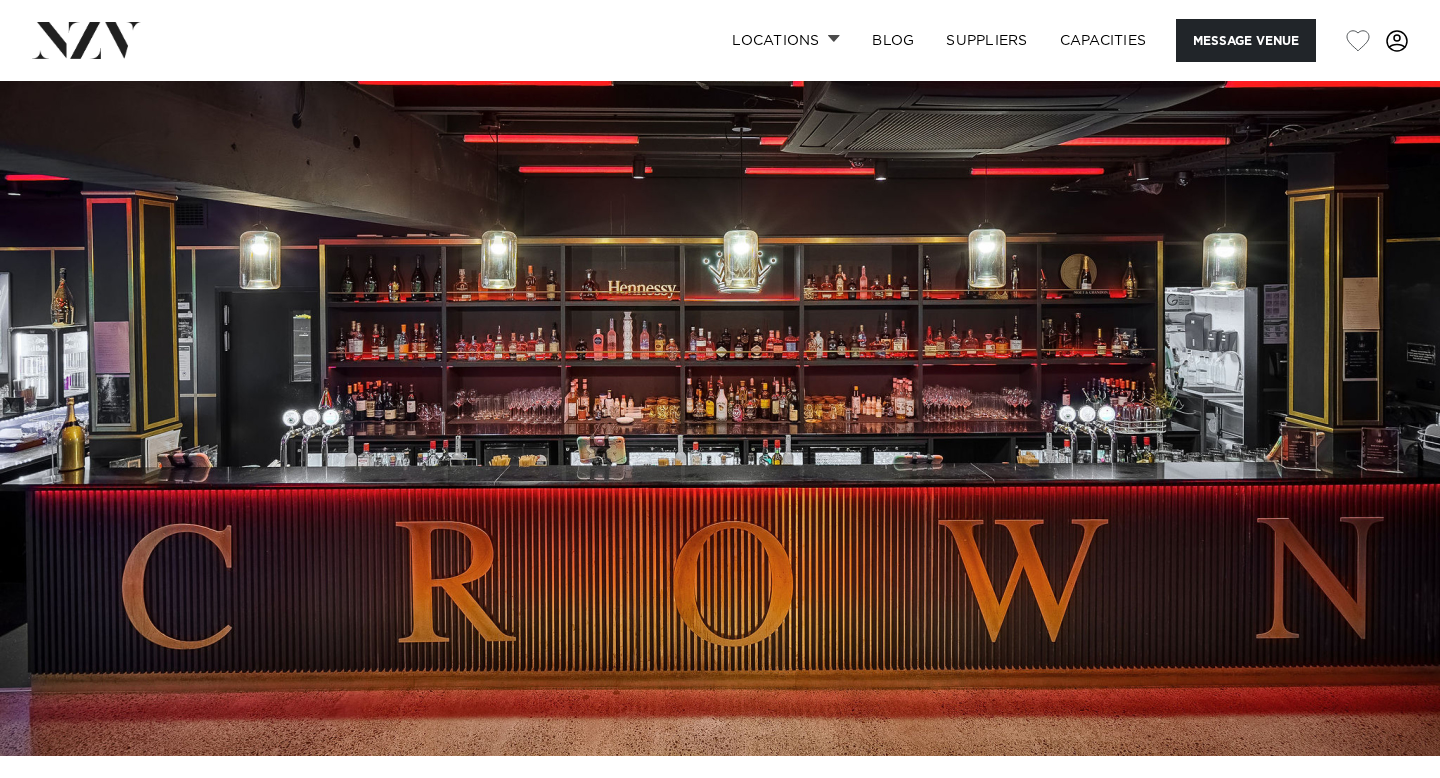 scroll, scrollTop: 0, scrollLeft: 0, axis: both 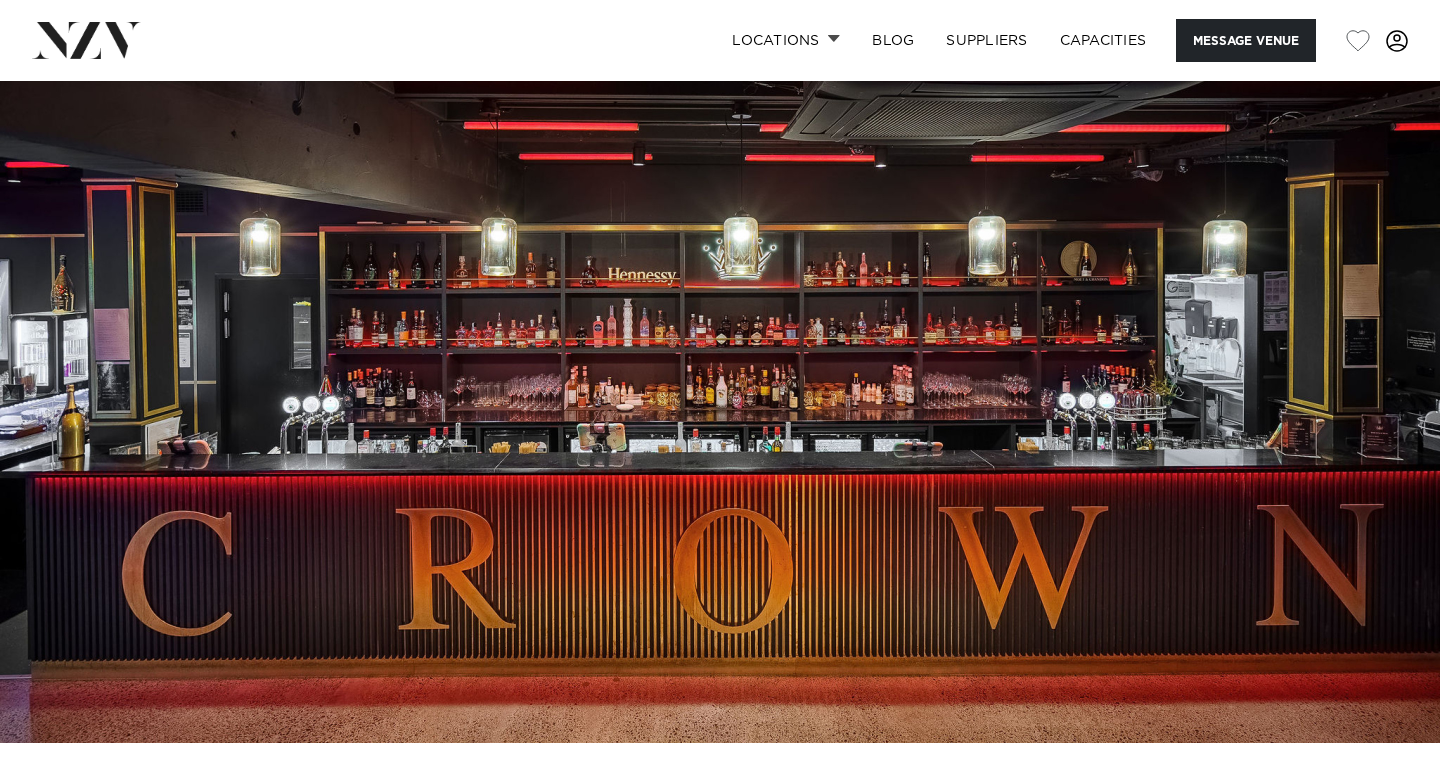 click at bounding box center [720, 405] 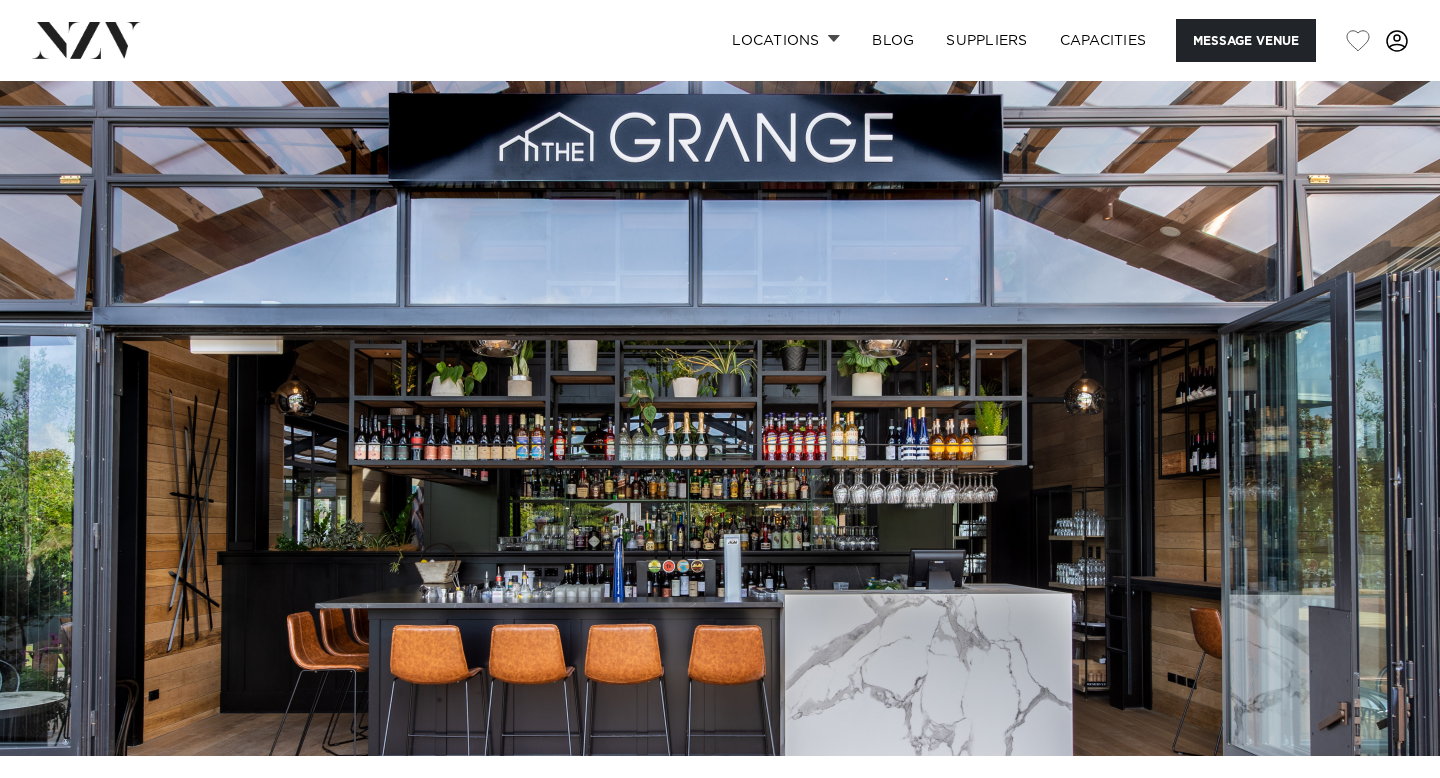 scroll, scrollTop: 0, scrollLeft: 0, axis: both 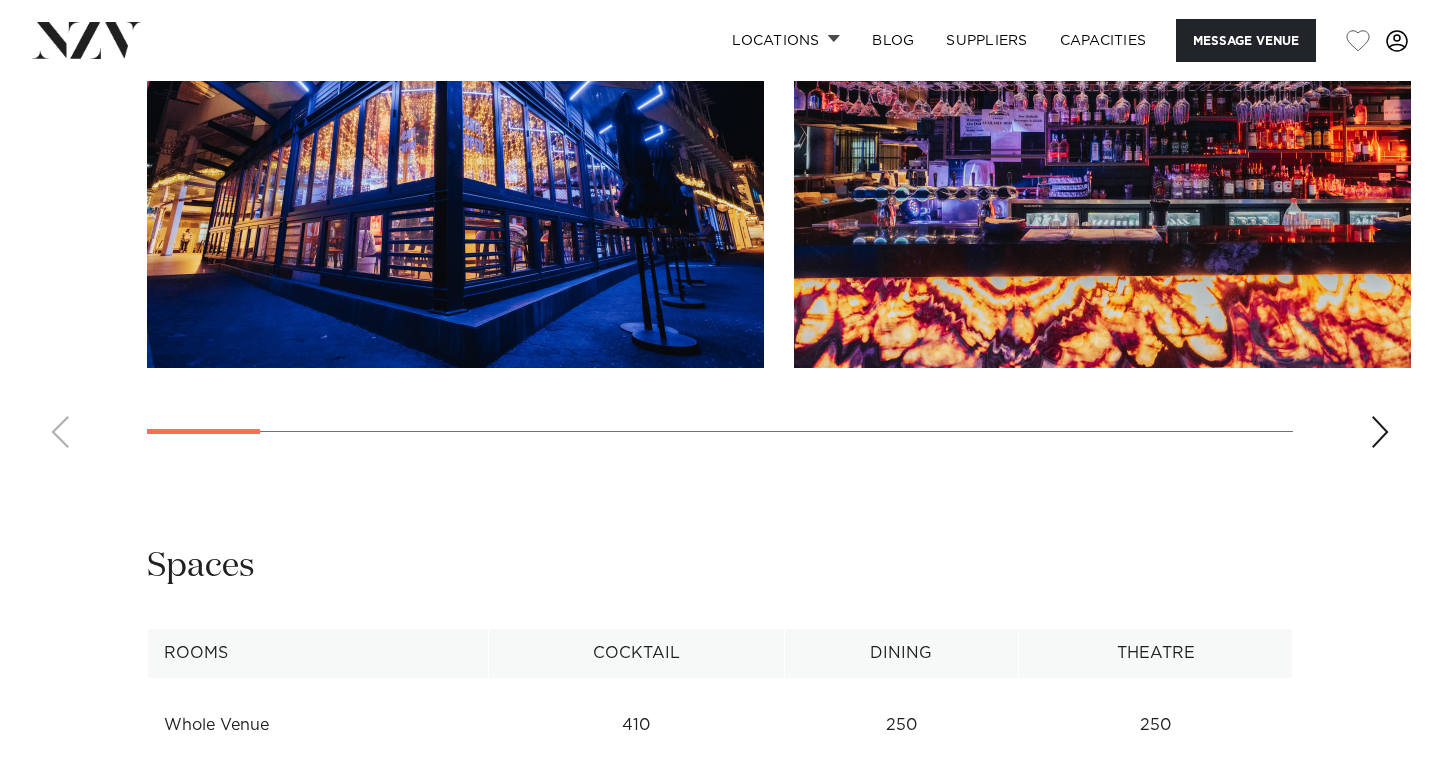 click at bounding box center [455, 141] 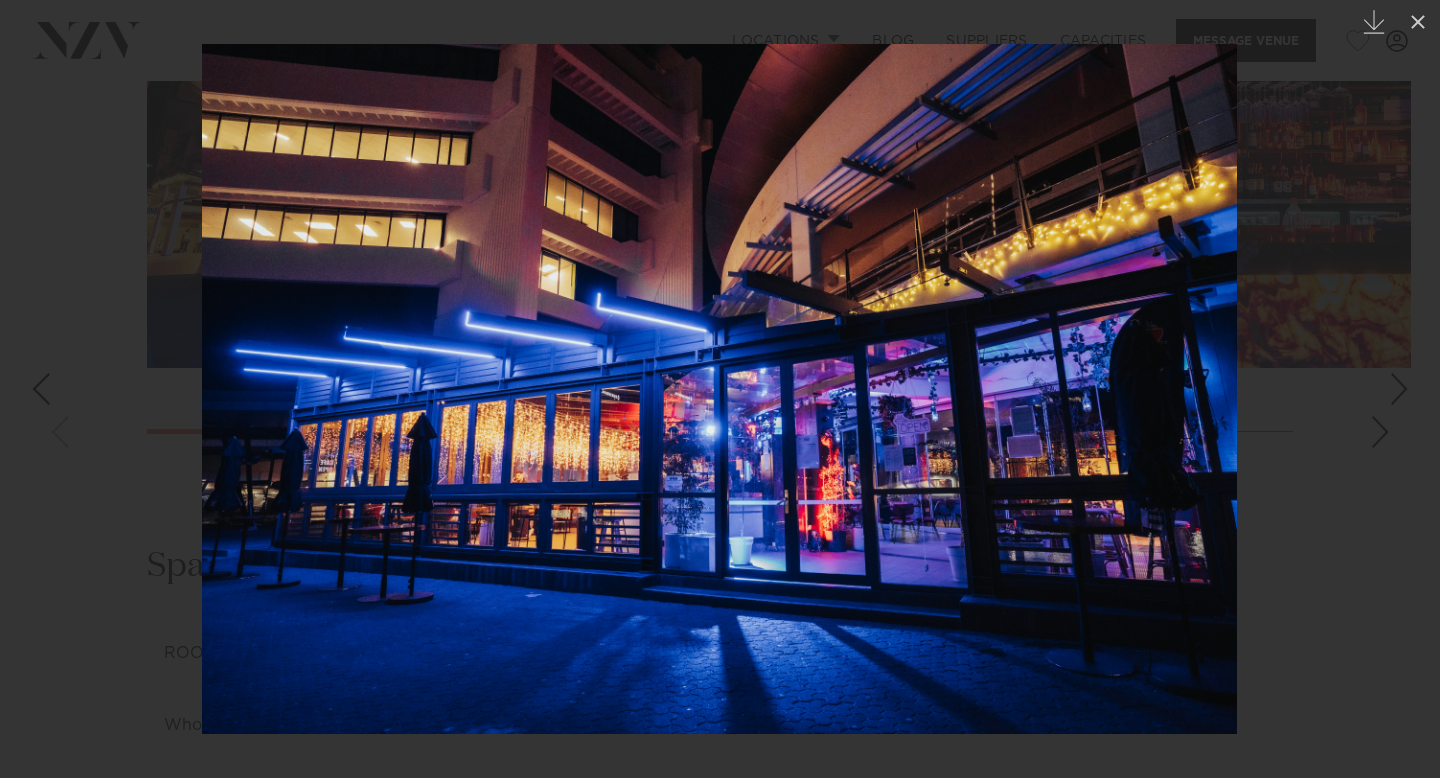 click at bounding box center (720, 389) 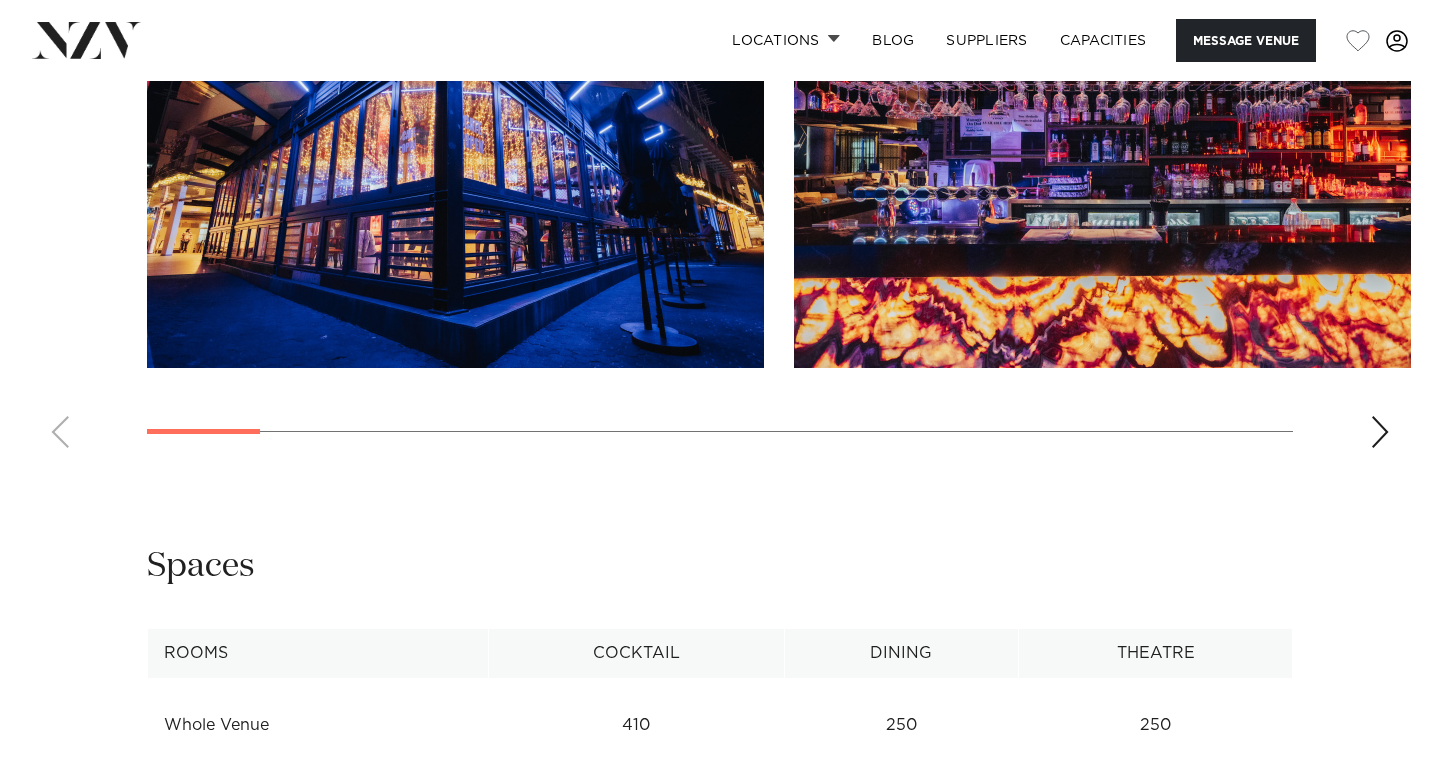 scroll, scrollTop: 0, scrollLeft: 0, axis: both 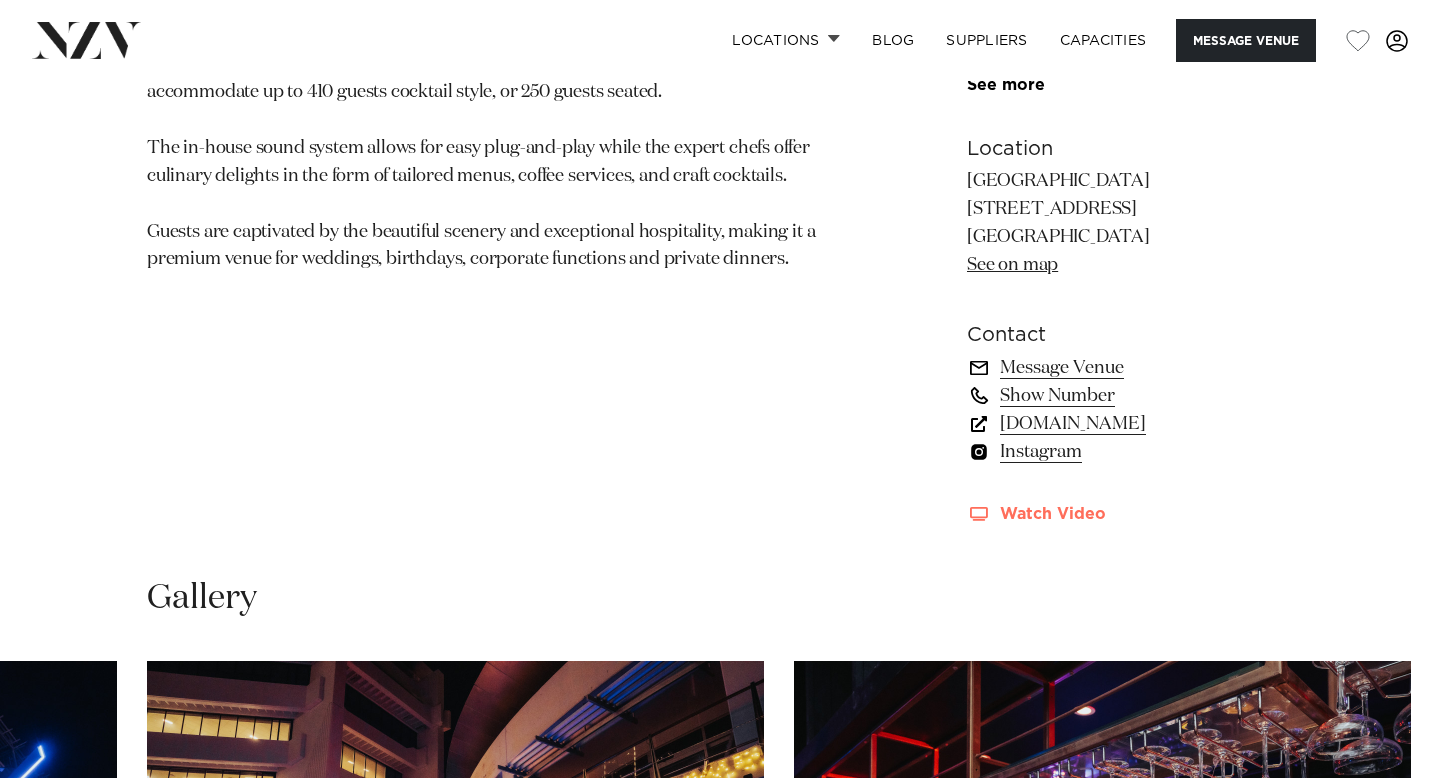 click on "Watch Video" at bounding box center (1130, 514) 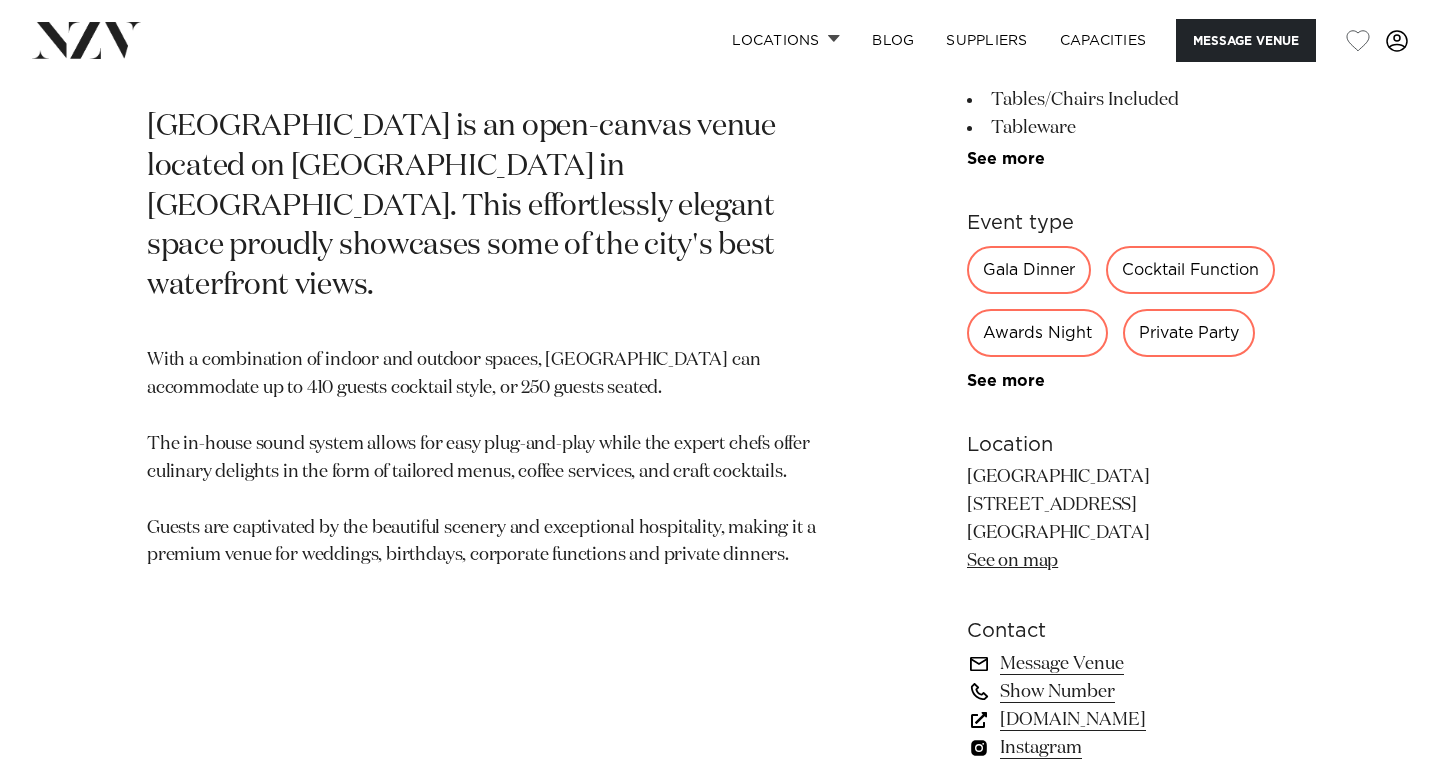 scroll, scrollTop: 984, scrollLeft: 0, axis: vertical 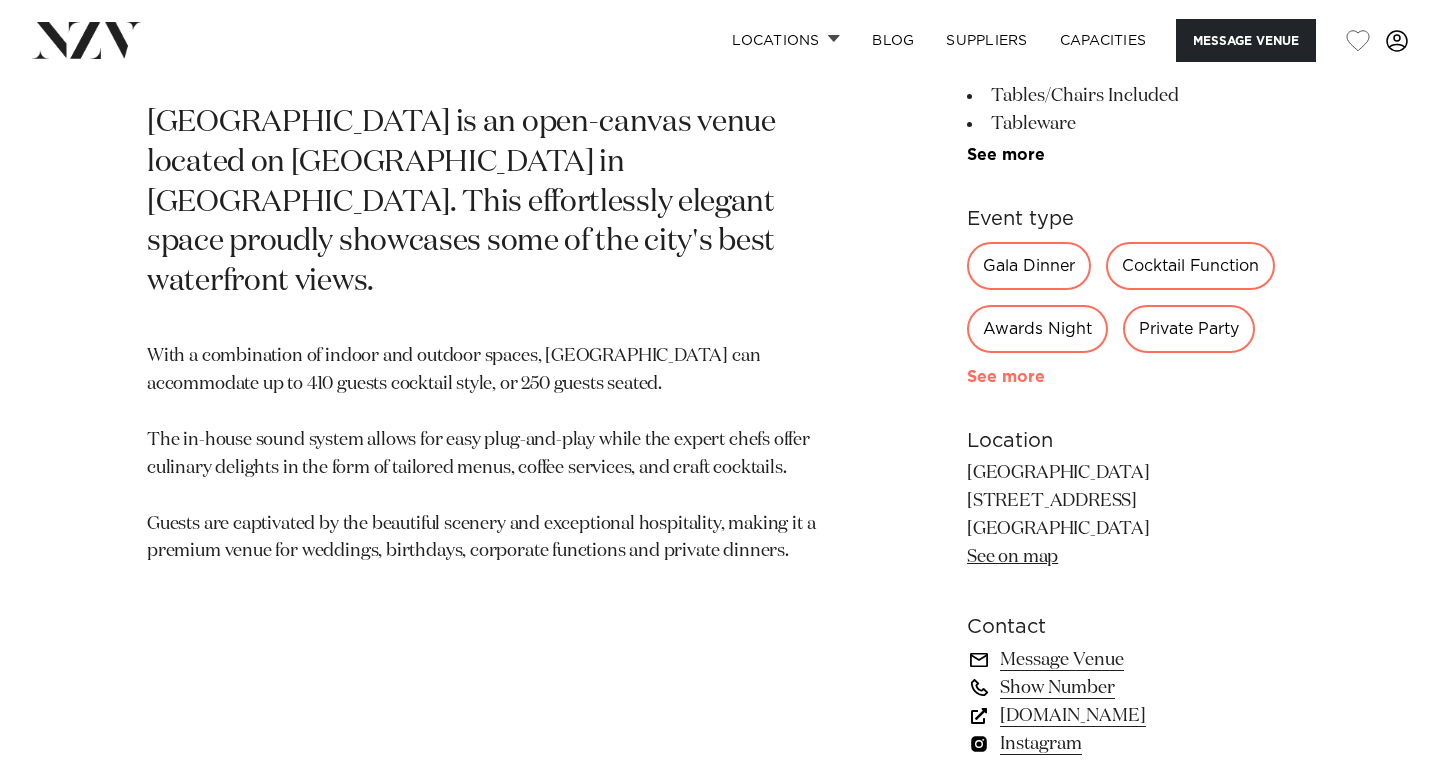 click on "See more" at bounding box center [1045, 377] 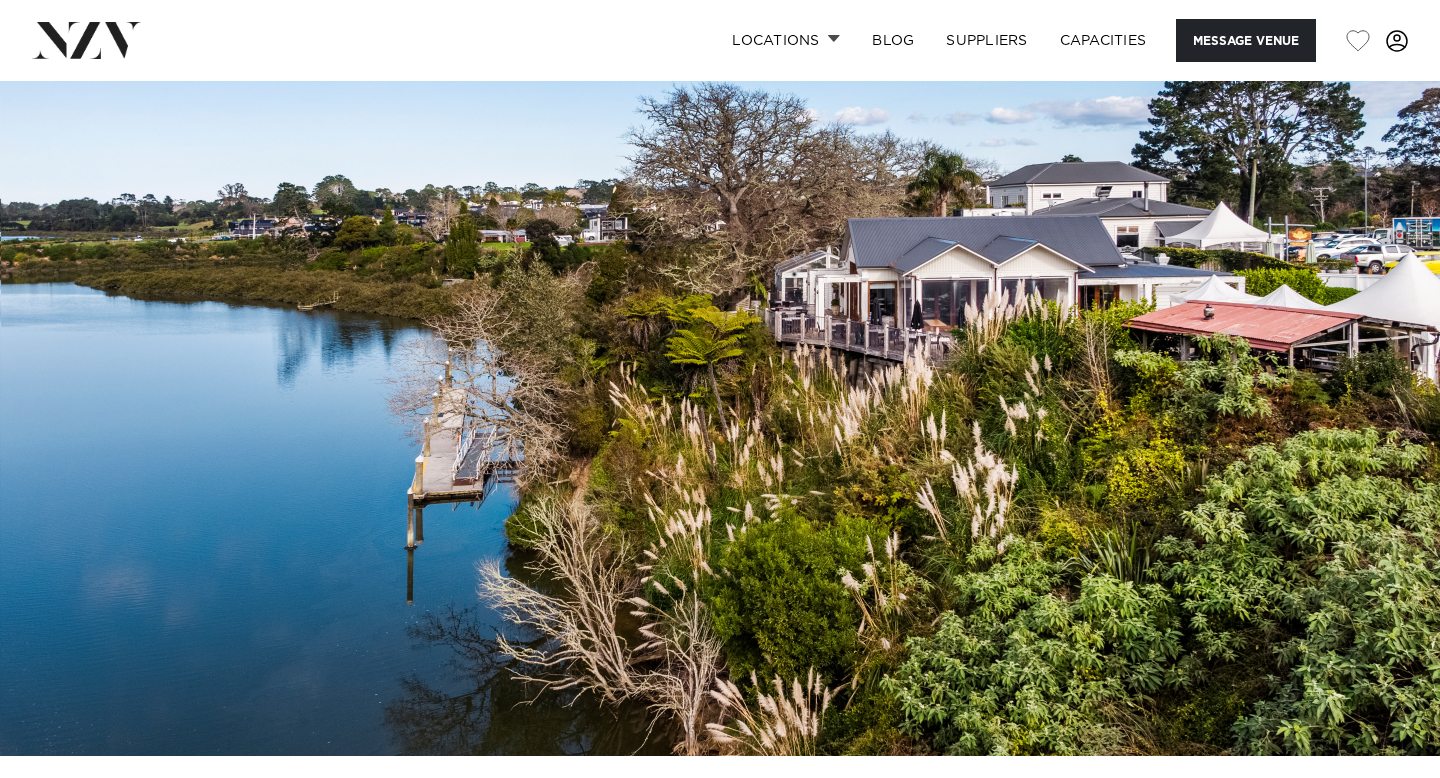 scroll, scrollTop: 0, scrollLeft: 0, axis: both 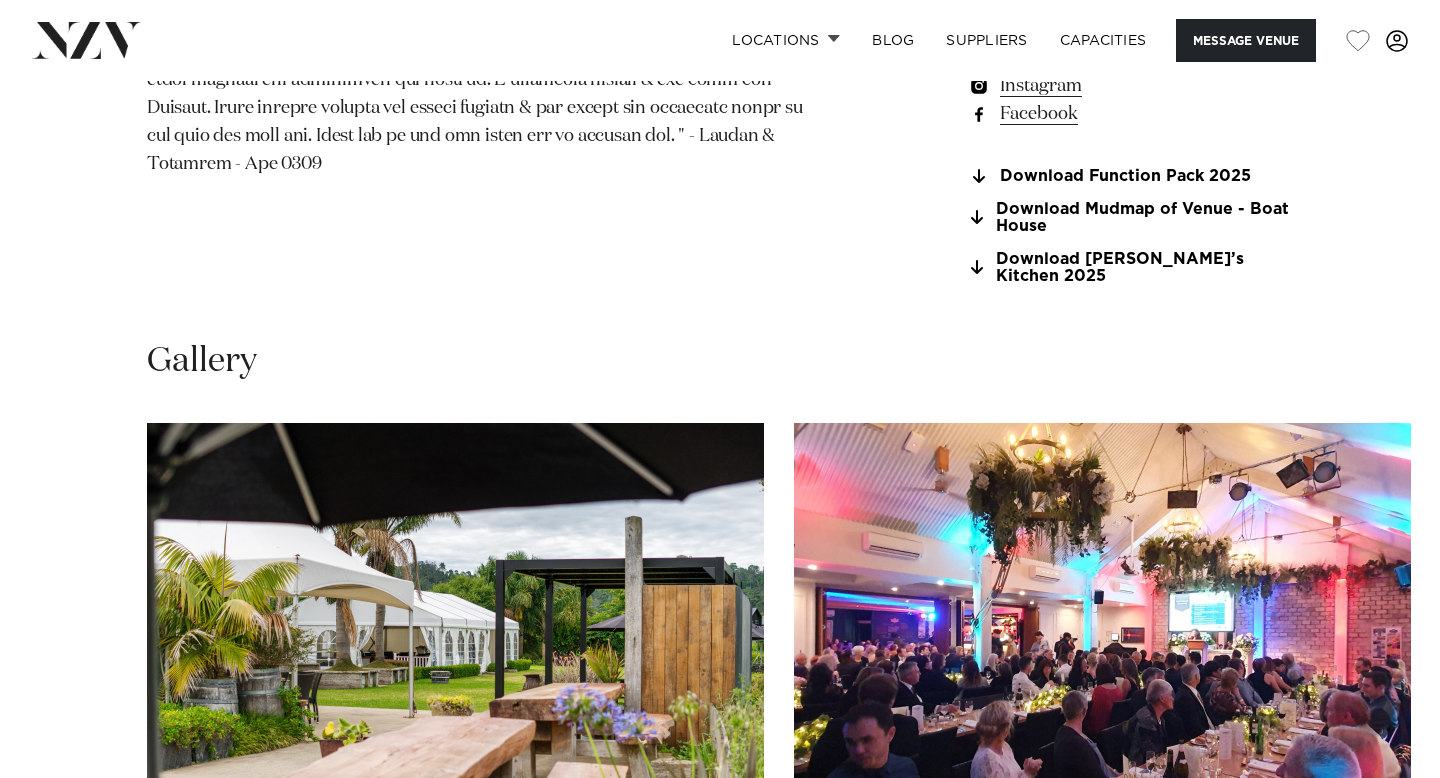 click at bounding box center [455, 649] 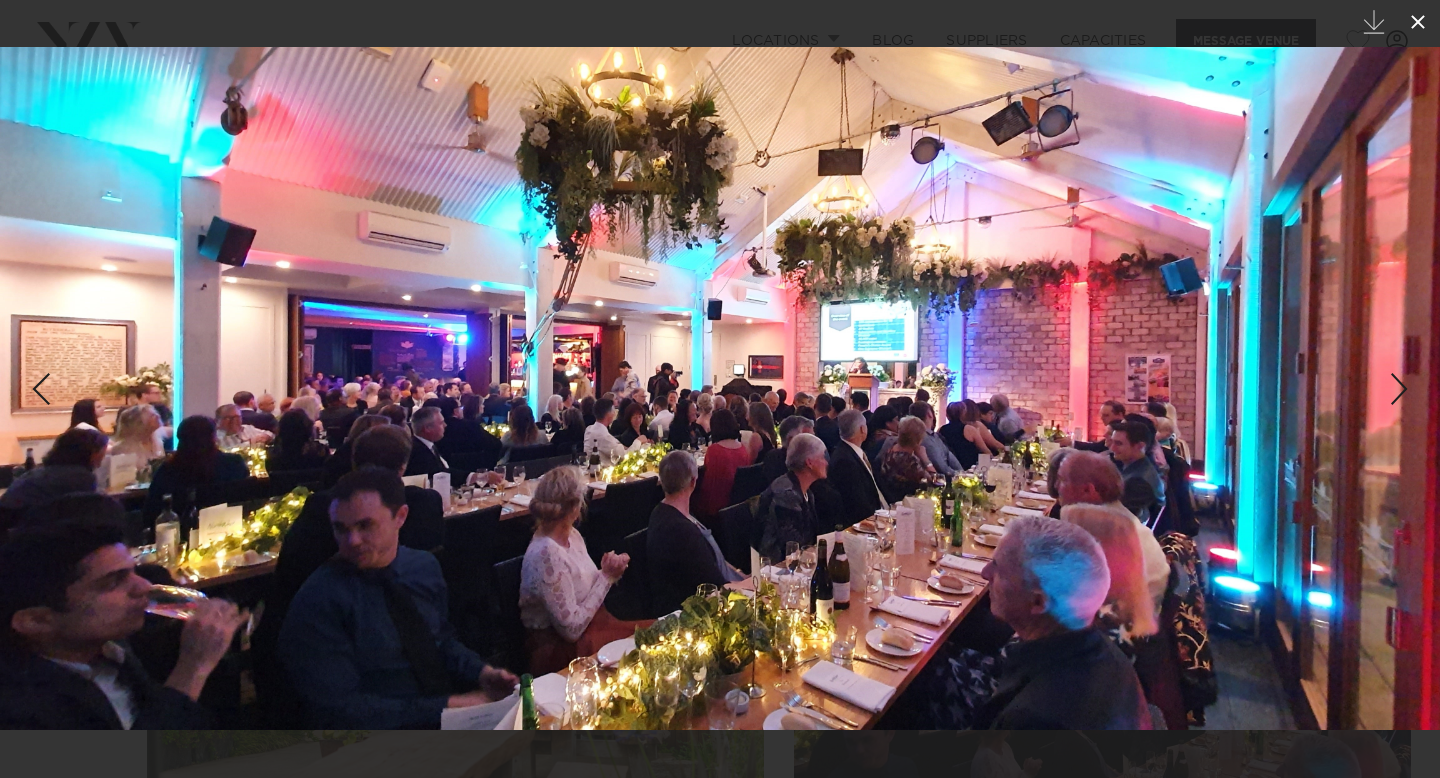 click 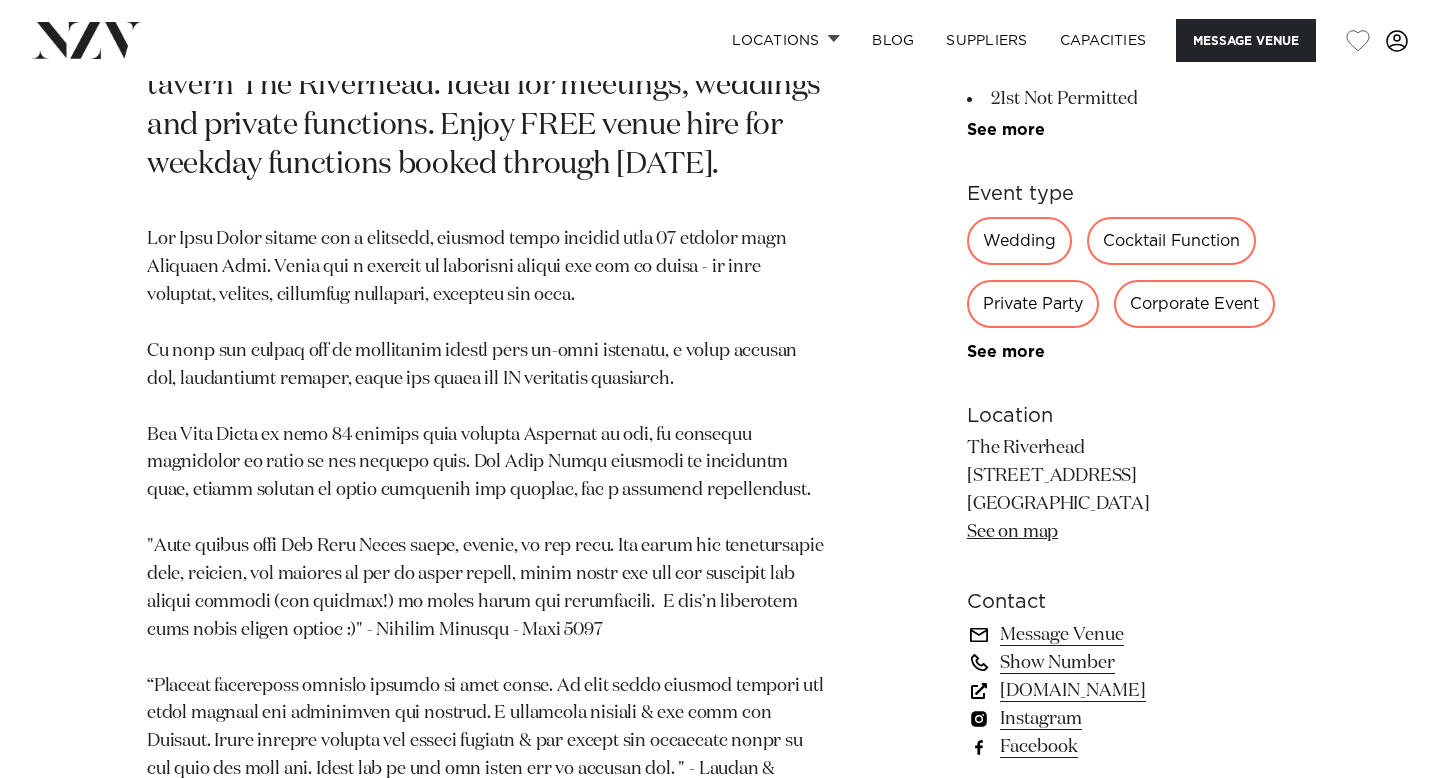 scroll, scrollTop: 1201, scrollLeft: 0, axis: vertical 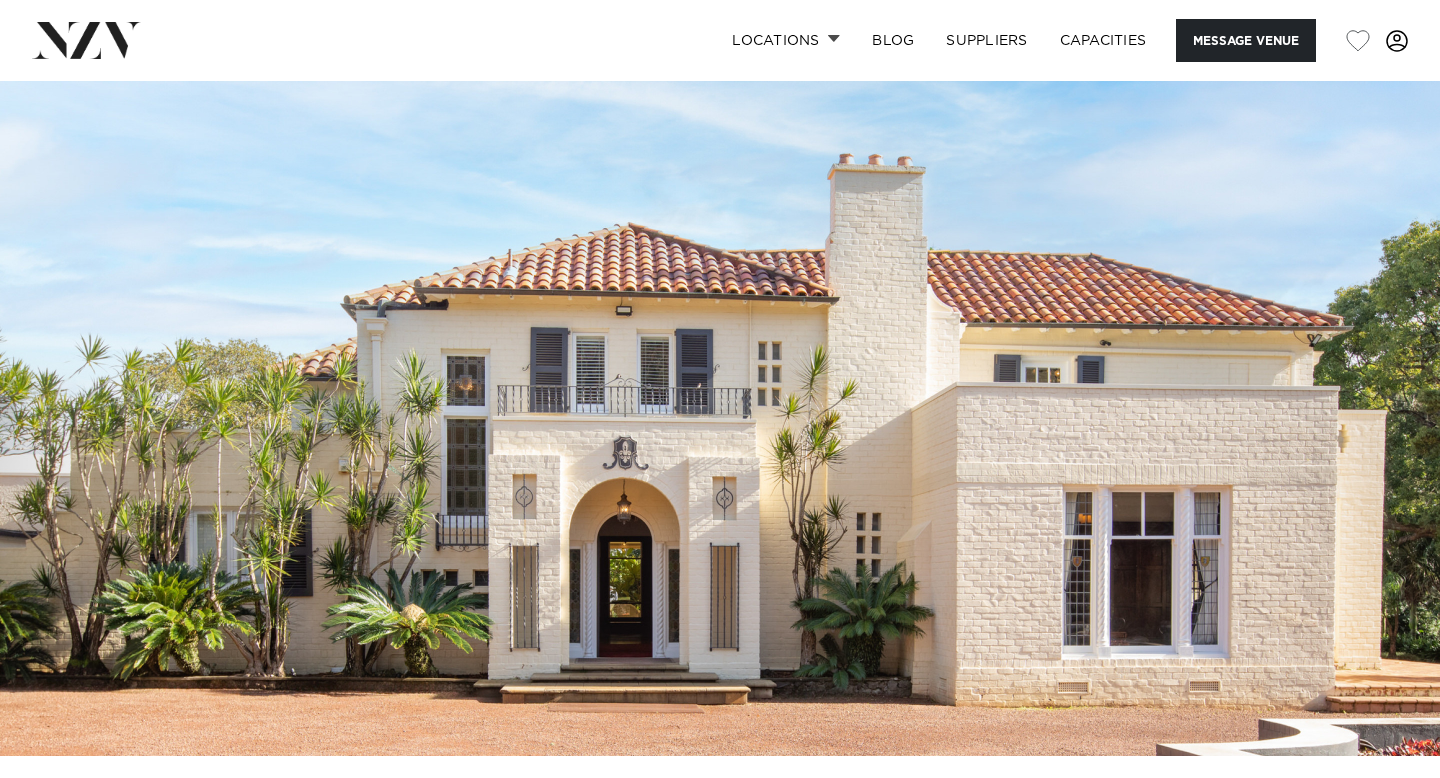 click at bounding box center [720, 418] 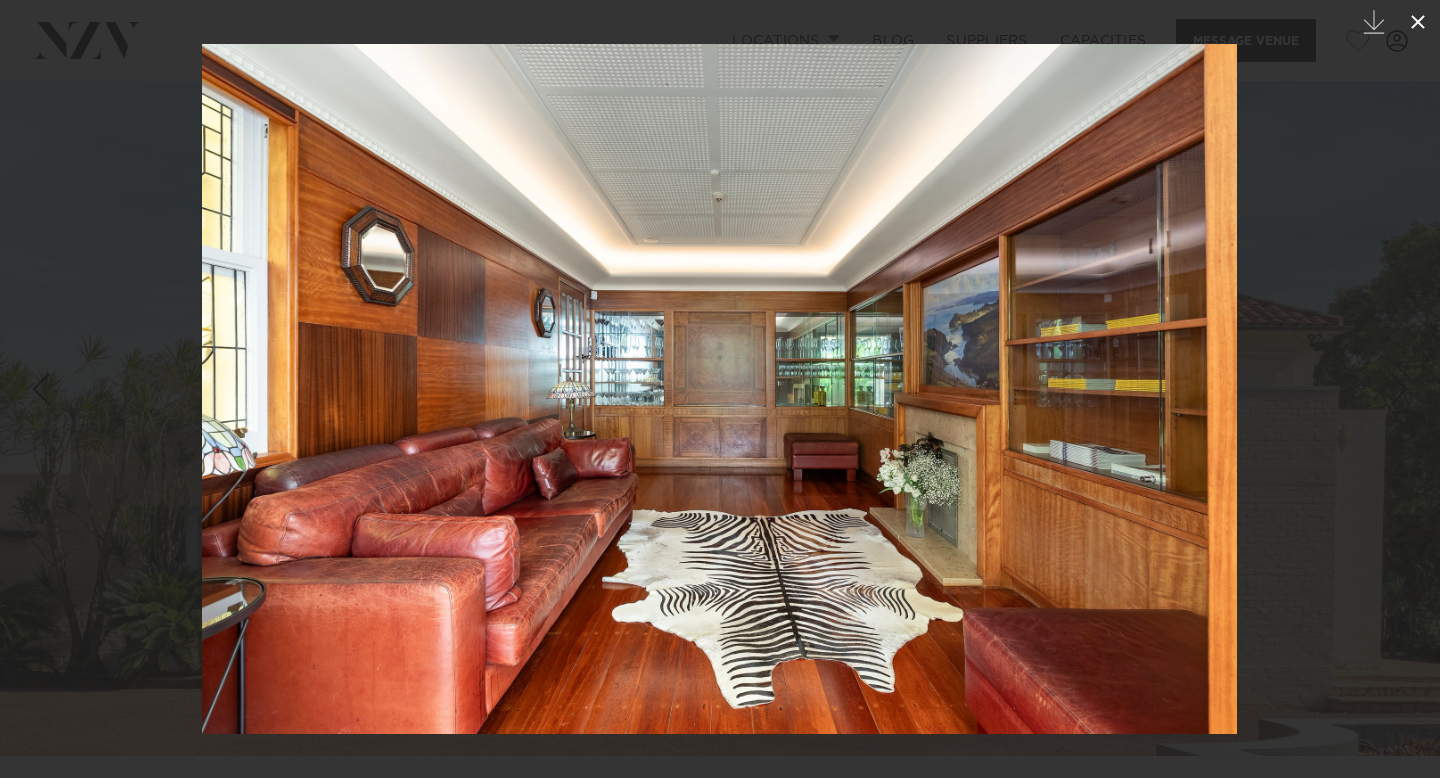 click 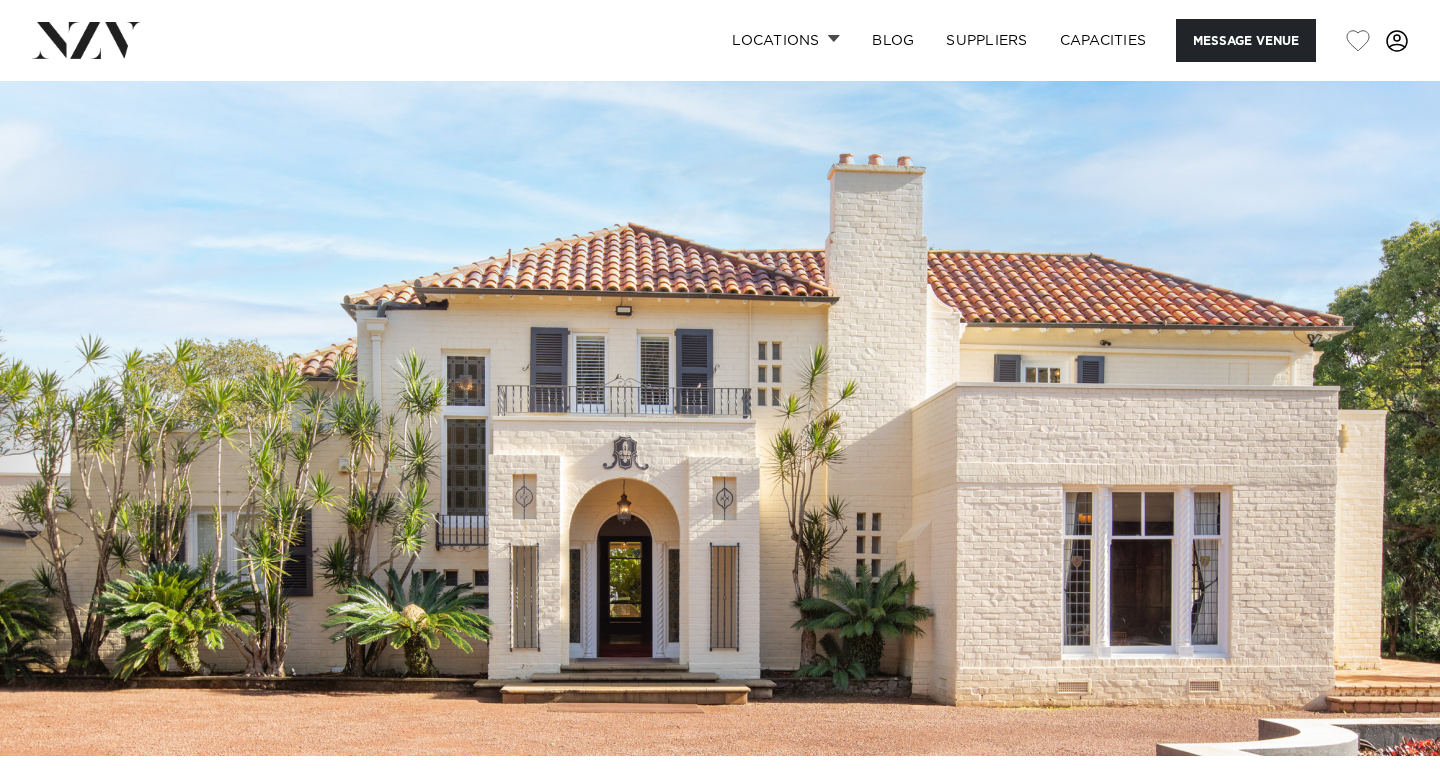 scroll, scrollTop: 0, scrollLeft: 0, axis: both 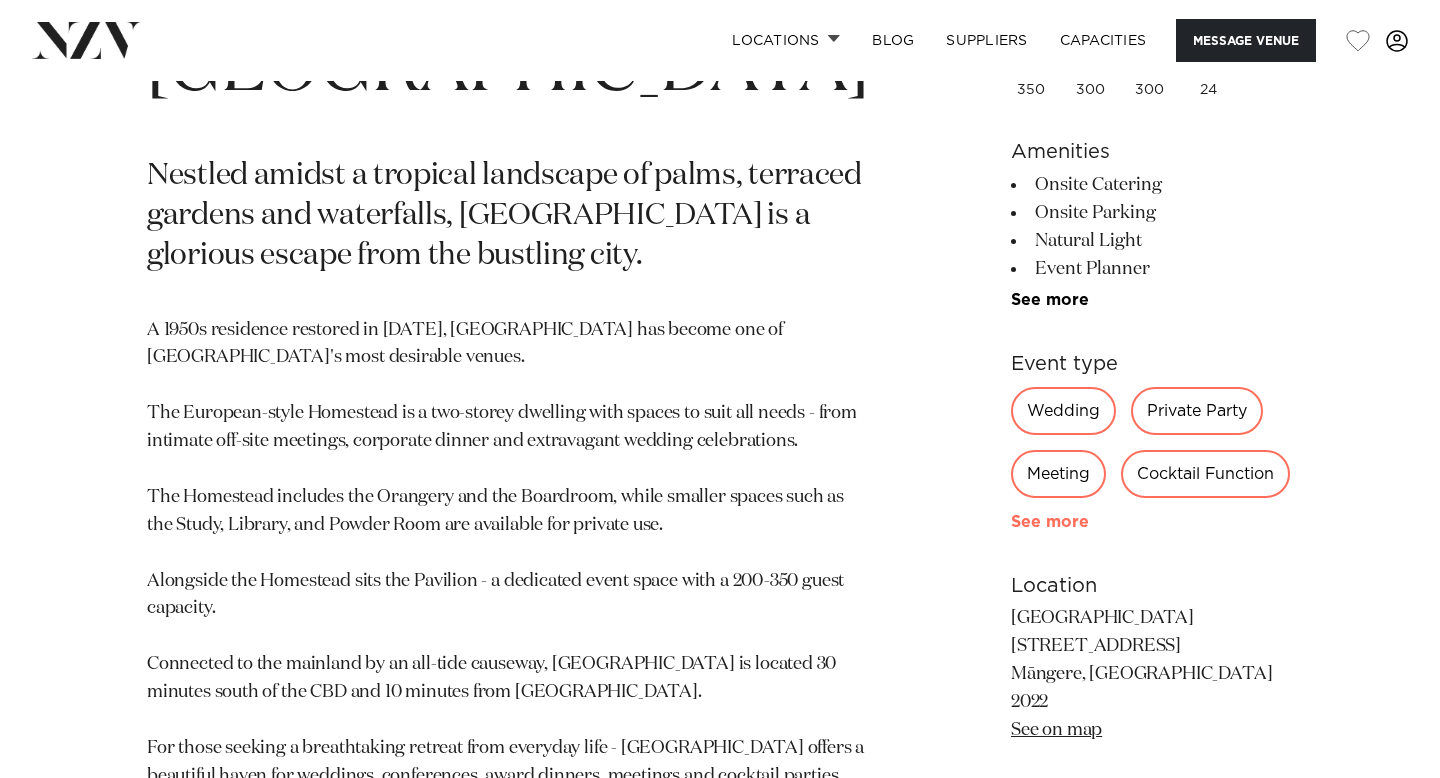 click on "See more" at bounding box center (1089, 522) 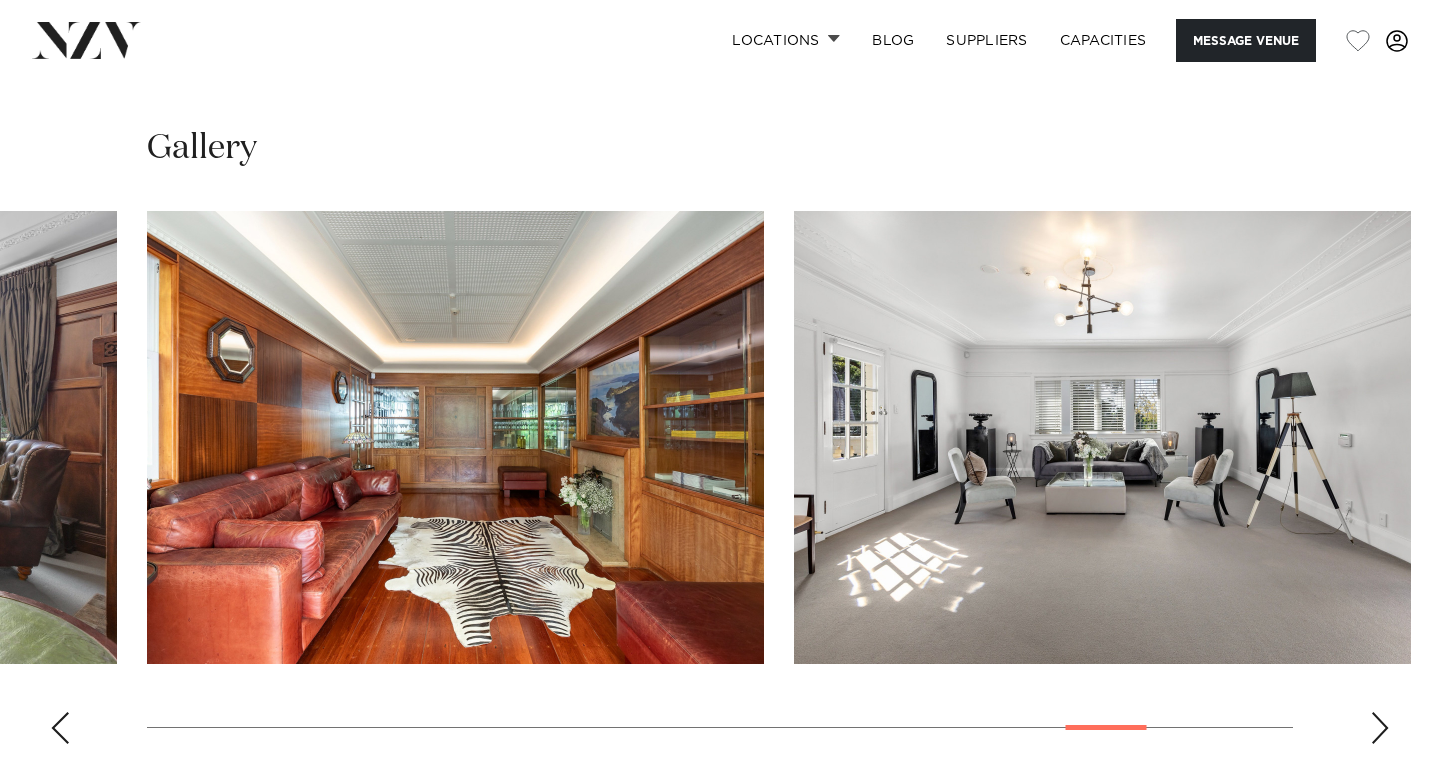 scroll, scrollTop: 2189, scrollLeft: 0, axis: vertical 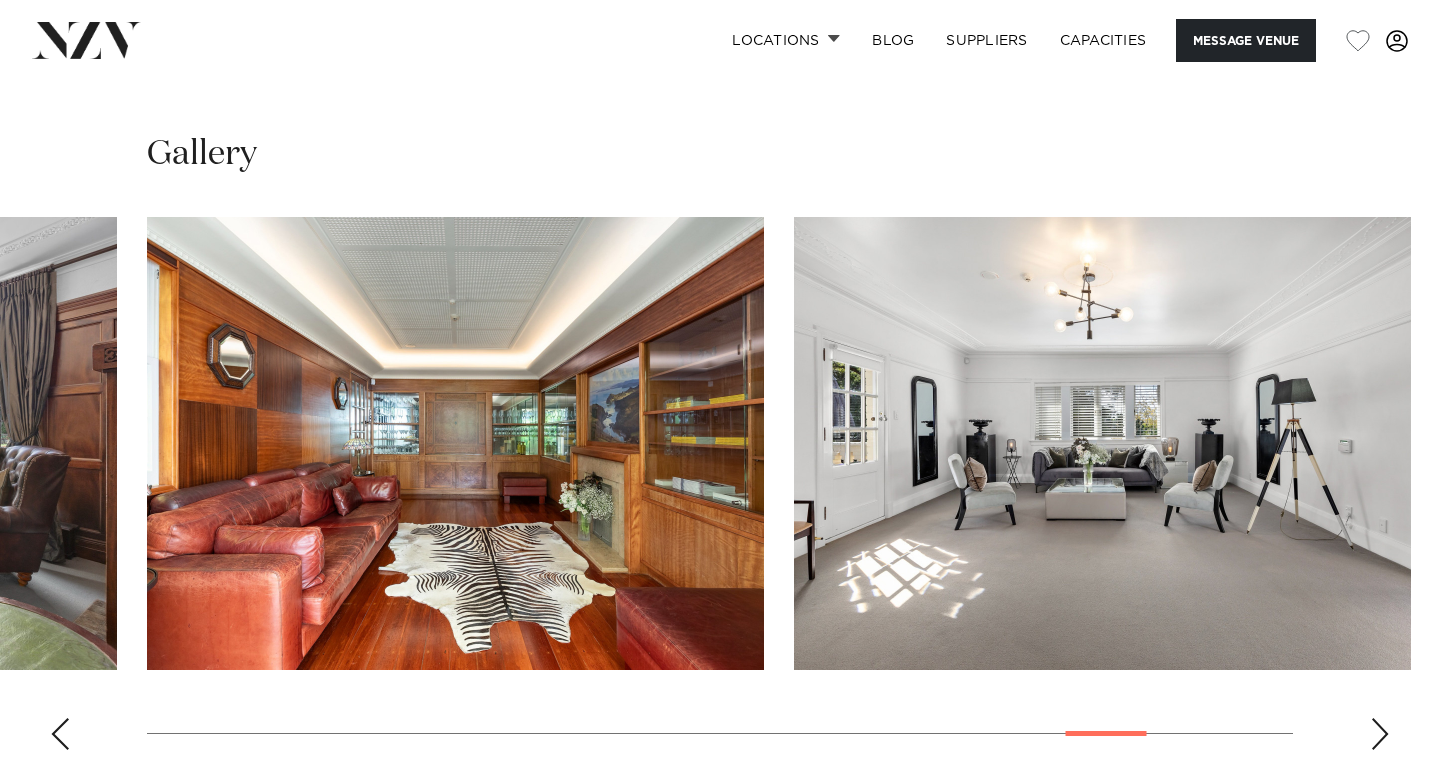 click at bounding box center (1380, 734) 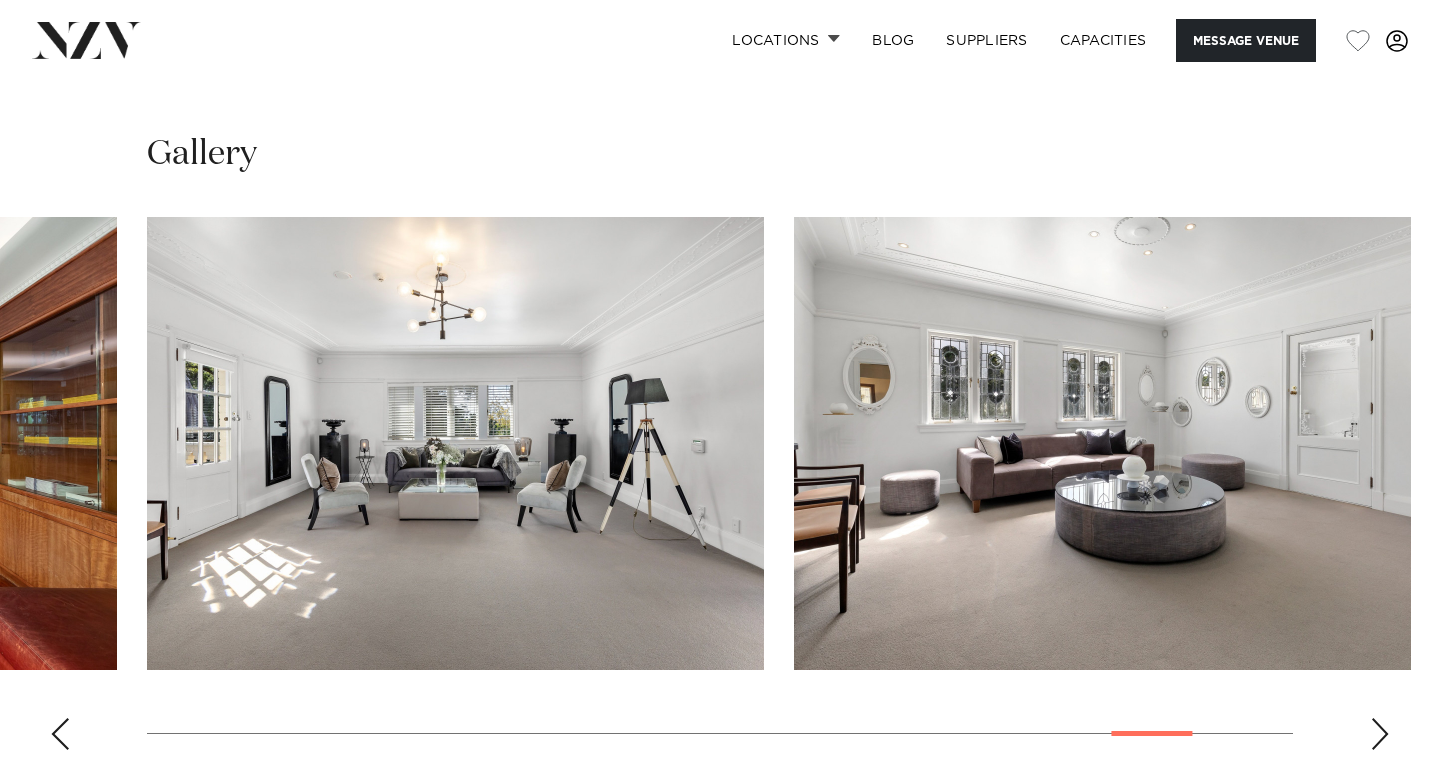 click at bounding box center (1380, 734) 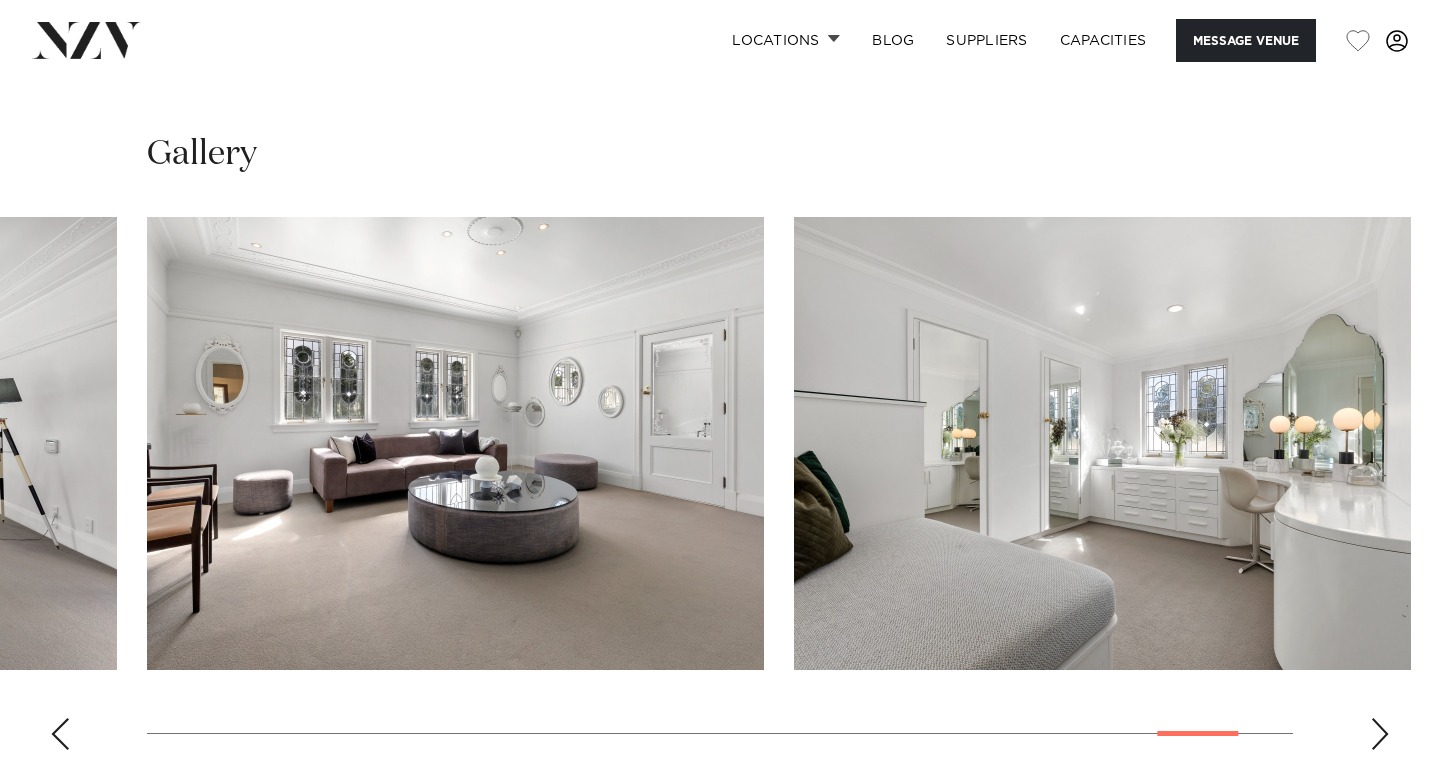 click at bounding box center (1380, 734) 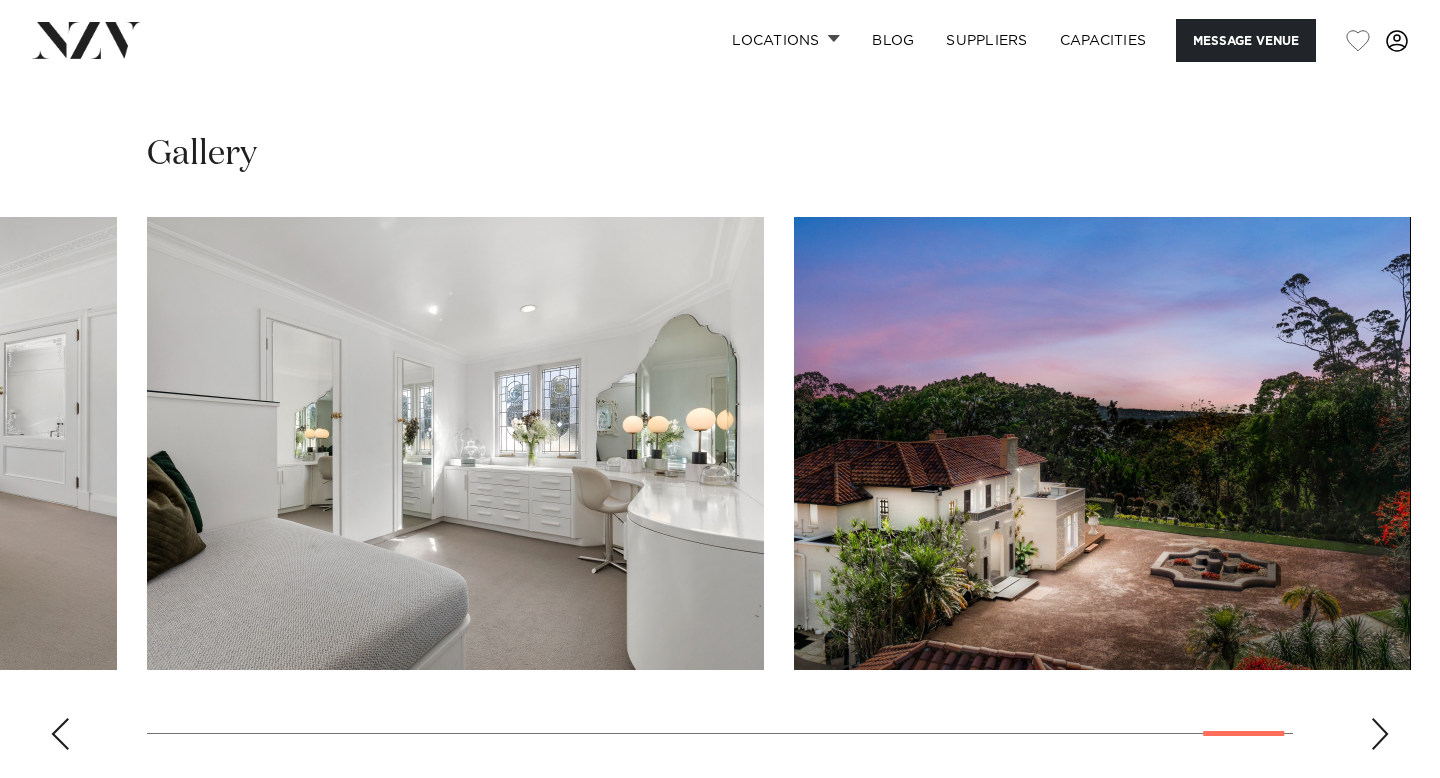 click at bounding box center [1380, 734] 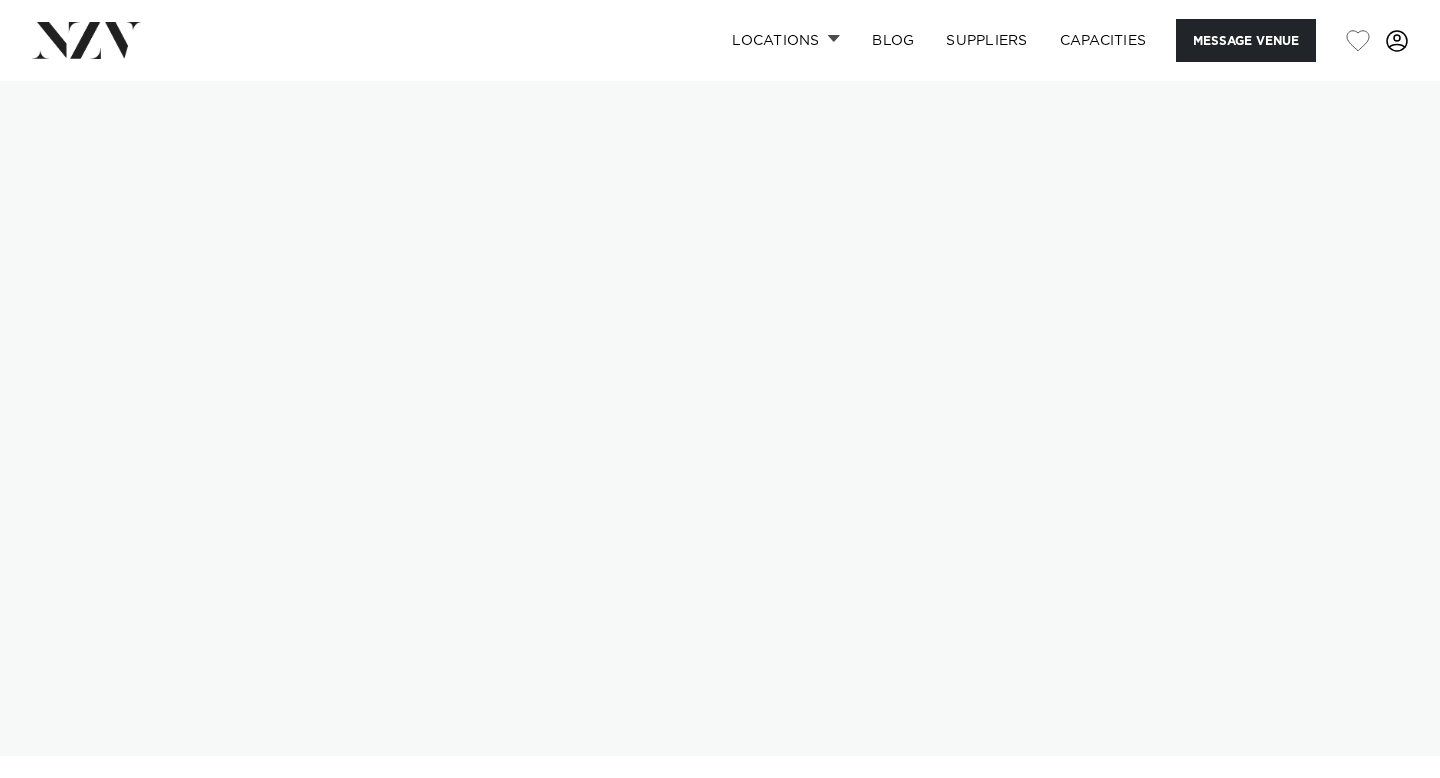 scroll, scrollTop: 0, scrollLeft: 0, axis: both 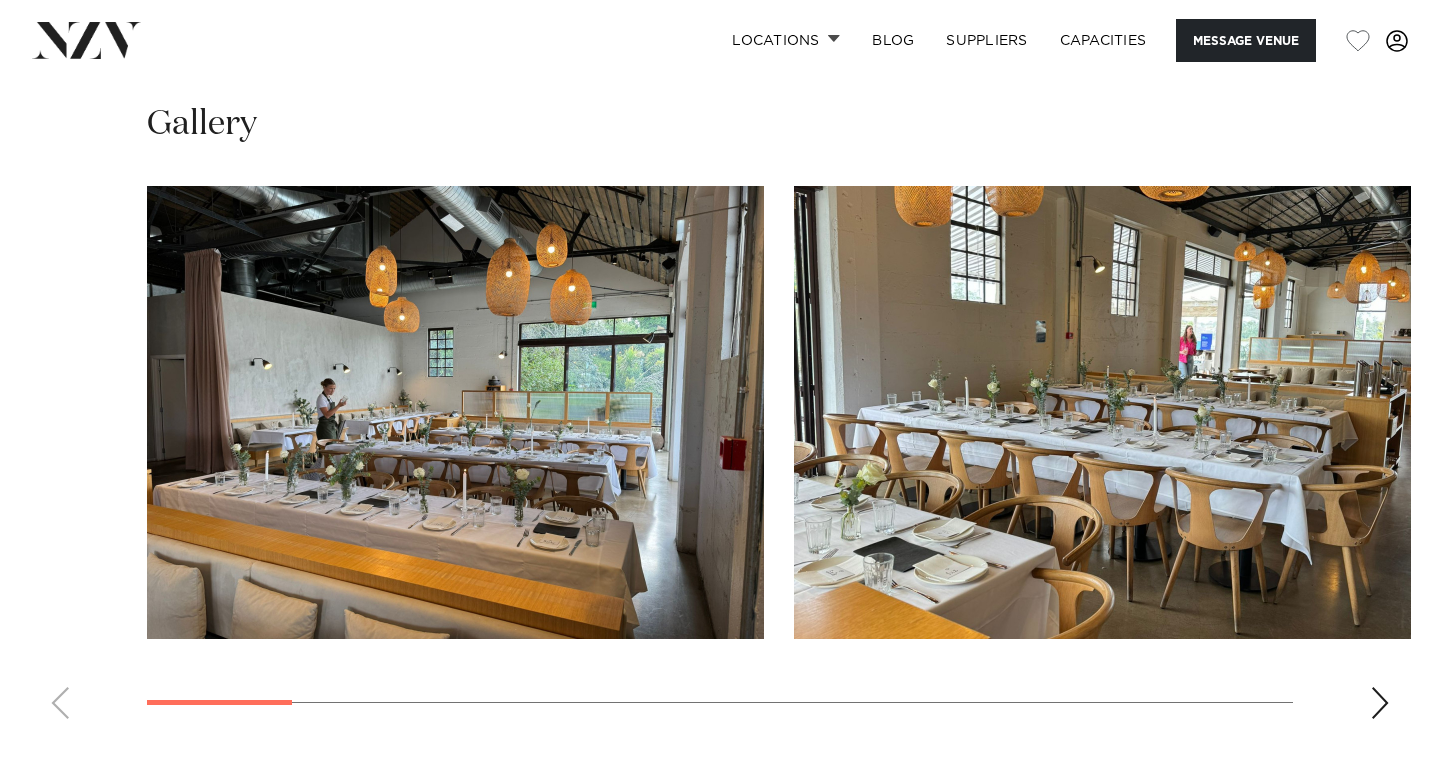 click at bounding box center [455, 412] 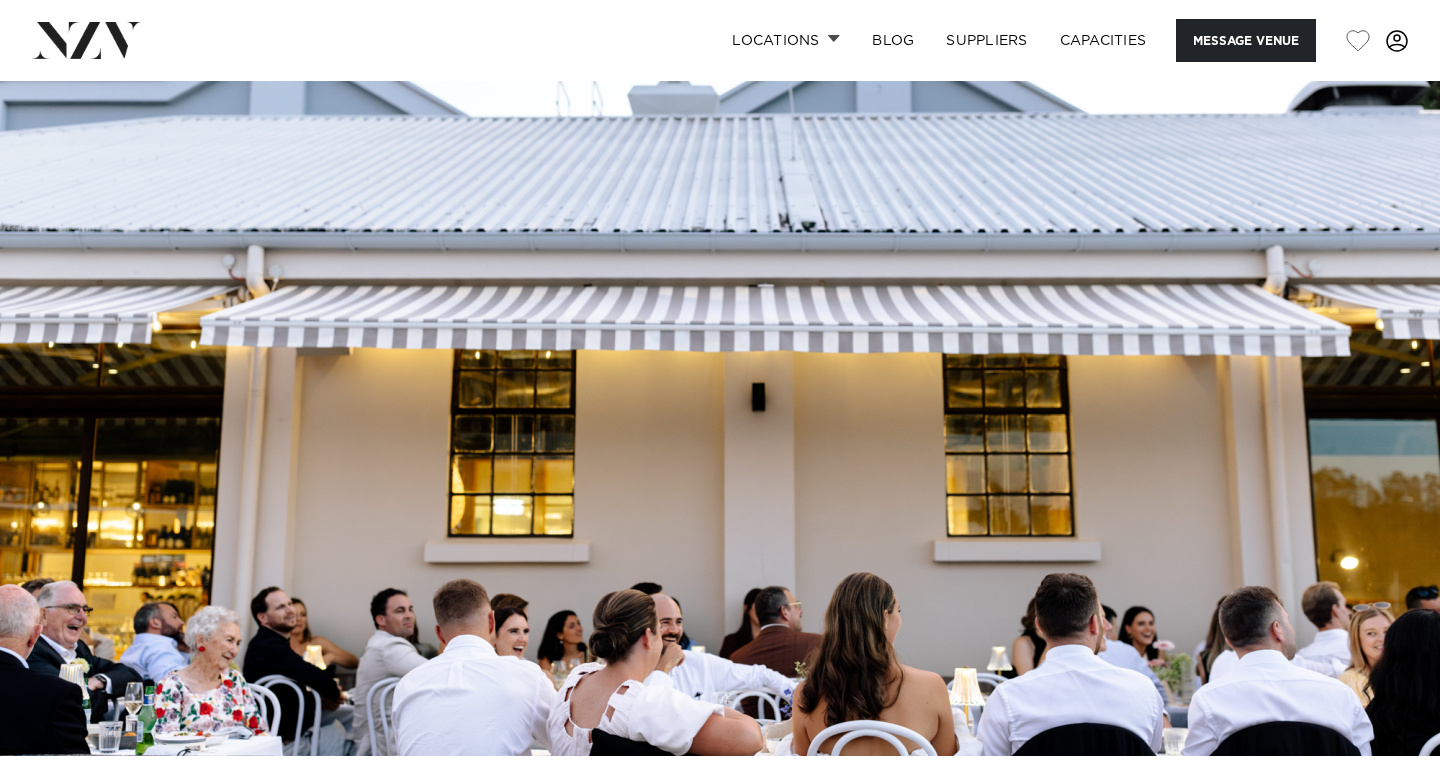 scroll, scrollTop: 0, scrollLeft: 0, axis: both 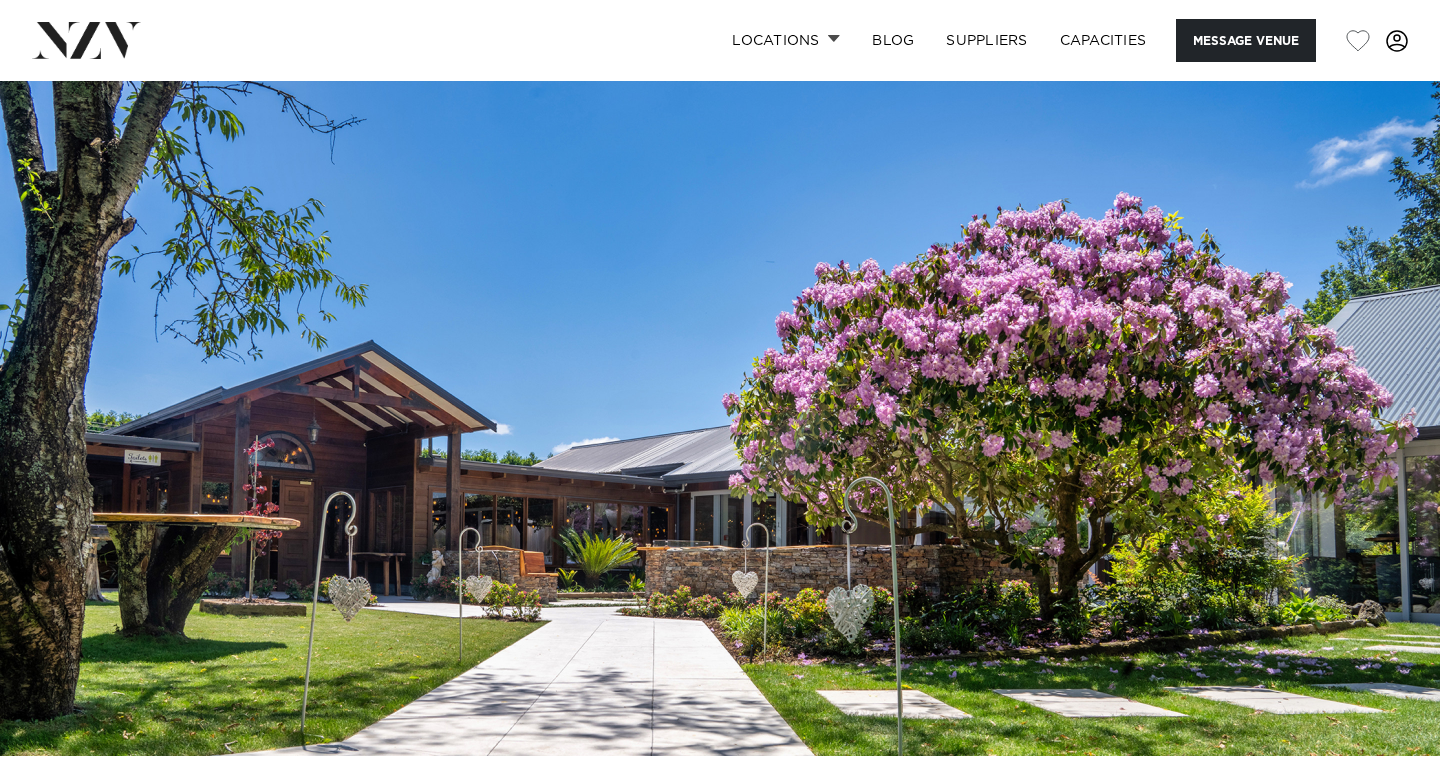 click at bounding box center (720, 418) 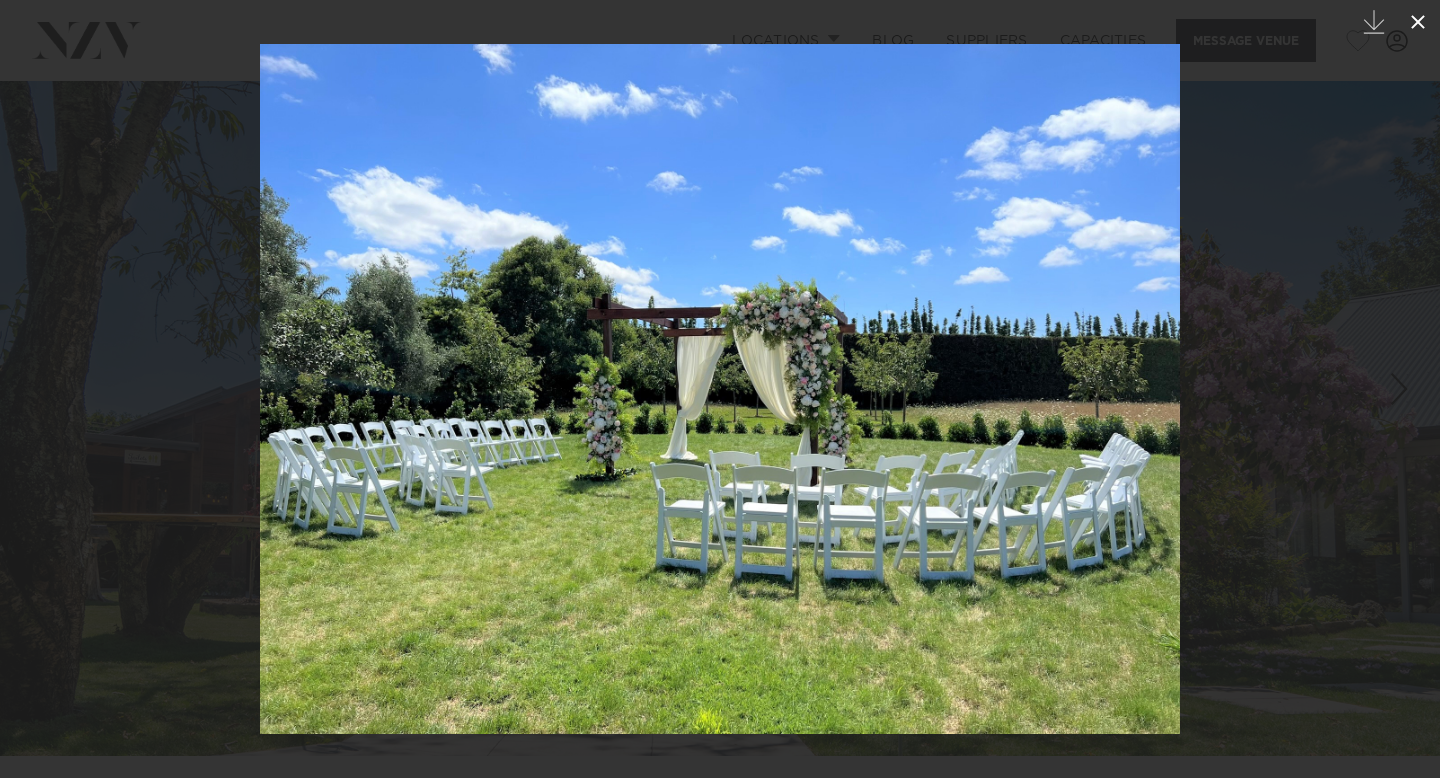 click 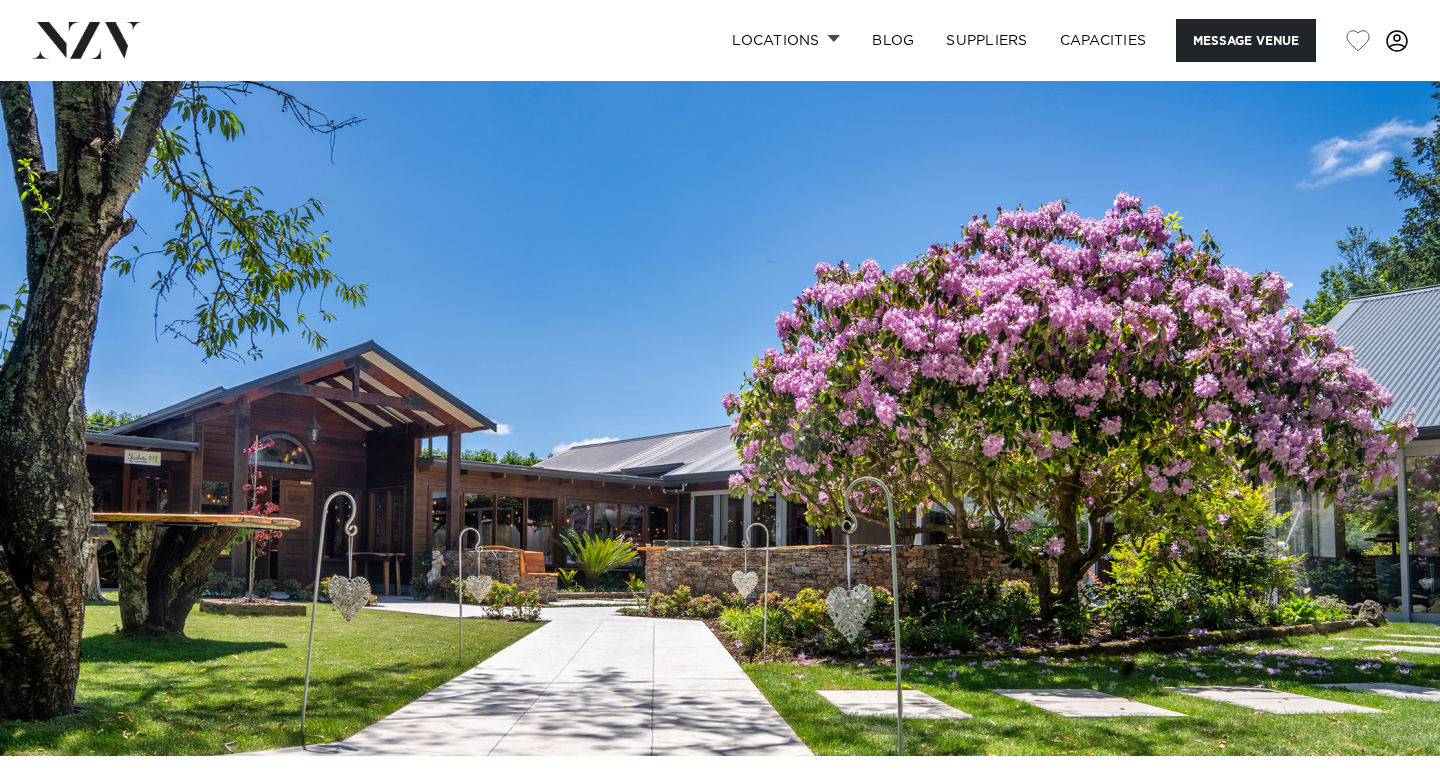 scroll, scrollTop: 0, scrollLeft: 0, axis: both 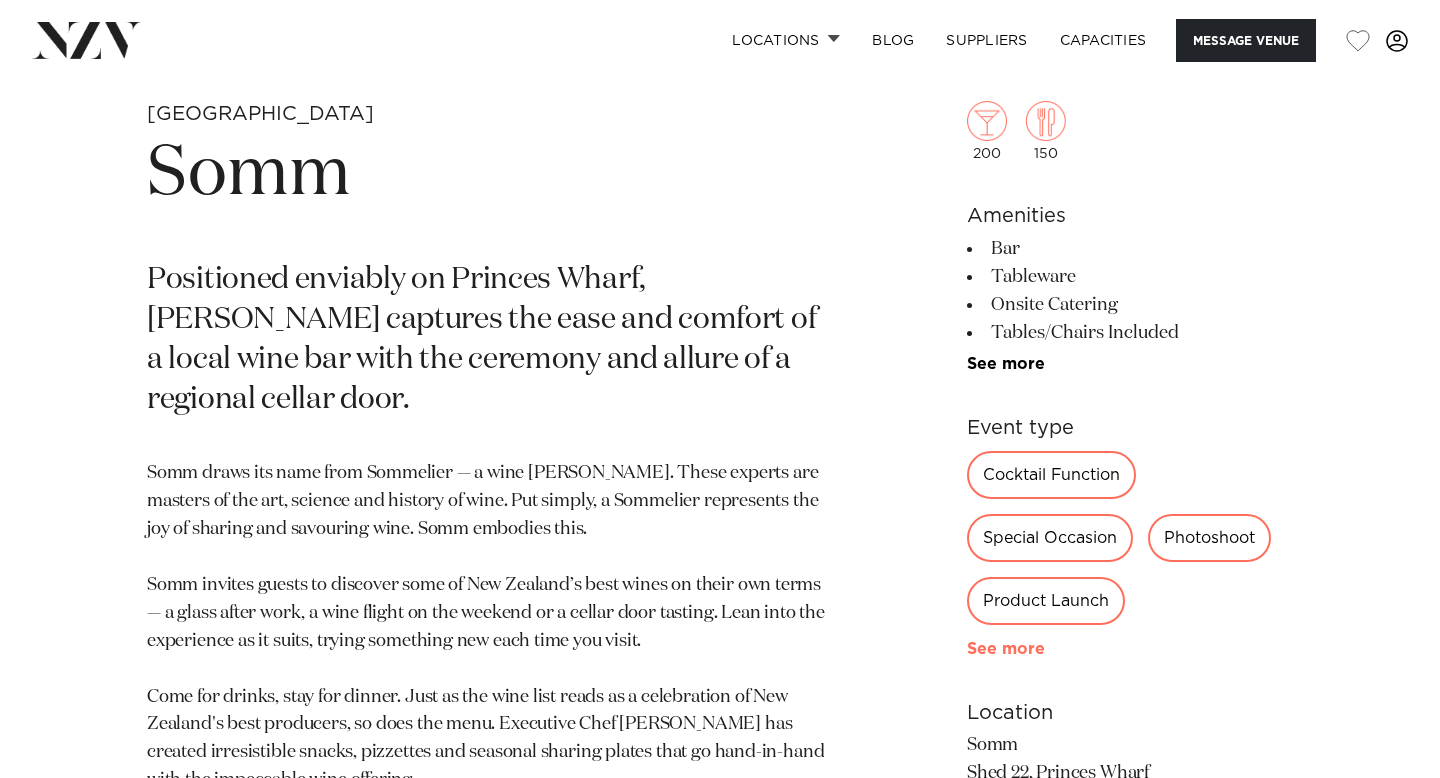 click on "See more" at bounding box center (1045, 649) 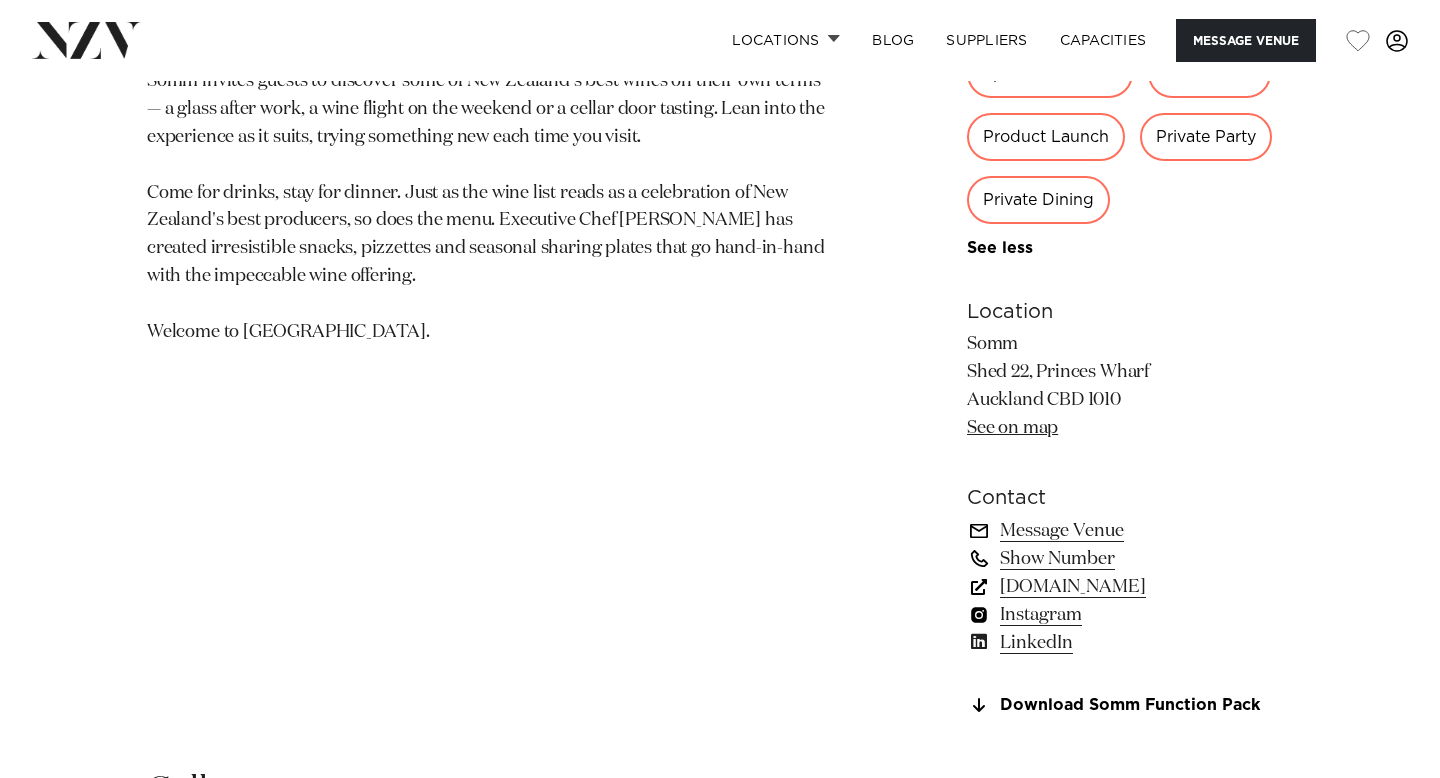 scroll, scrollTop: 1573, scrollLeft: 0, axis: vertical 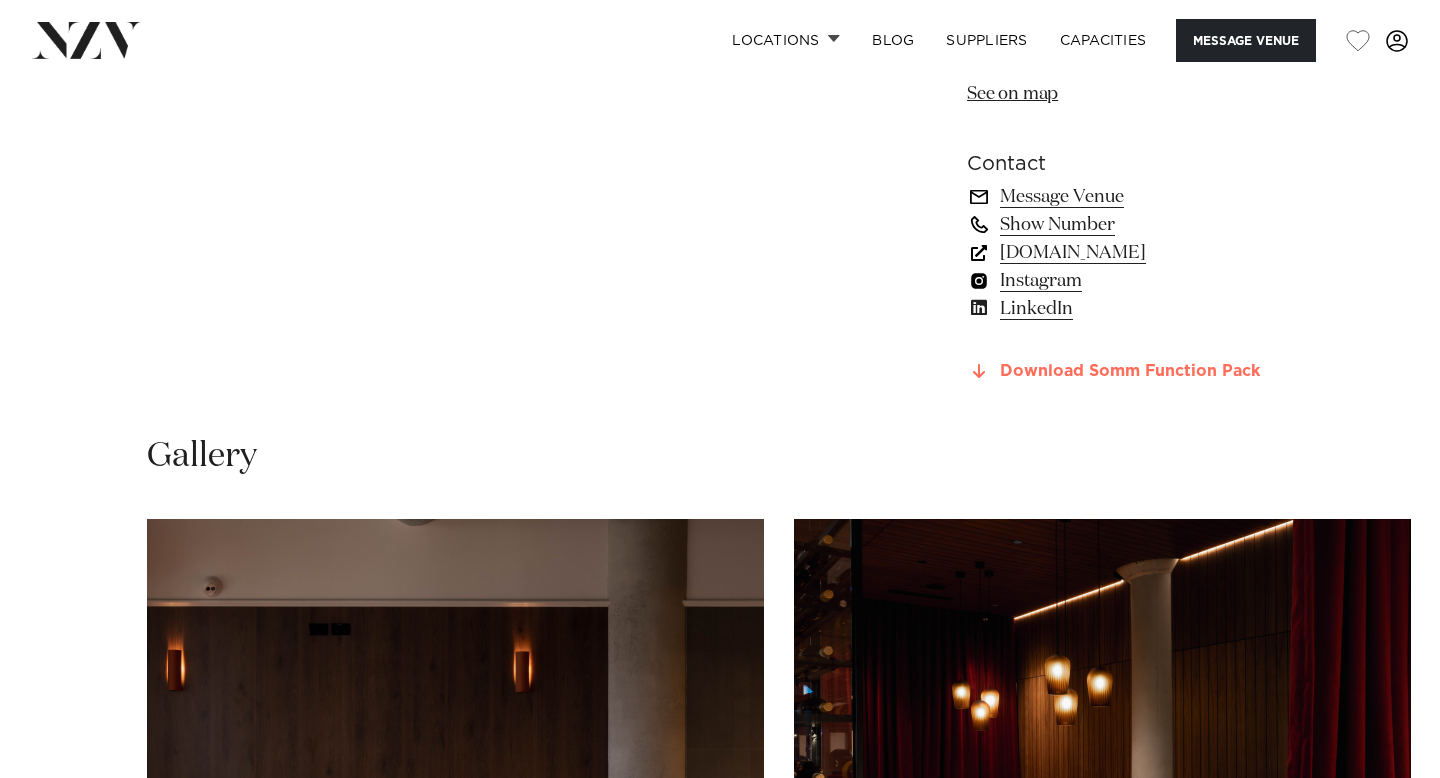 click on "Download Somm Function Pack" at bounding box center (1130, 372) 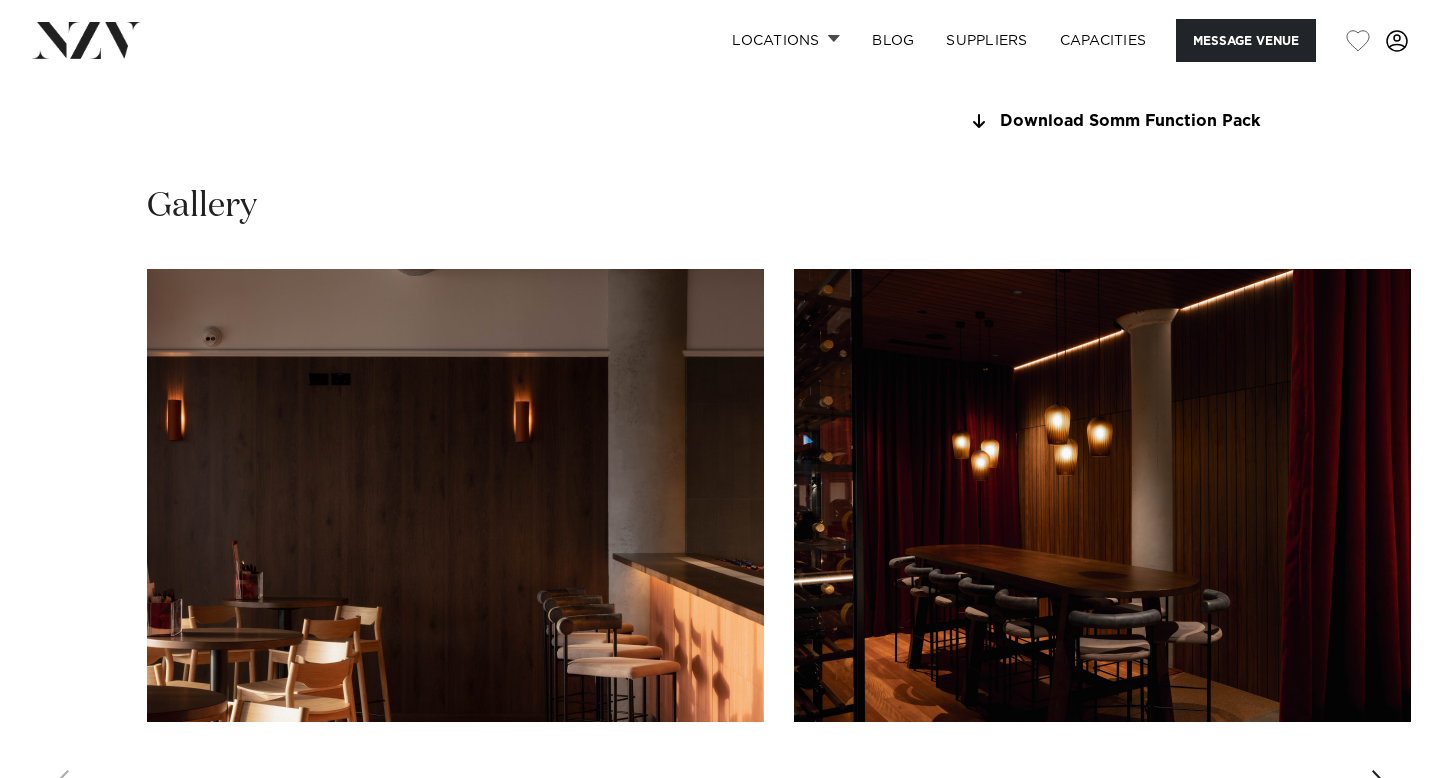 scroll, scrollTop: 1967, scrollLeft: 0, axis: vertical 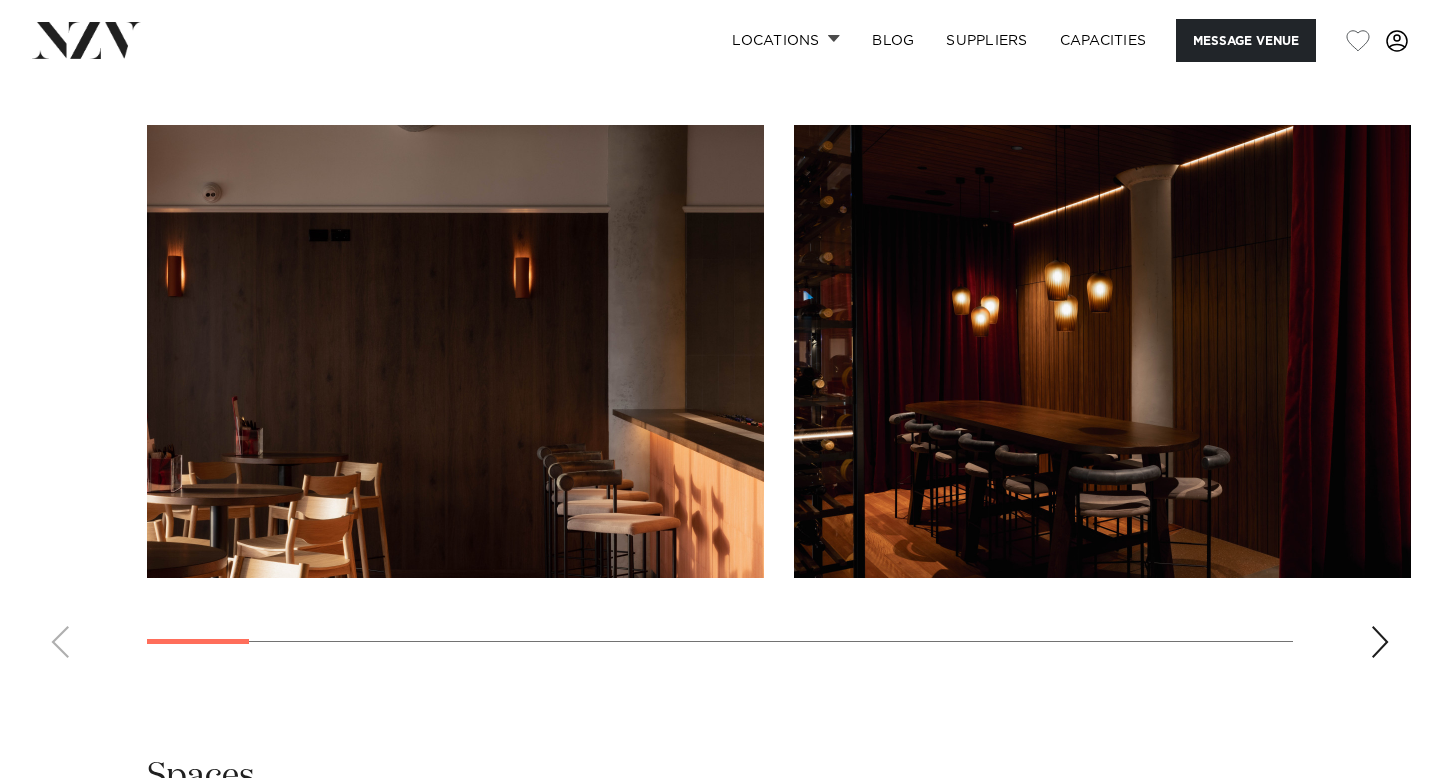 click at bounding box center [1102, 351] 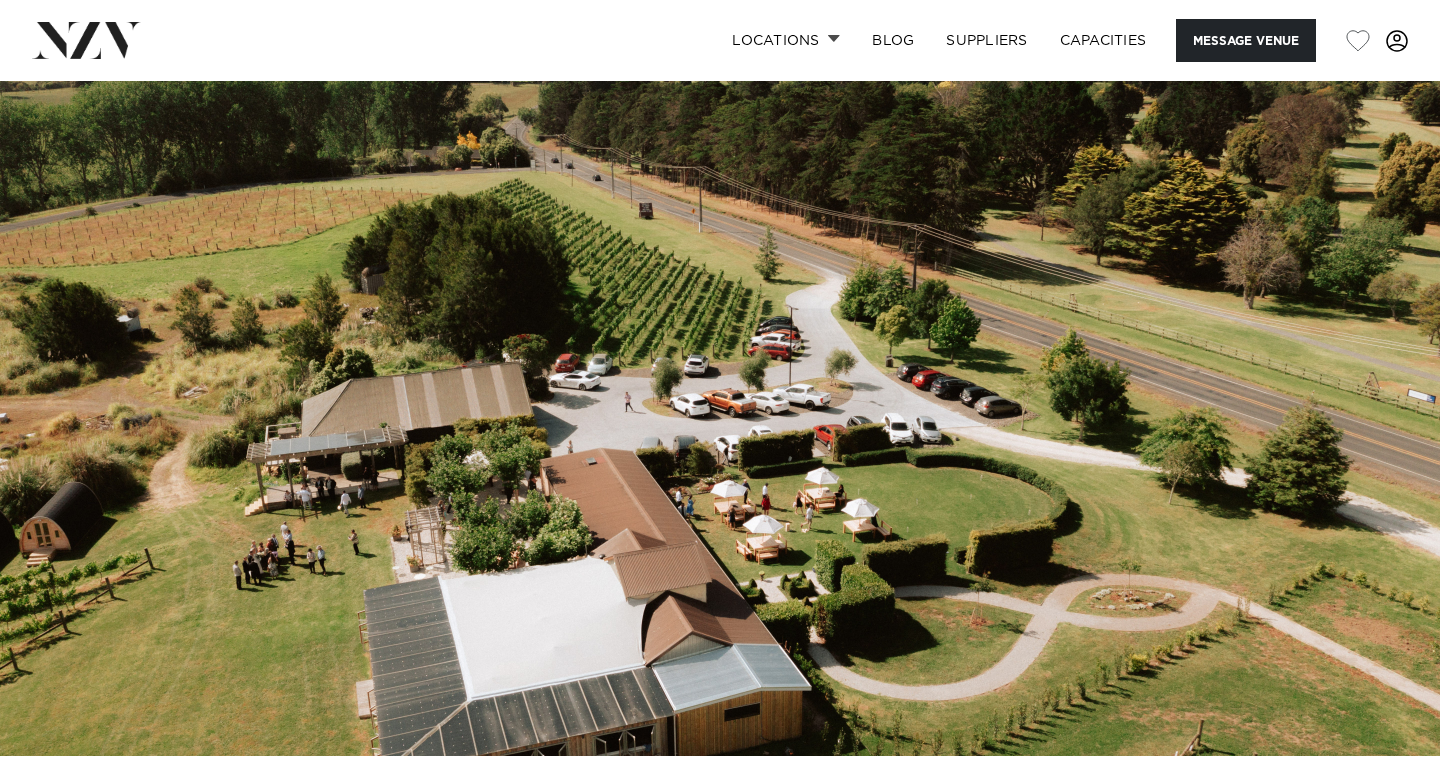 scroll, scrollTop: 0, scrollLeft: 0, axis: both 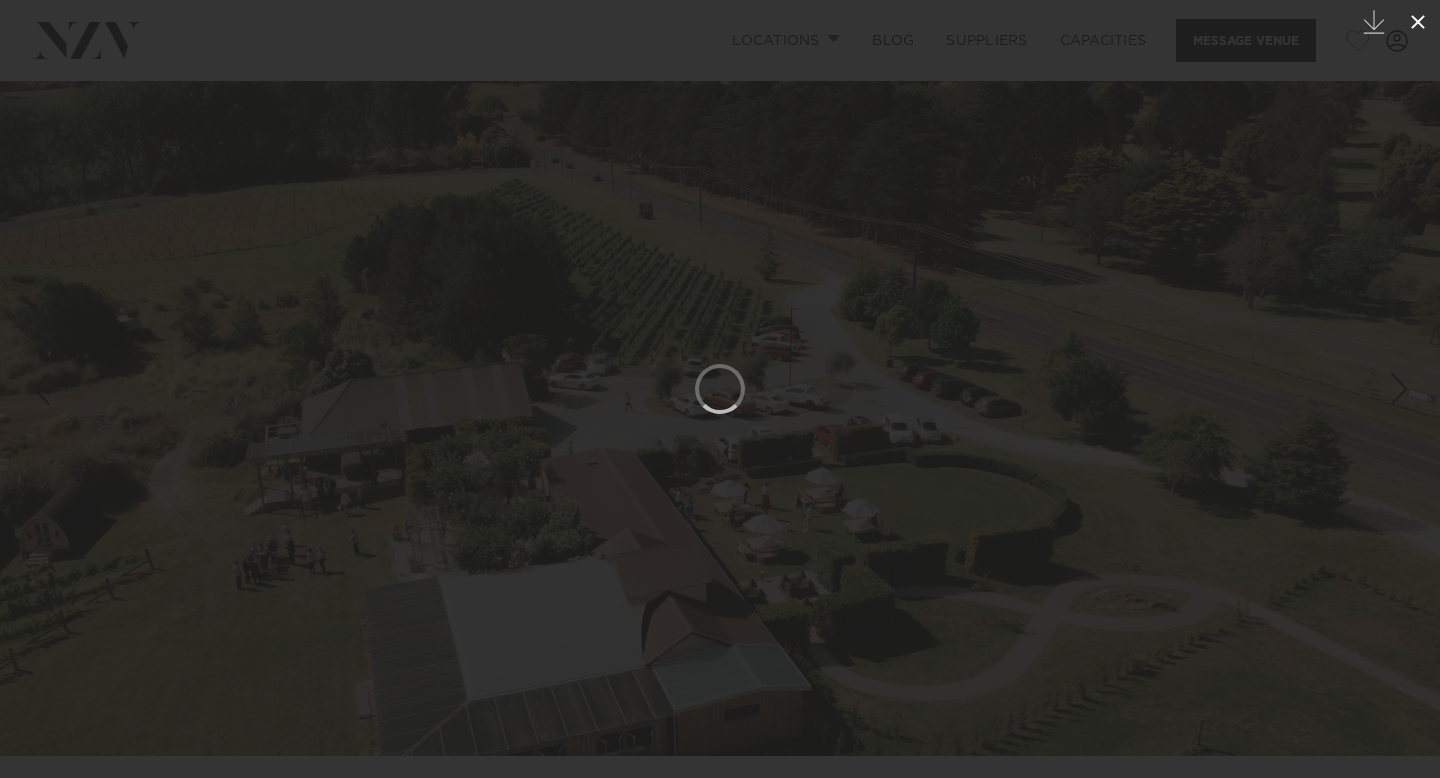 click 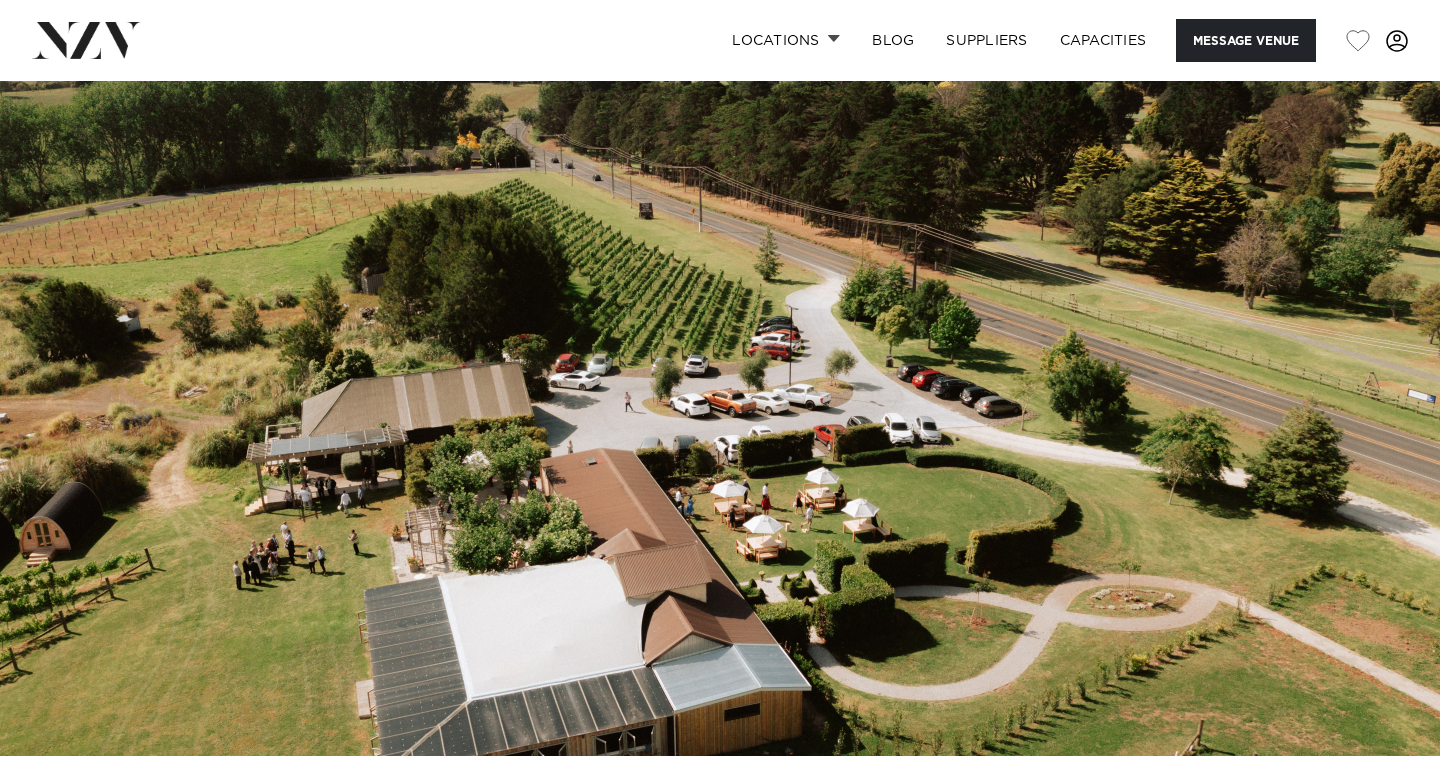scroll, scrollTop: 0, scrollLeft: 0, axis: both 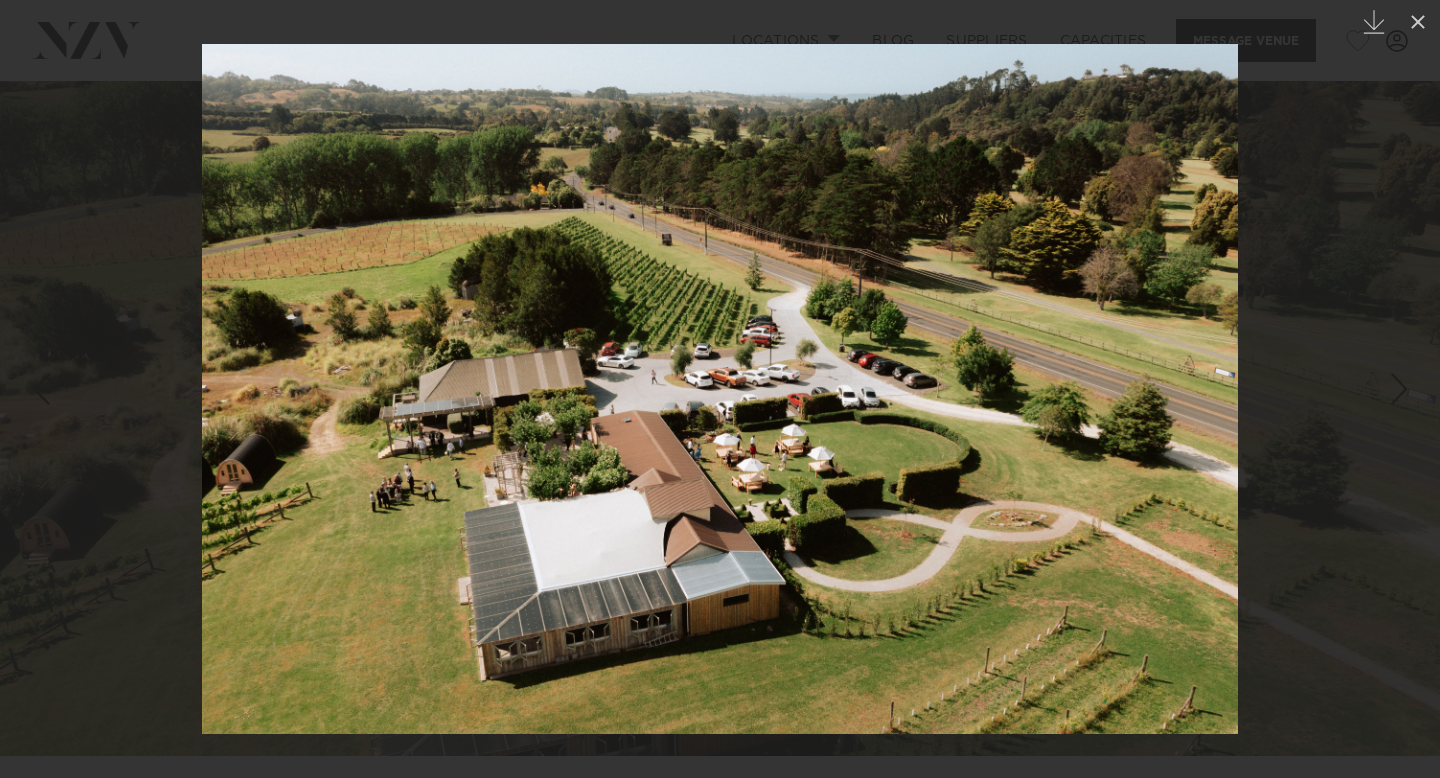 click at bounding box center (720, 389) 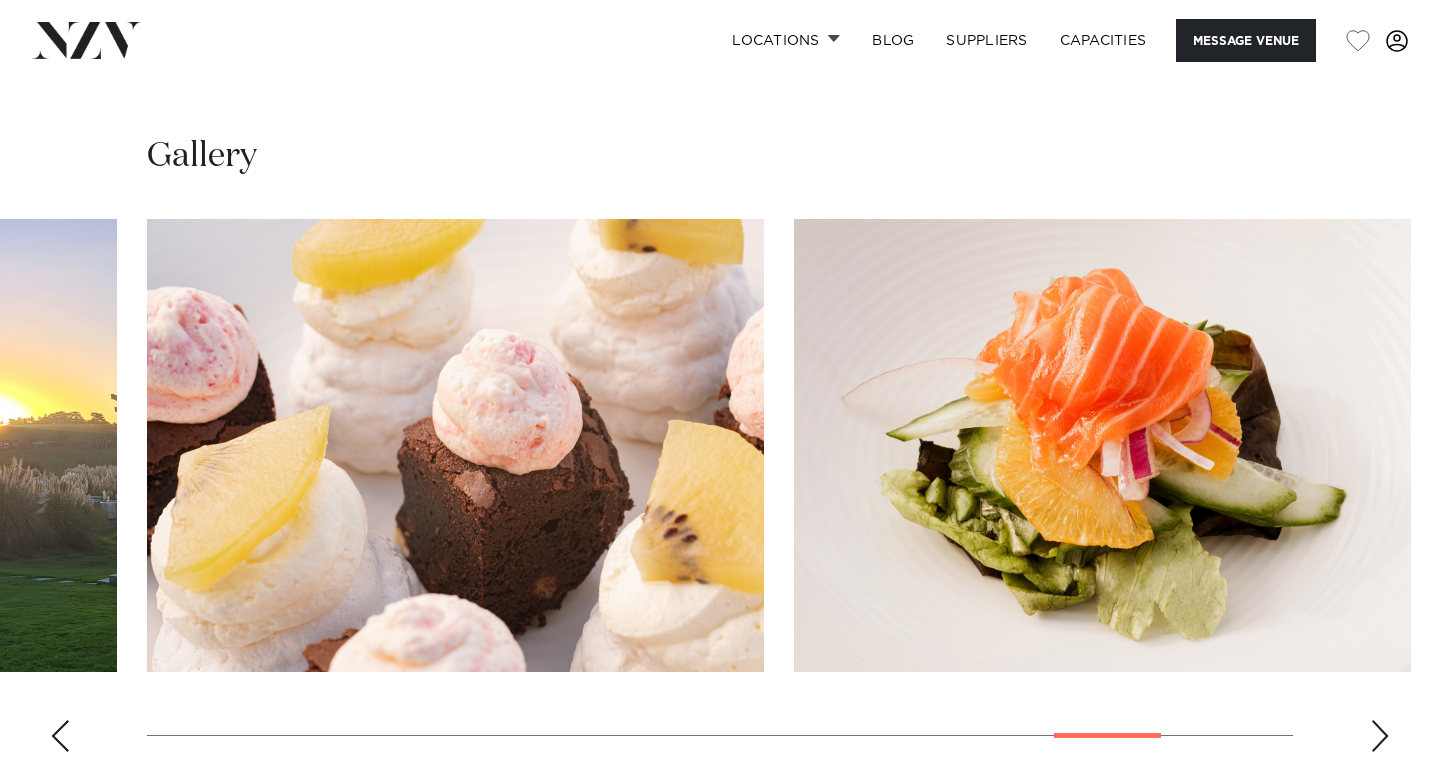 scroll, scrollTop: 1820, scrollLeft: 0, axis: vertical 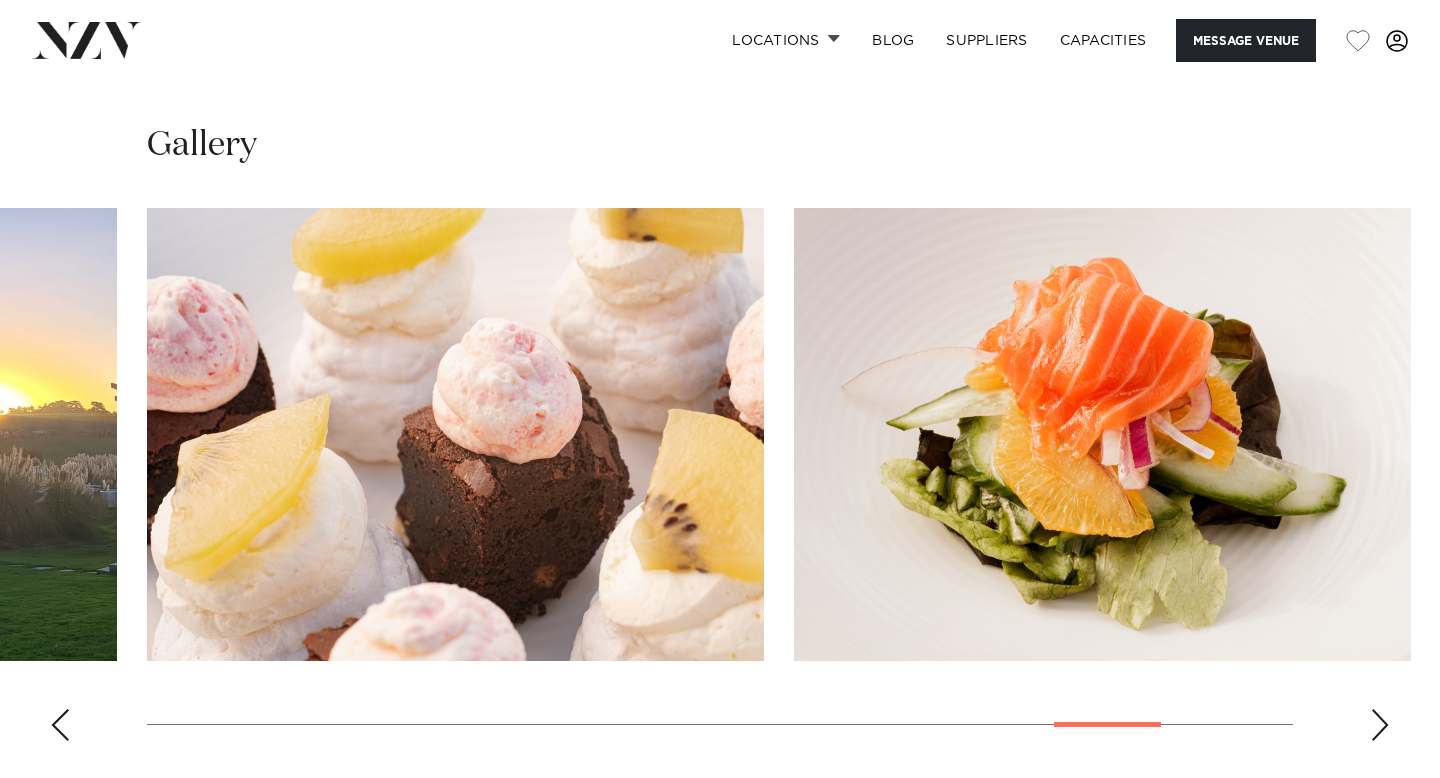click at bounding box center [60, 725] 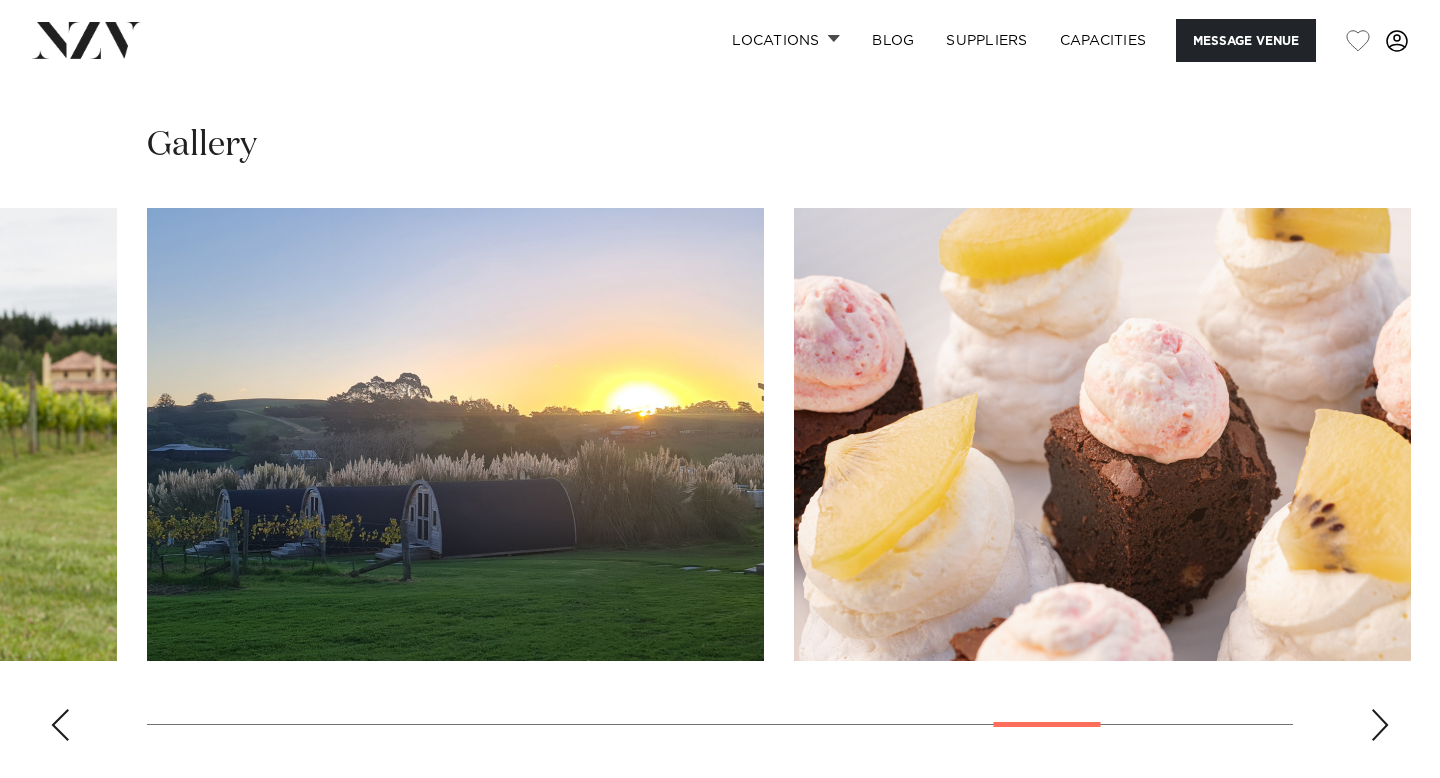 click at bounding box center (60, 725) 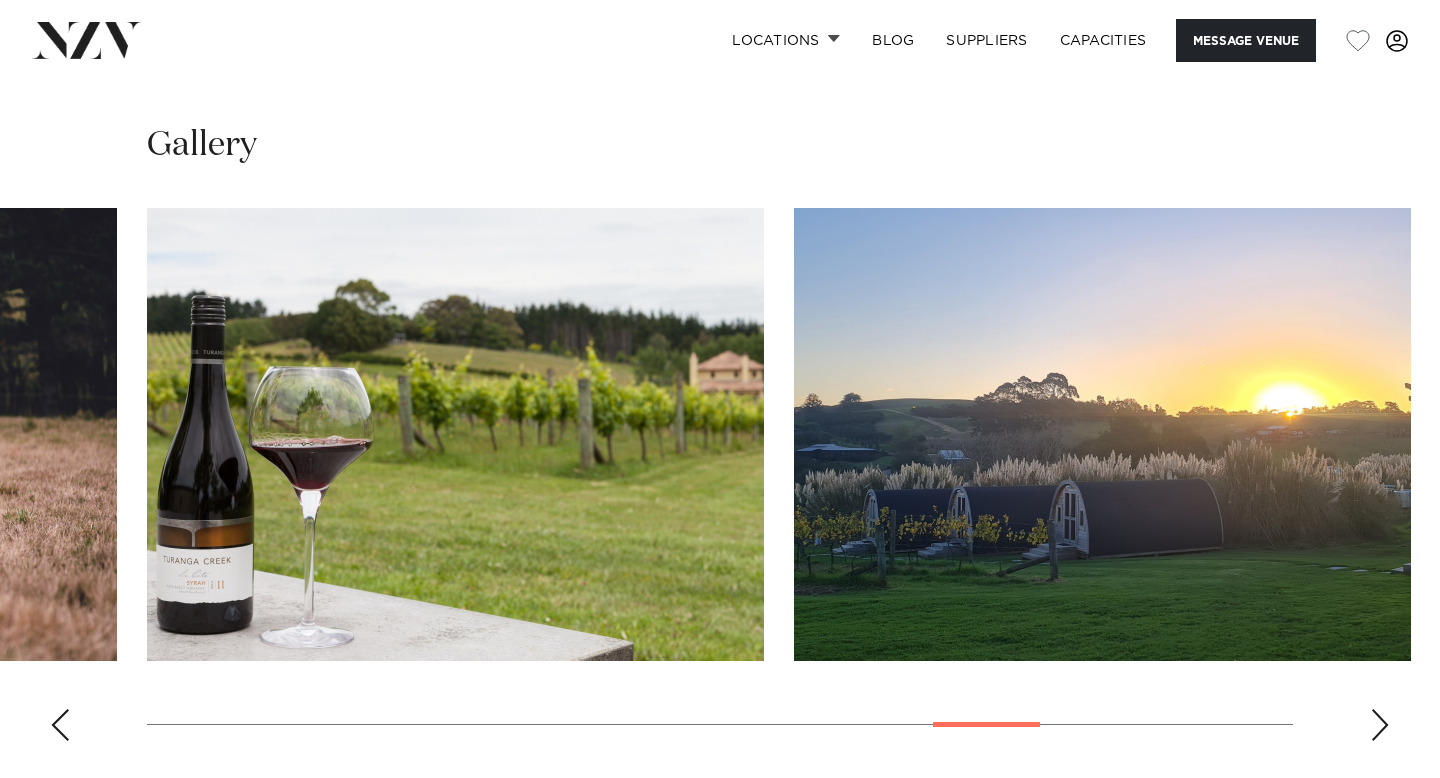 click at bounding box center [60, 725] 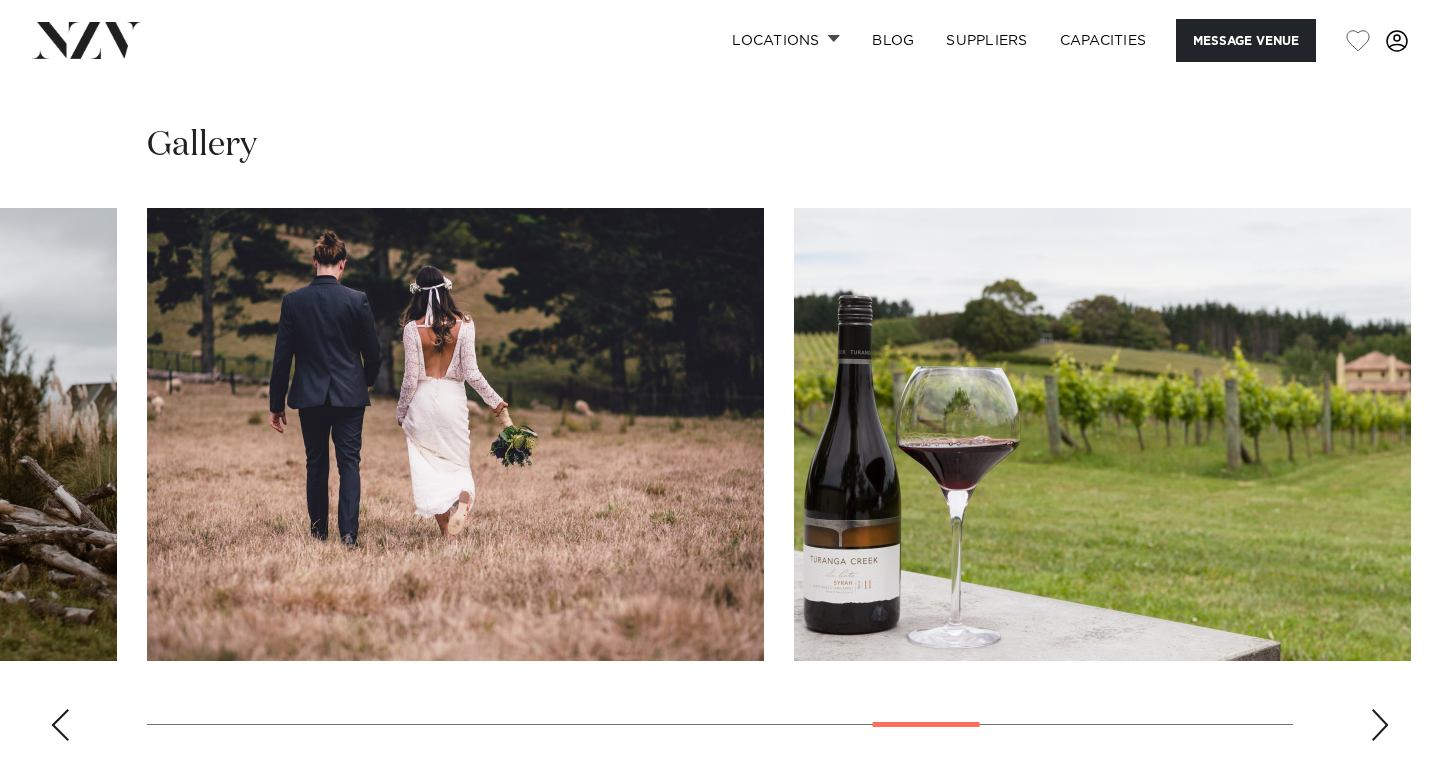 click at bounding box center [455, 434] 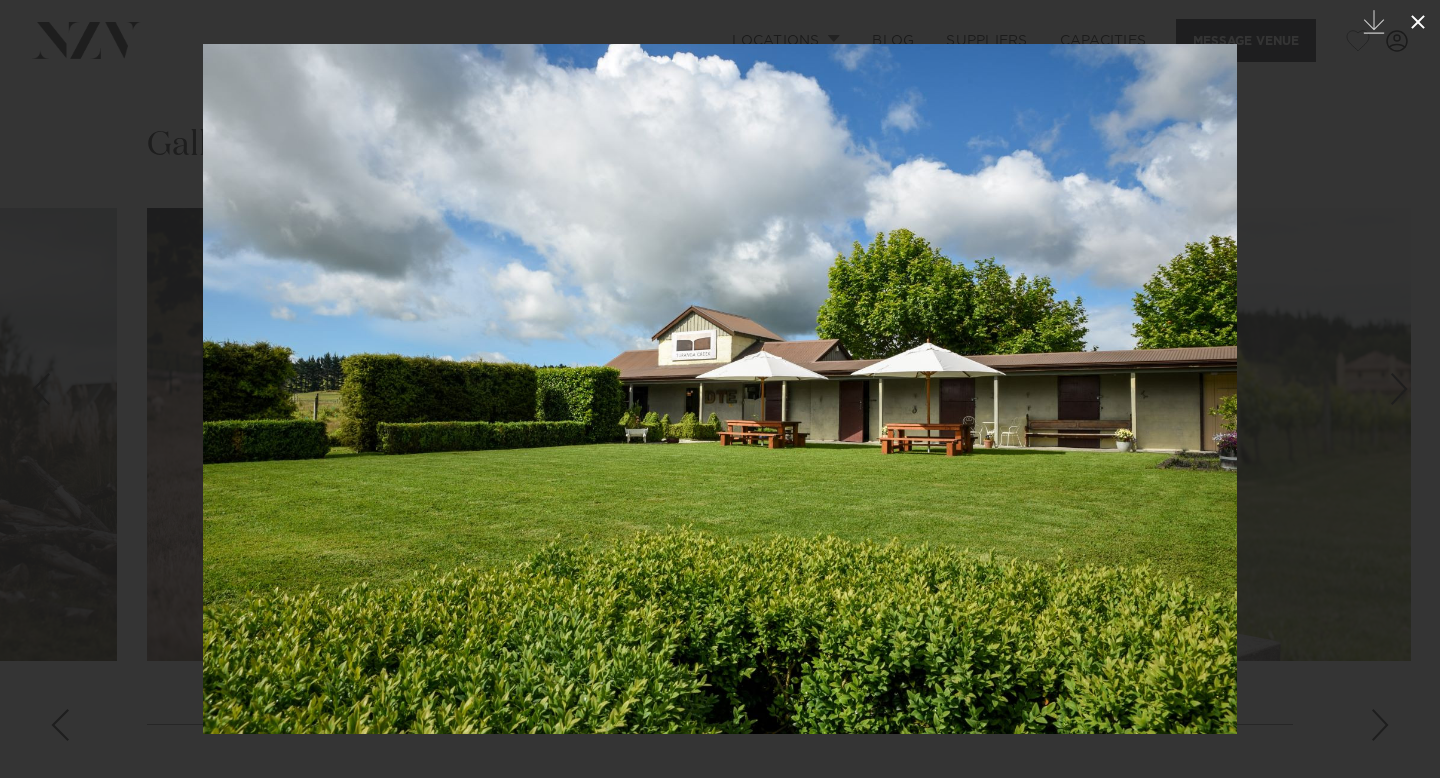 click 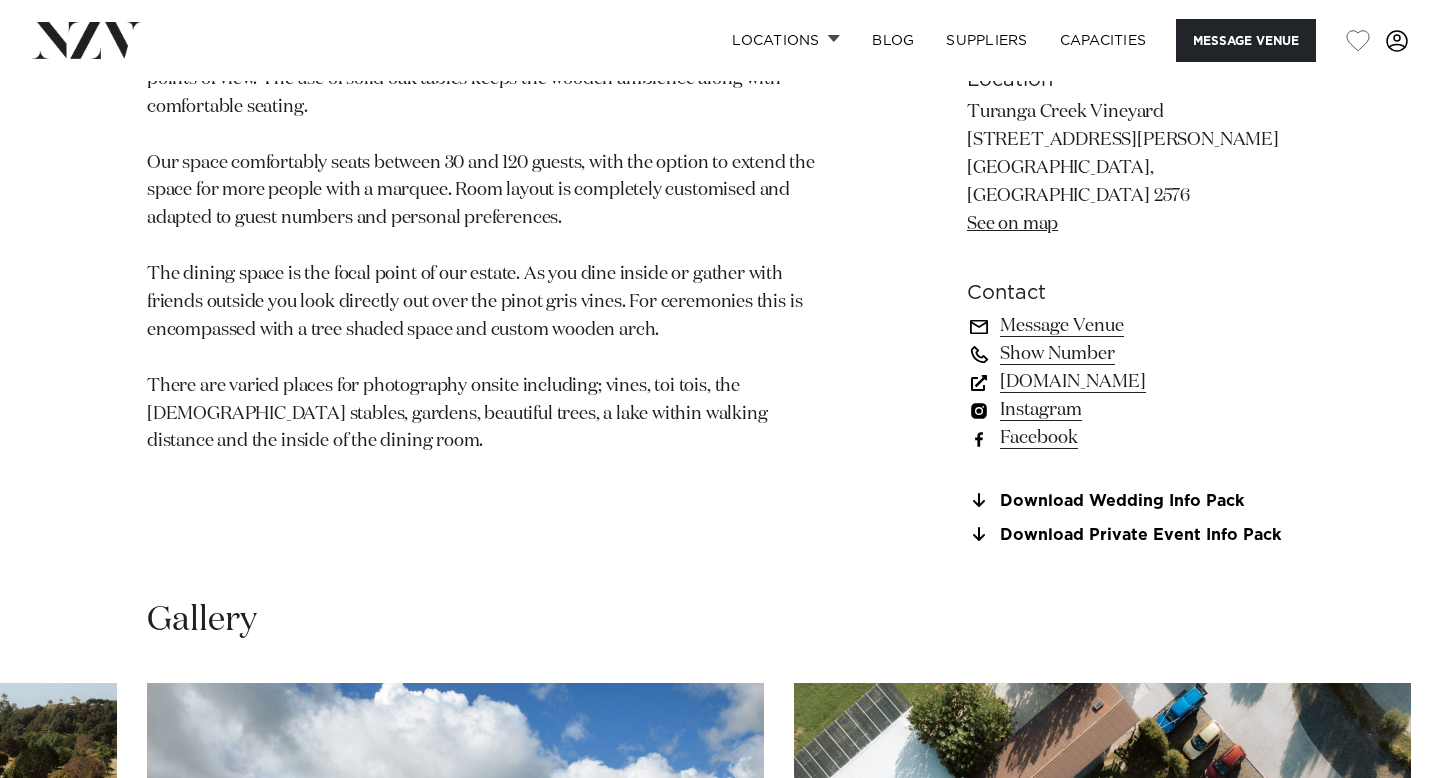 scroll, scrollTop: 1335, scrollLeft: 0, axis: vertical 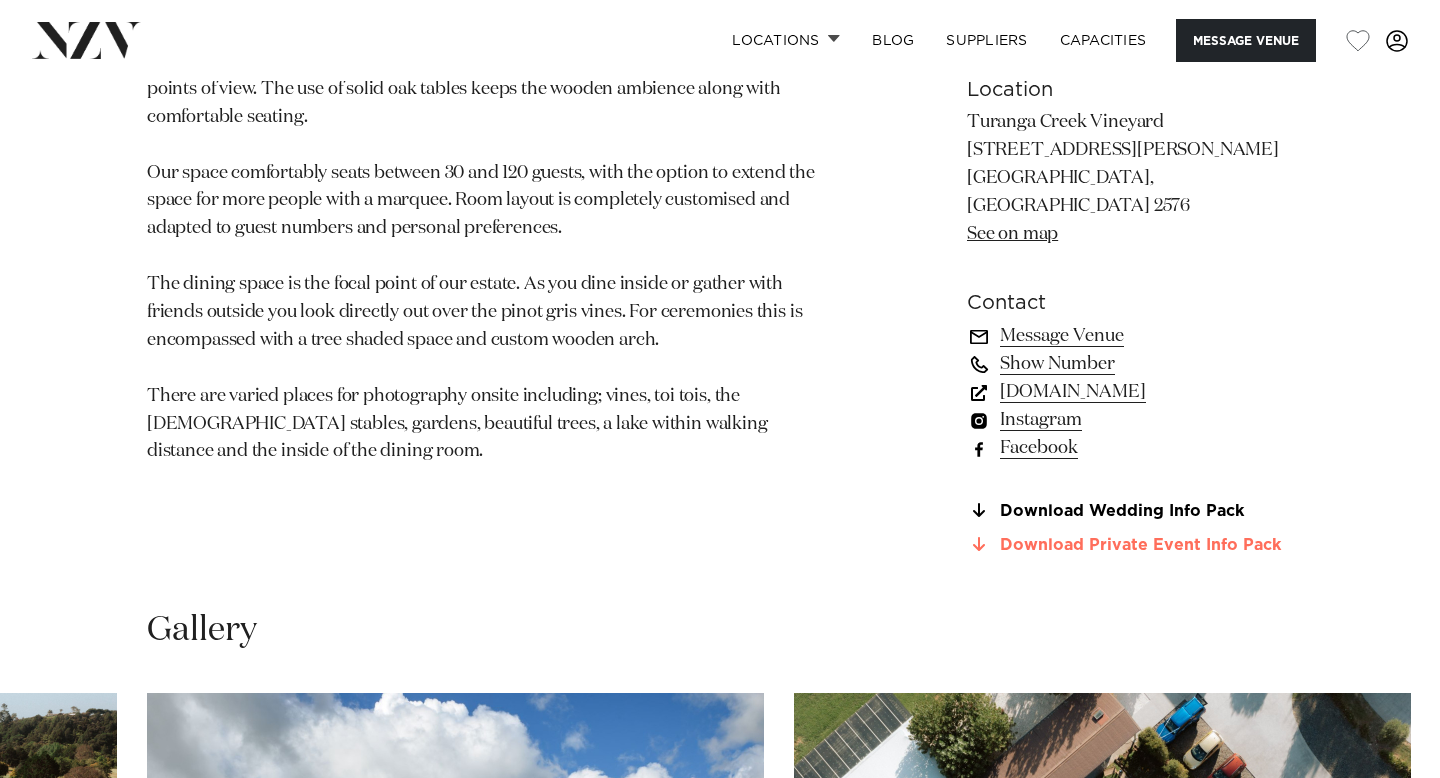 click on "Download Private Event Info Pack" at bounding box center [1130, 545] 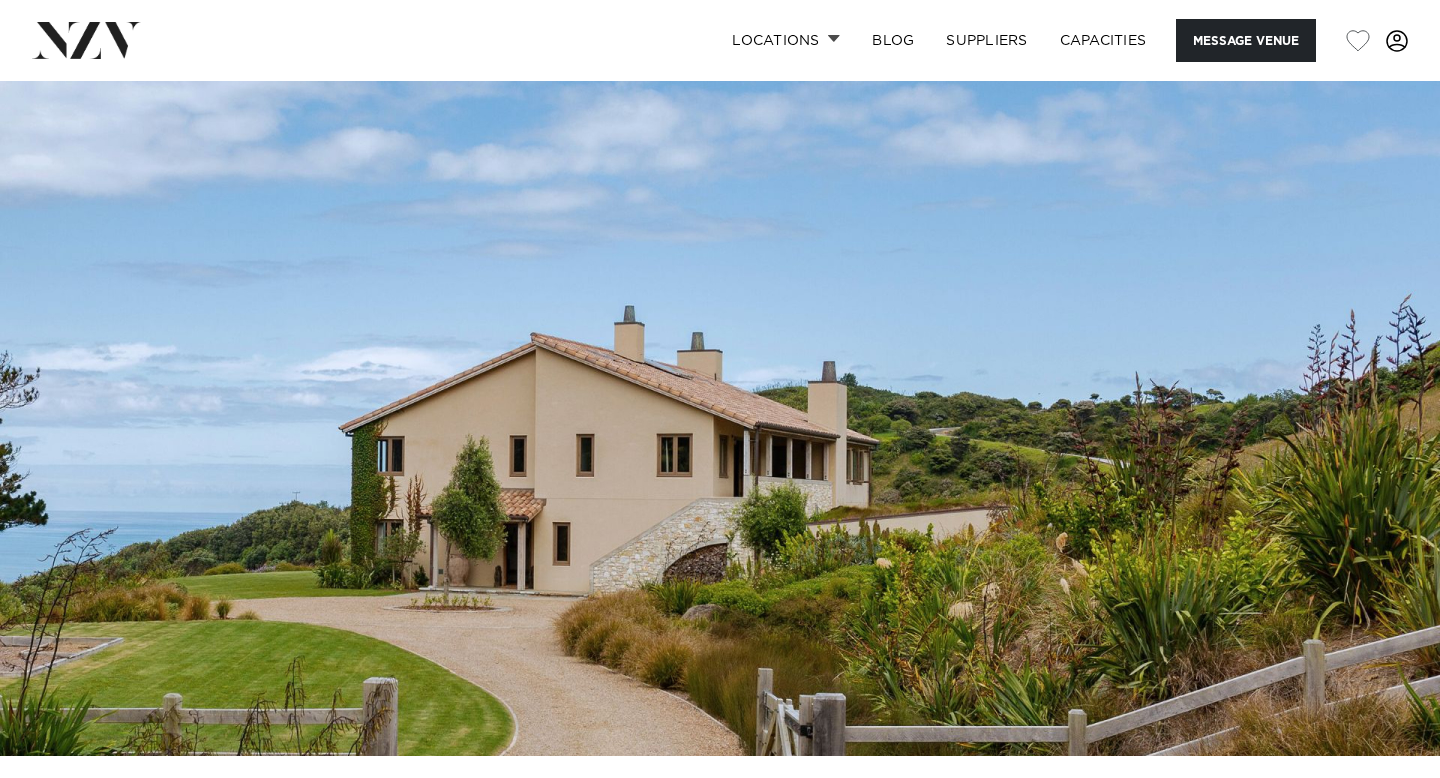 scroll, scrollTop: 0, scrollLeft: 0, axis: both 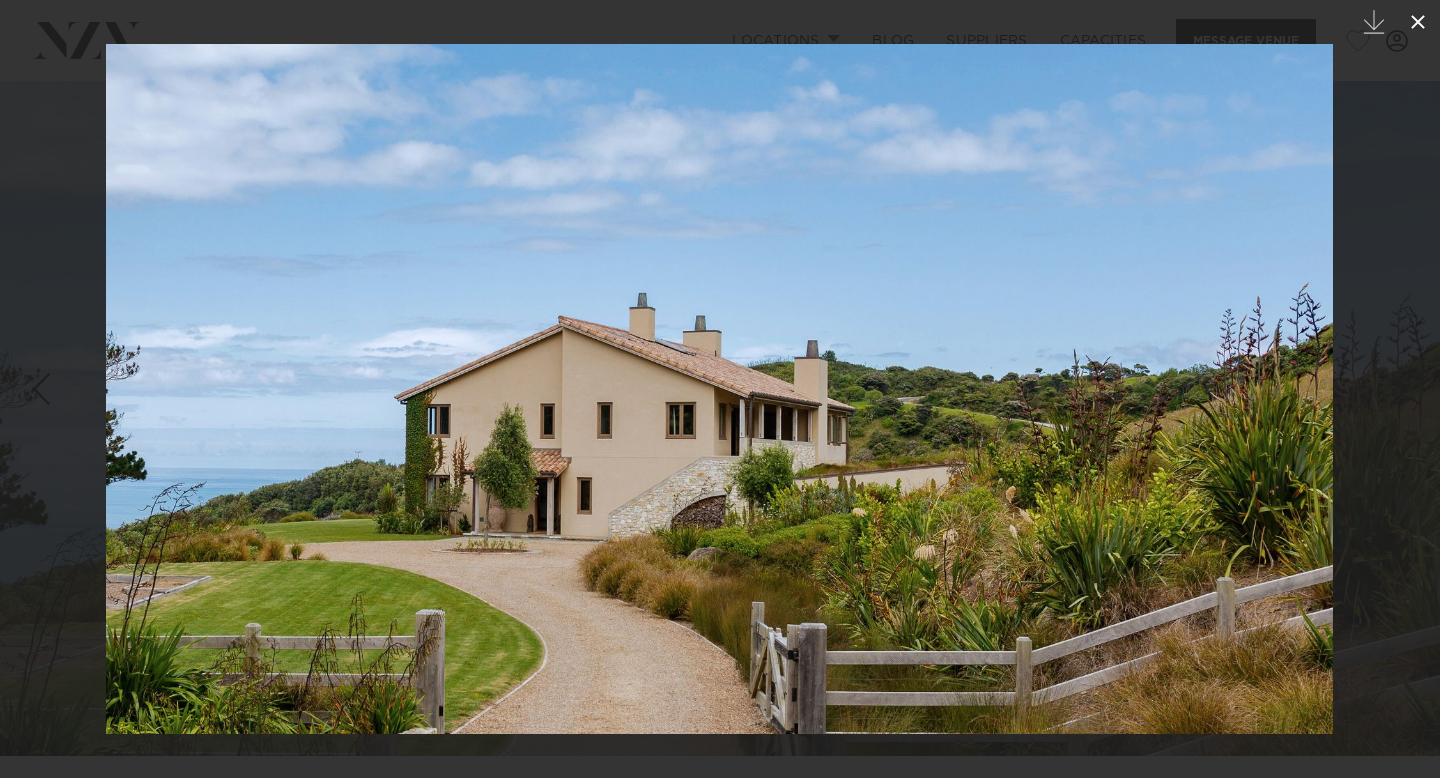 click at bounding box center [1418, 22] 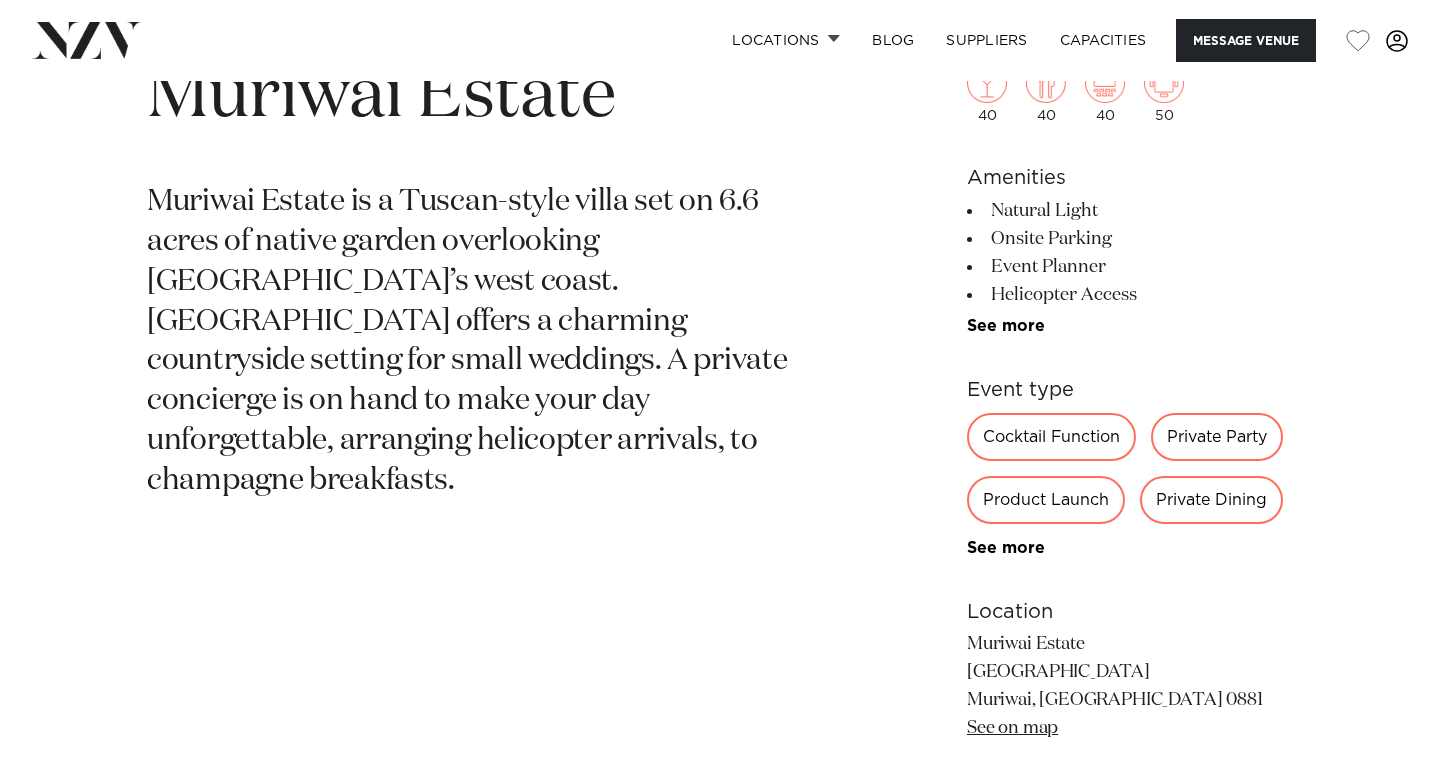 scroll, scrollTop: 810, scrollLeft: 0, axis: vertical 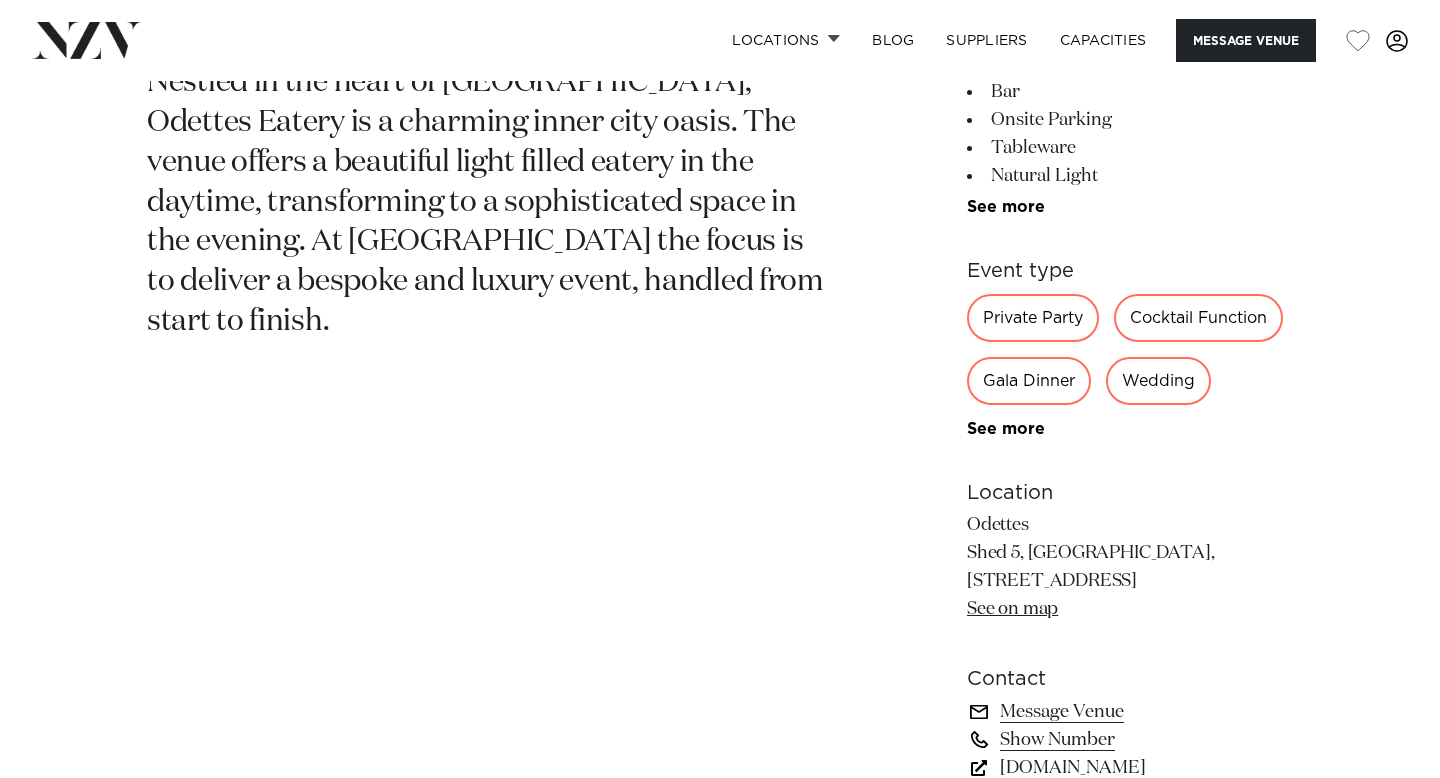 click on "100
68
Amenities
Bar
Onsite Parking
Tableware
Natural Light
All-weather Options
0km from [GEOGRAPHIC_DATA]
25km from [GEOGRAPHIC_DATA]
See more
Event type
Private Party
Cocktail Function
Gala Dinner
Wedding" at bounding box center (1130, 350) 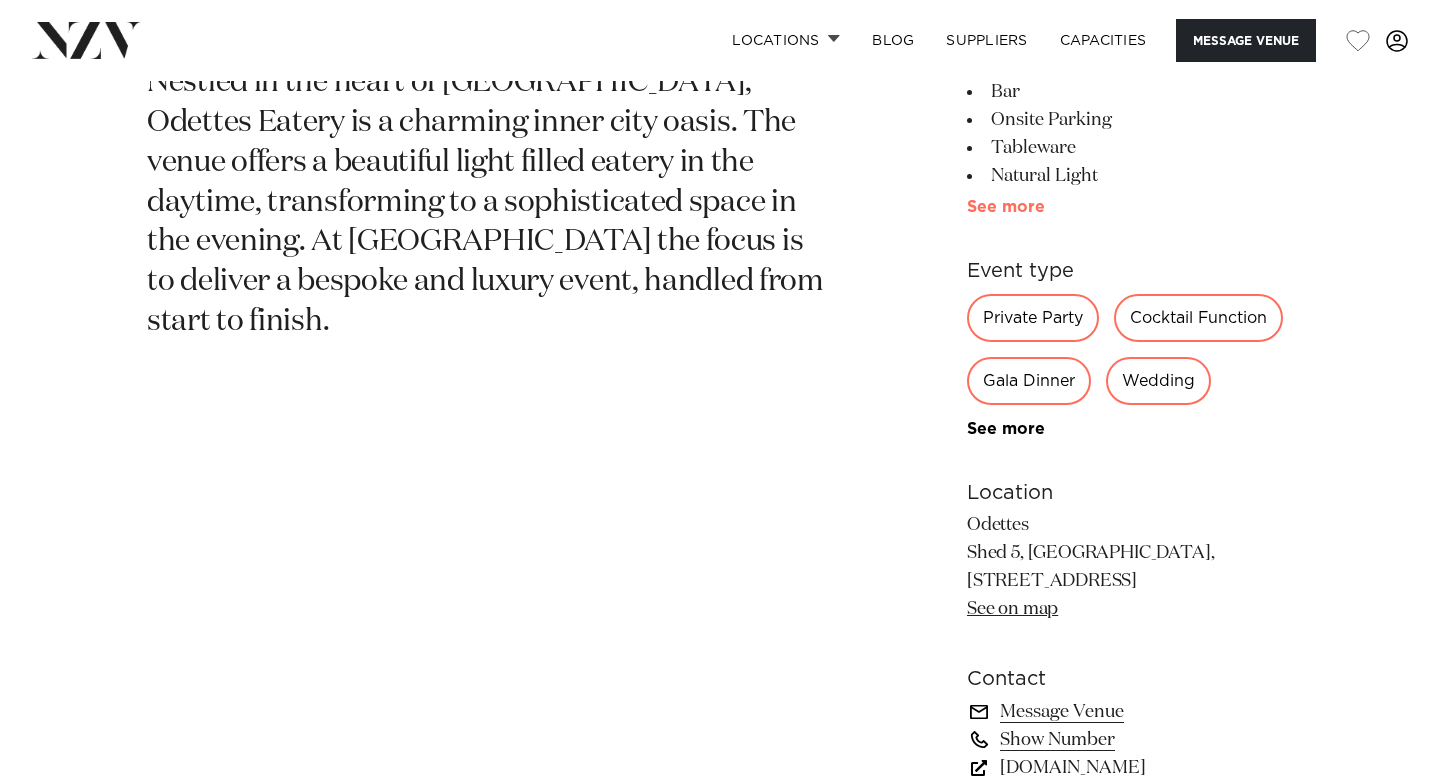 click on "See more" at bounding box center [1045, 207] 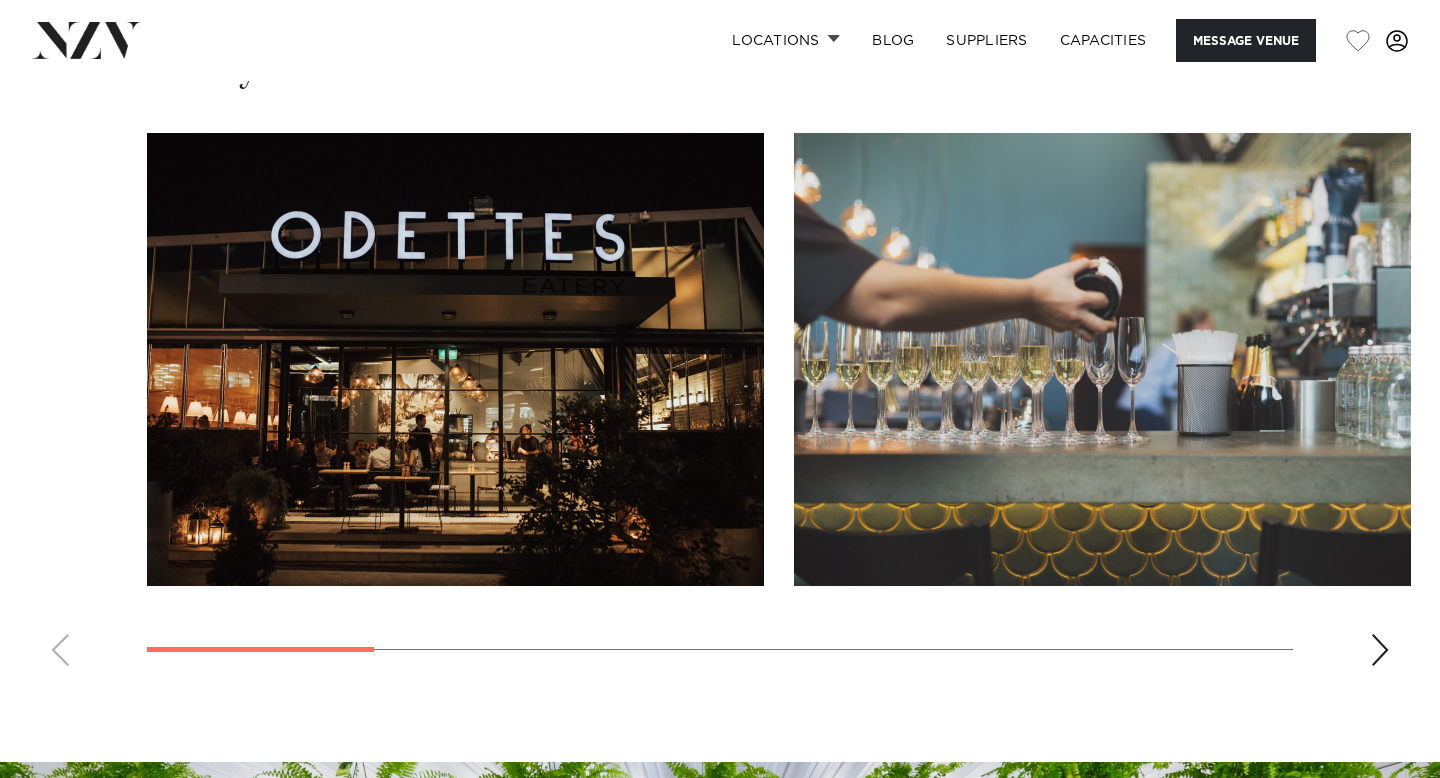 scroll, scrollTop: 1853, scrollLeft: 0, axis: vertical 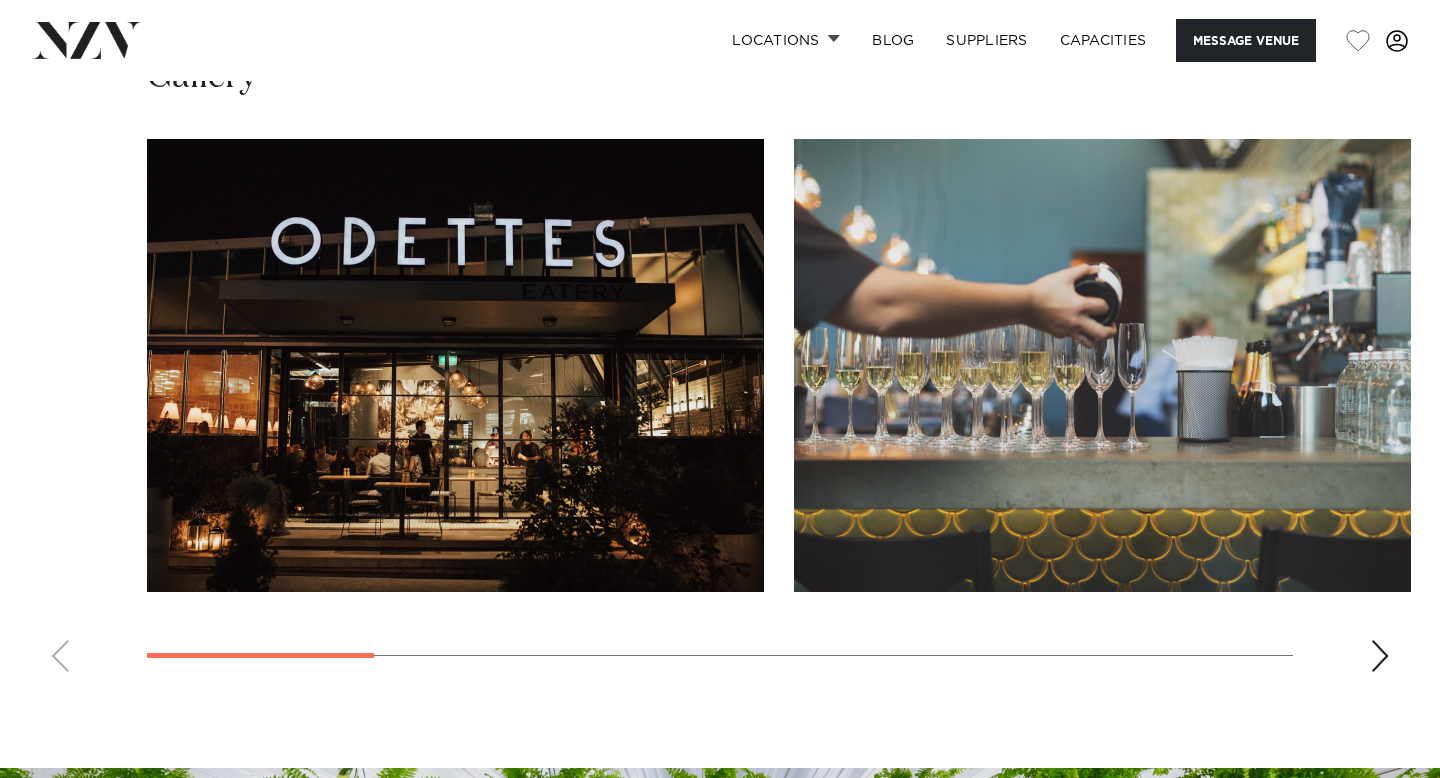 click at bounding box center (455, 365) 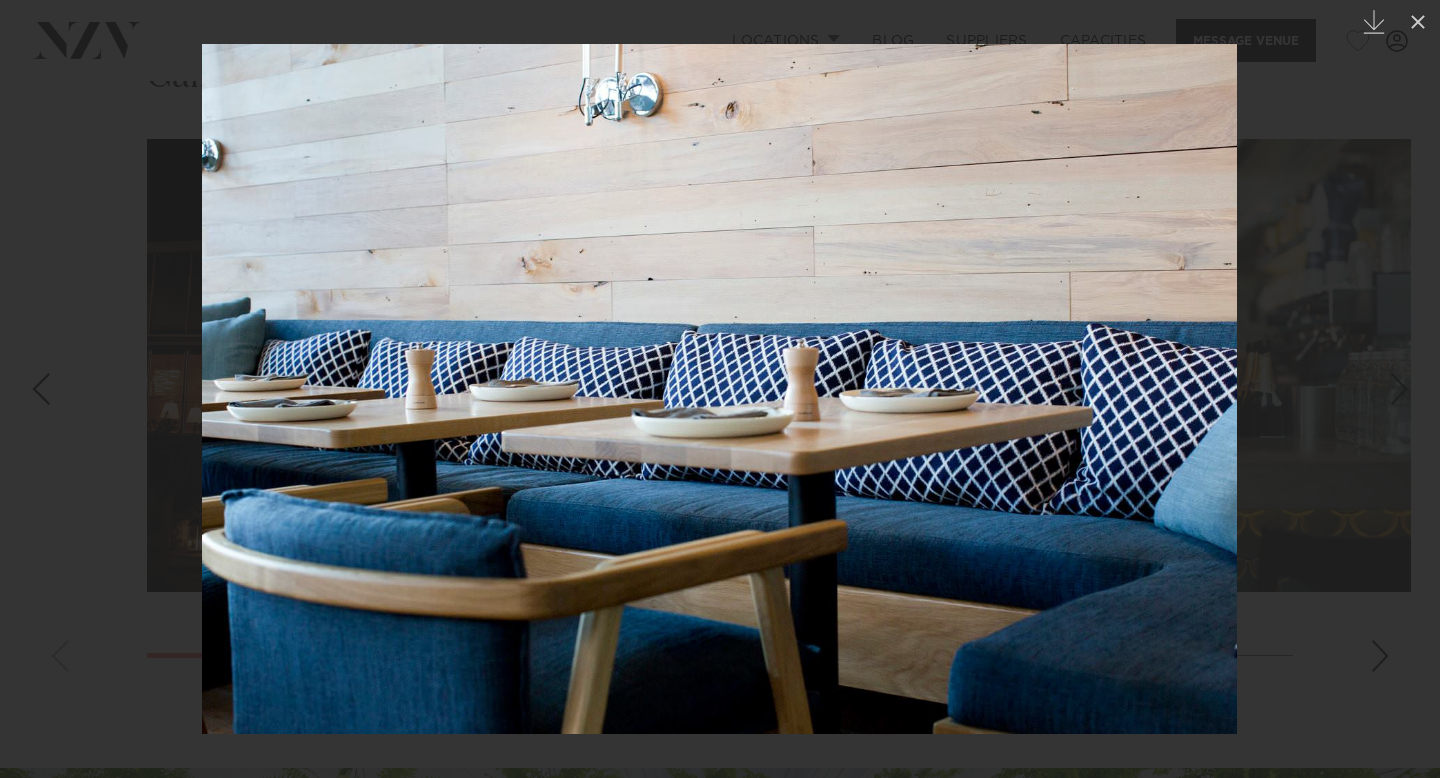 click at bounding box center (720, 389) 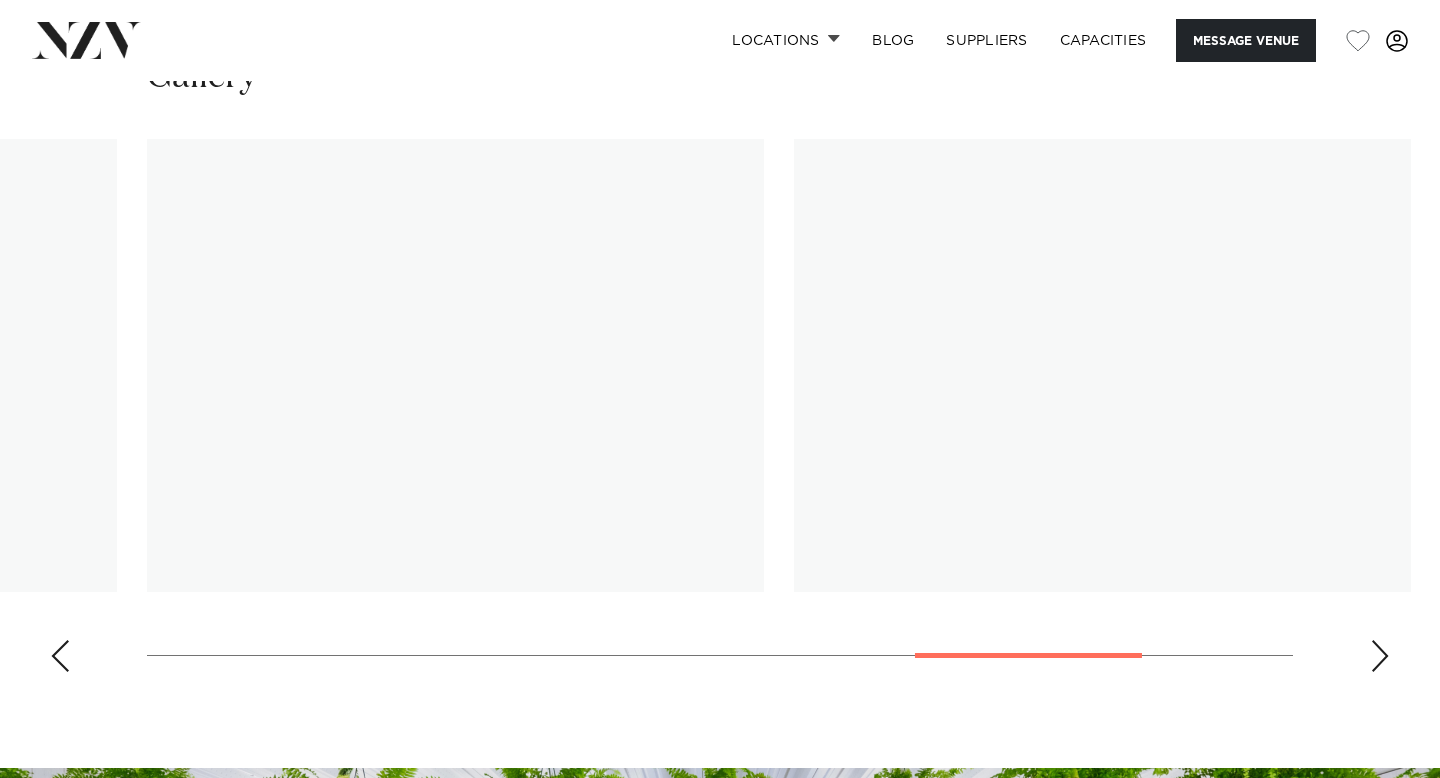 scroll, scrollTop: 0, scrollLeft: 0, axis: both 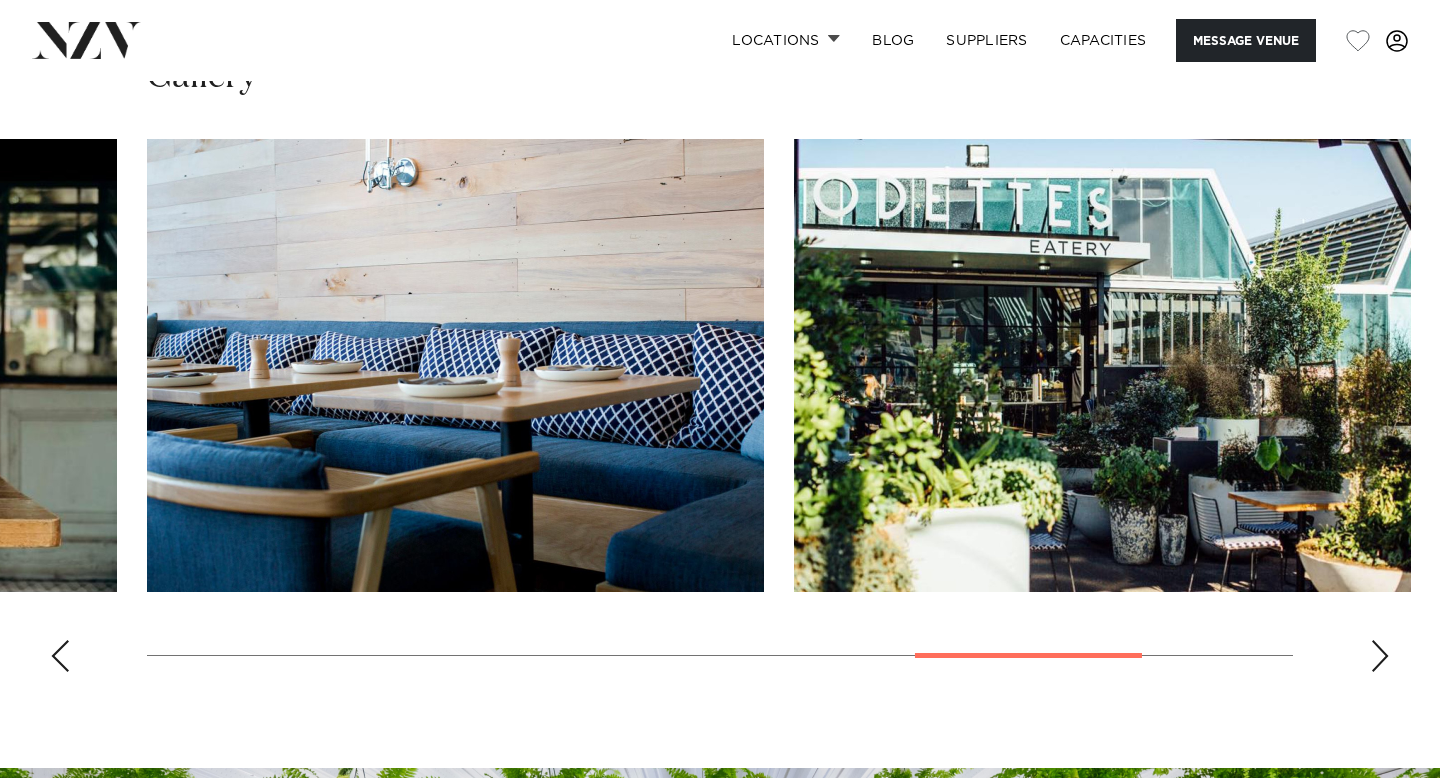 click at bounding box center [1380, 656] 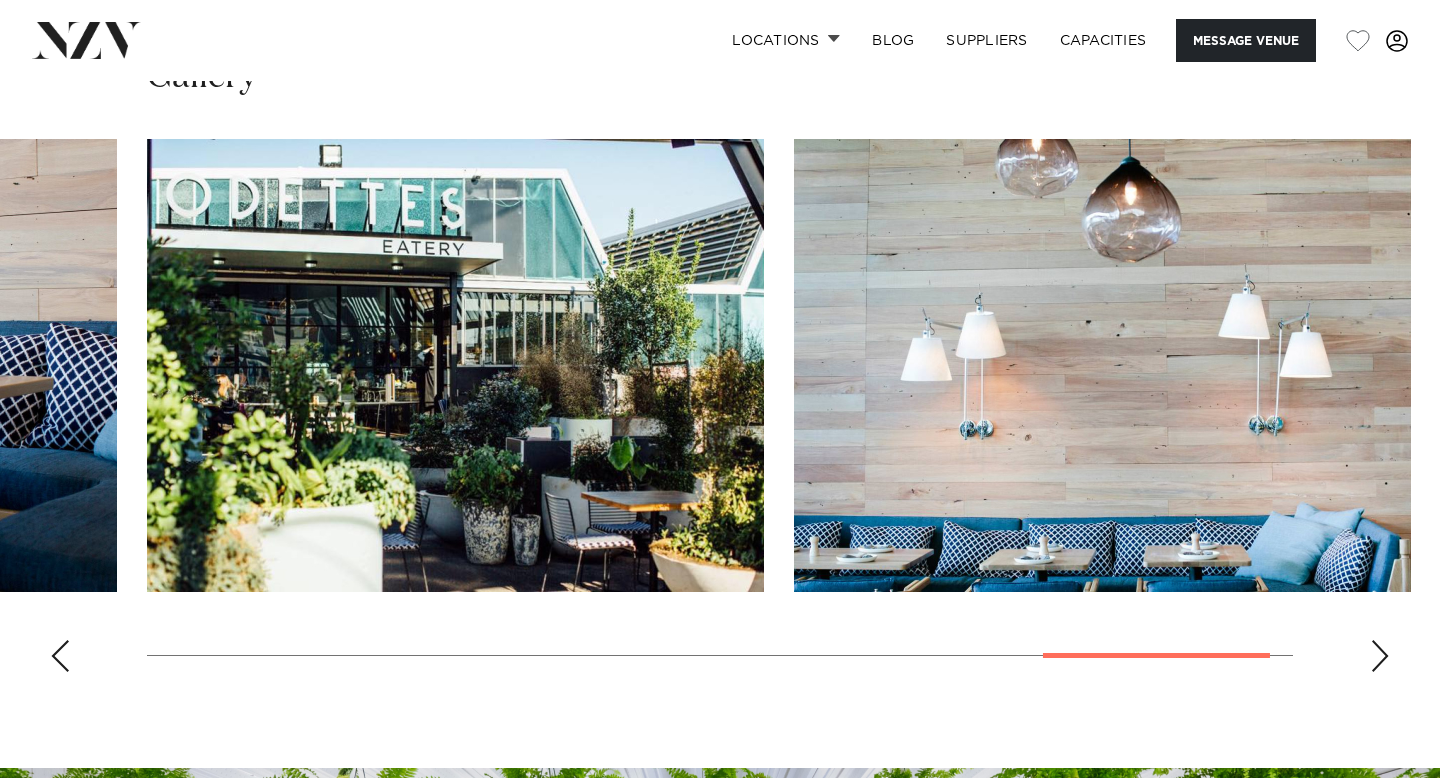 click at bounding box center (1380, 656) 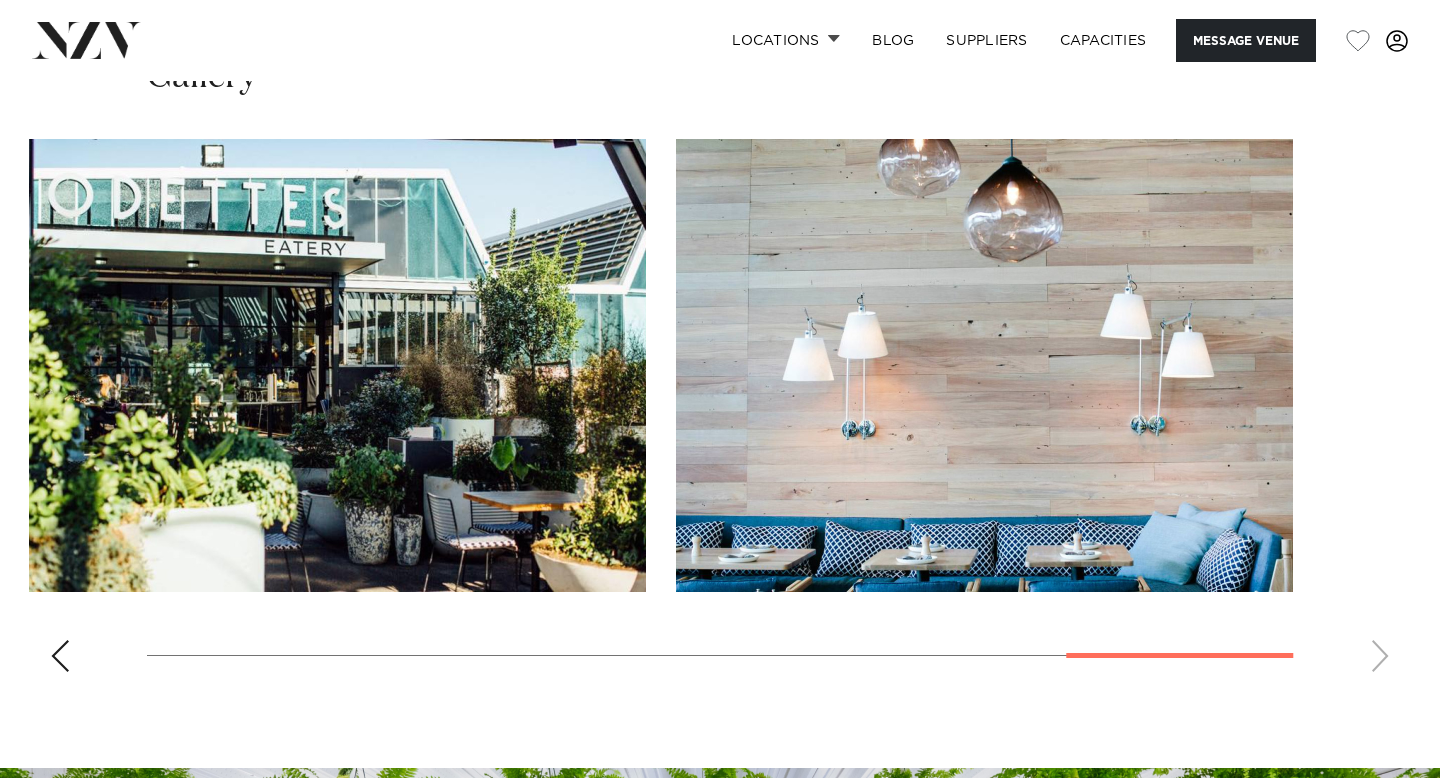 click at bounding box center [720, 413] 